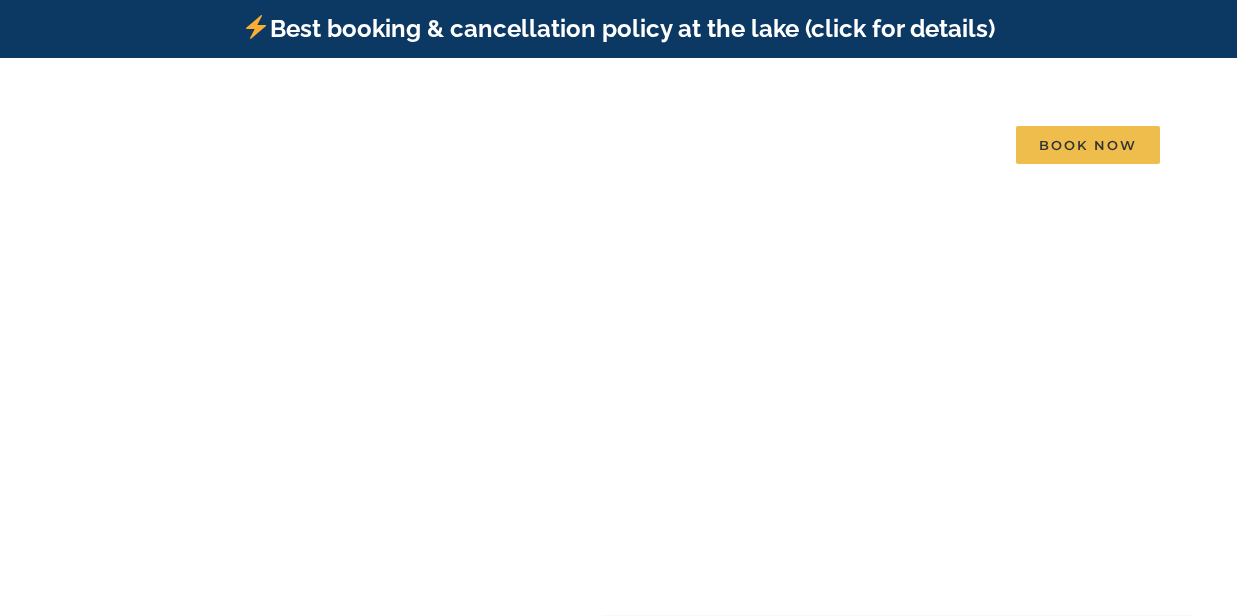 scroll, scrollTop: 0, scrollLeft: 0, axis: both 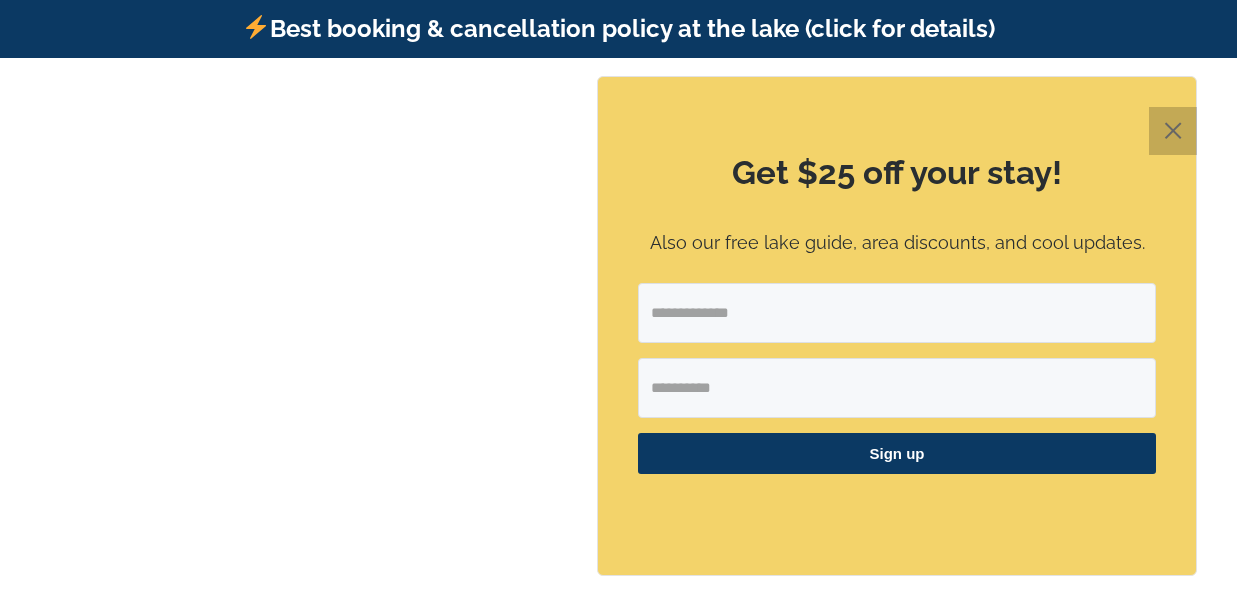 click on "✕" at bounding box center [1173, 131] 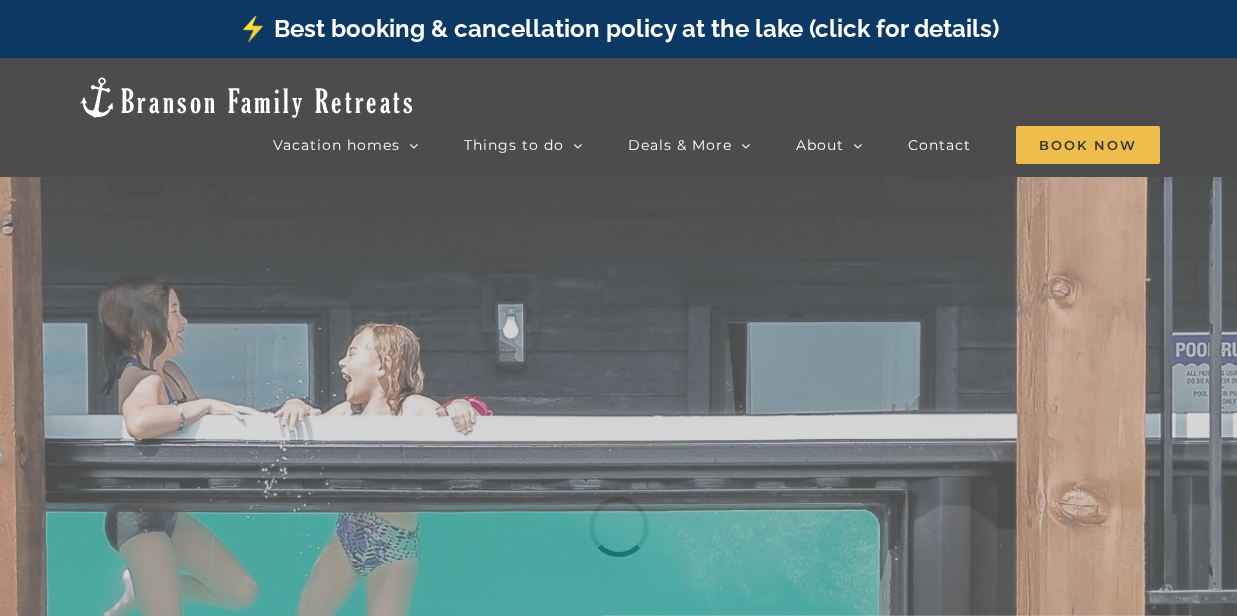 scroll, scrollTop: 0, scrollLeft: 0, axis: both 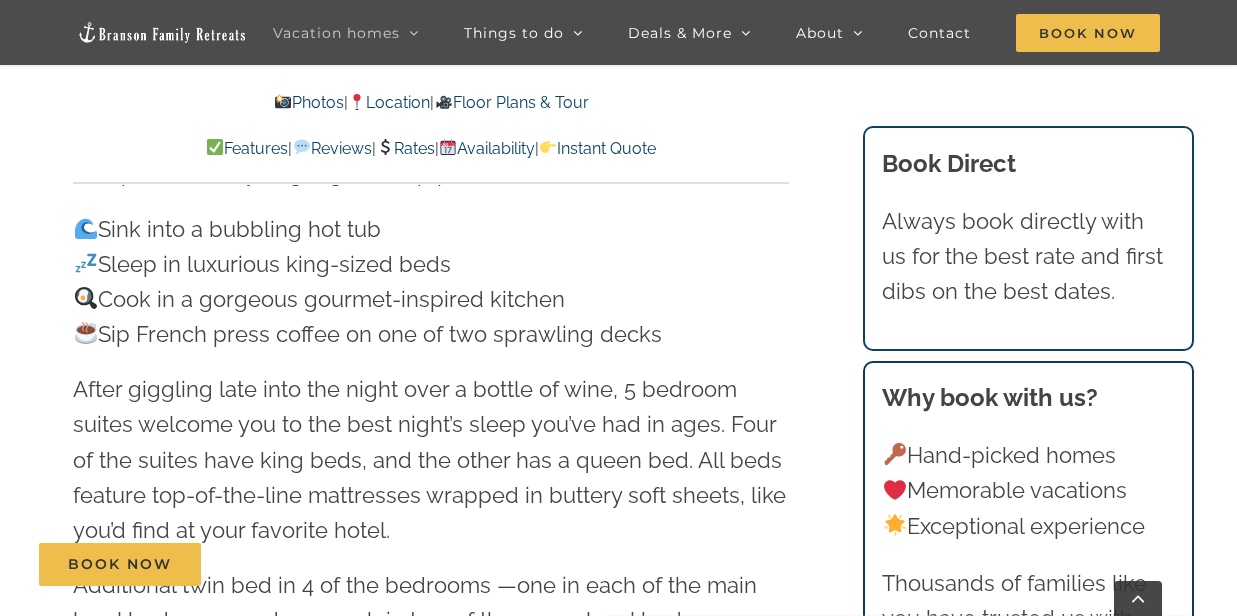 click on "Rates" at bounding box center [405, 148] 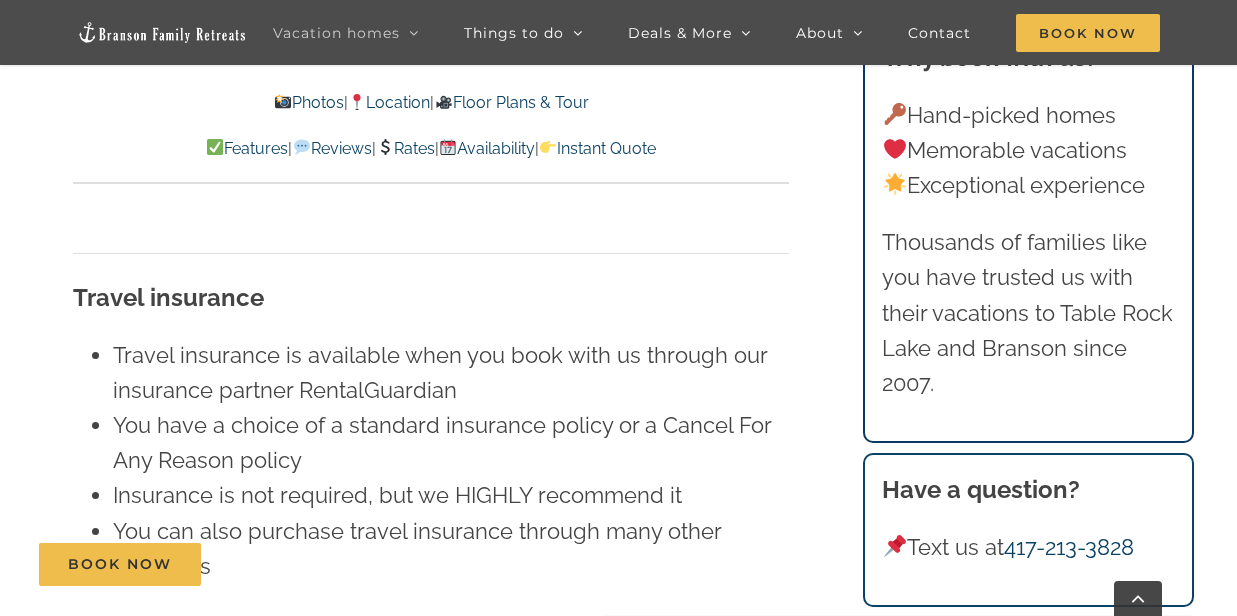 scroll, scrollTop: 14019, scrollLeft: 0, axis: vertical 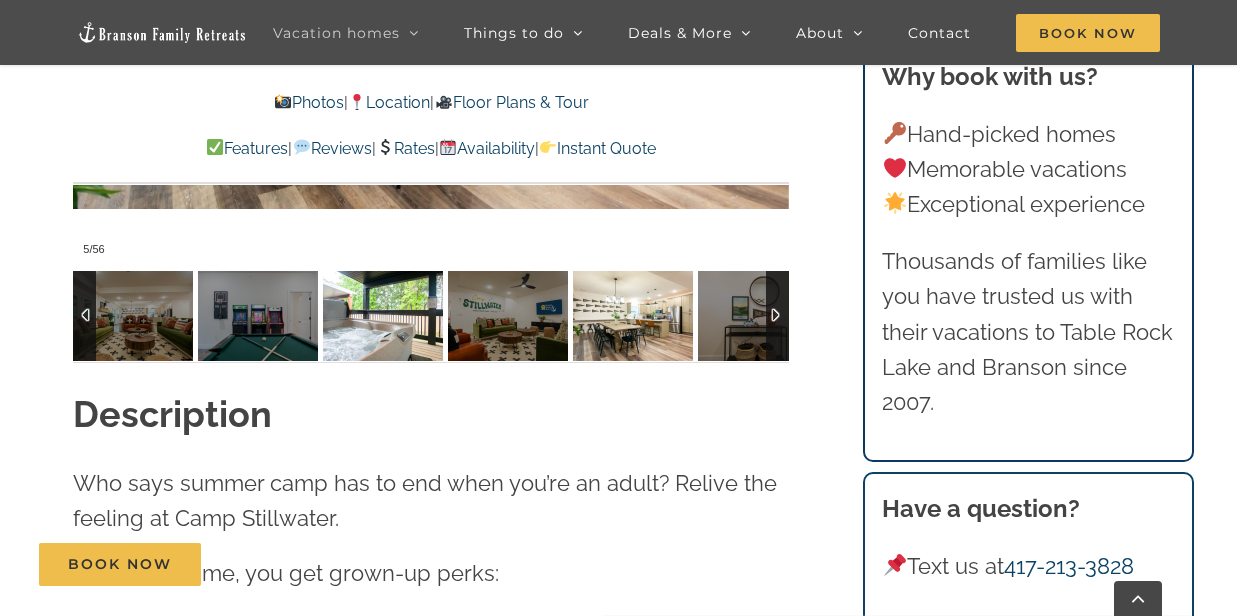 click at bounding box center [383, 316] 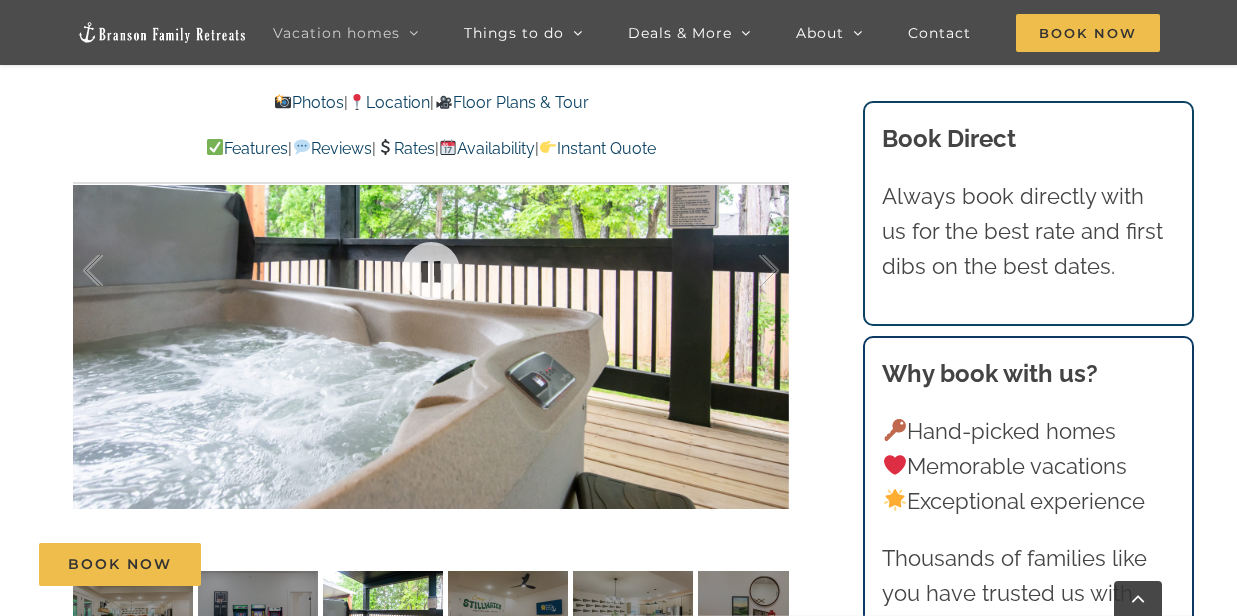 scroll, scrollTop: 1552, scrollLeft: 0, axis: vertical 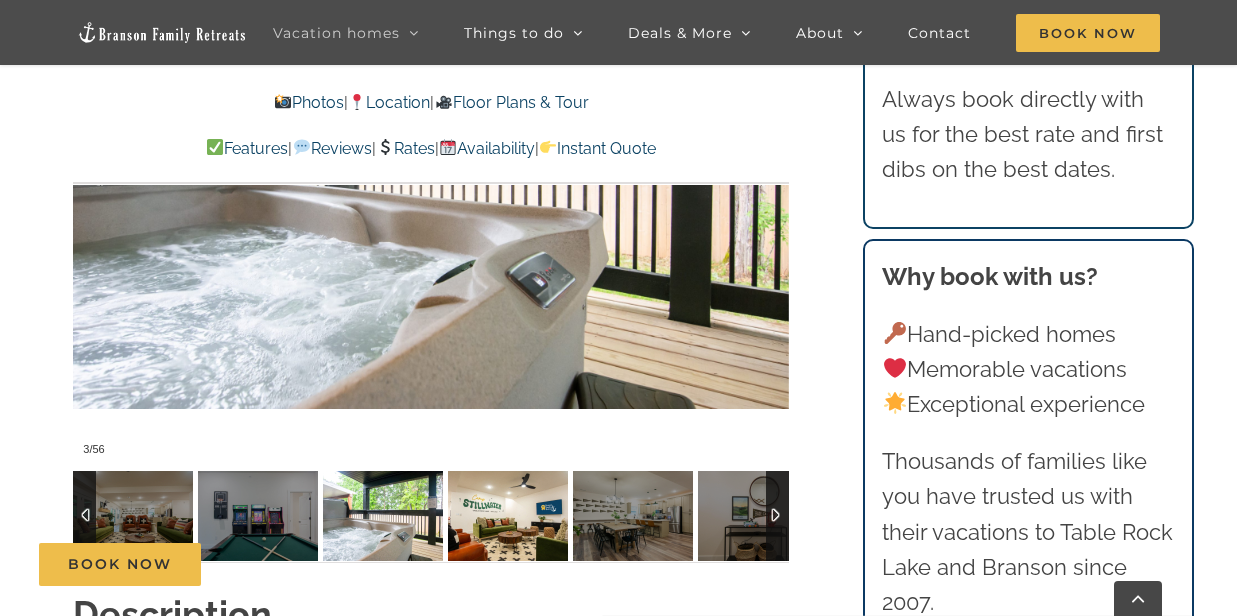 click at bounding box center (508, 516) 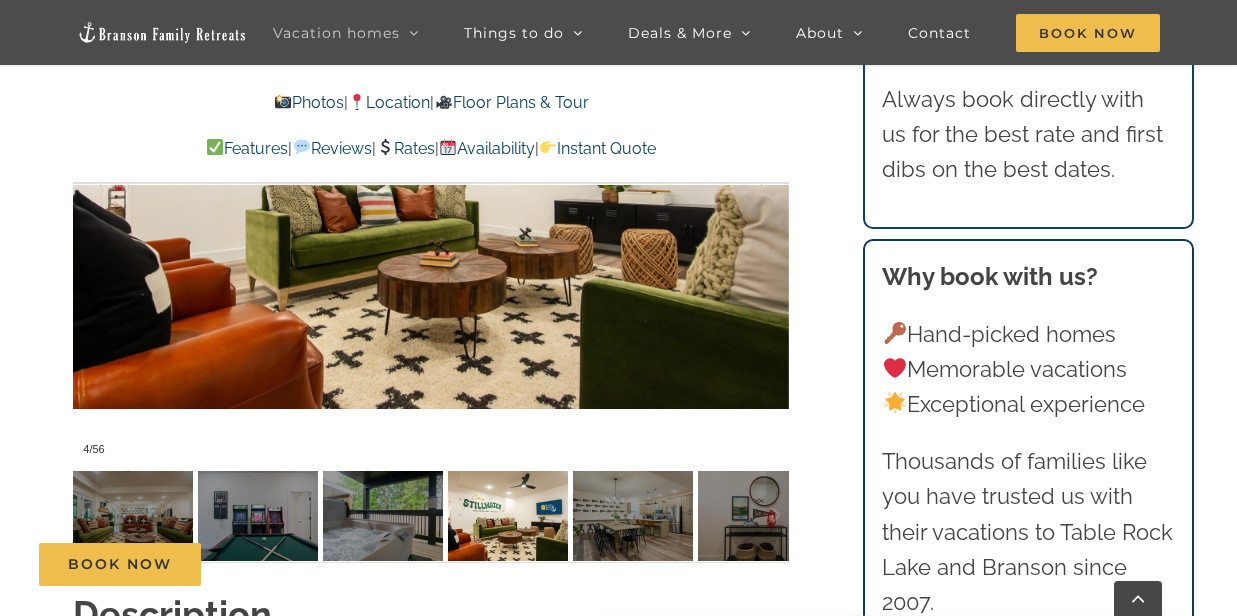 click on "Book Now" at bounding box center (634, 564) 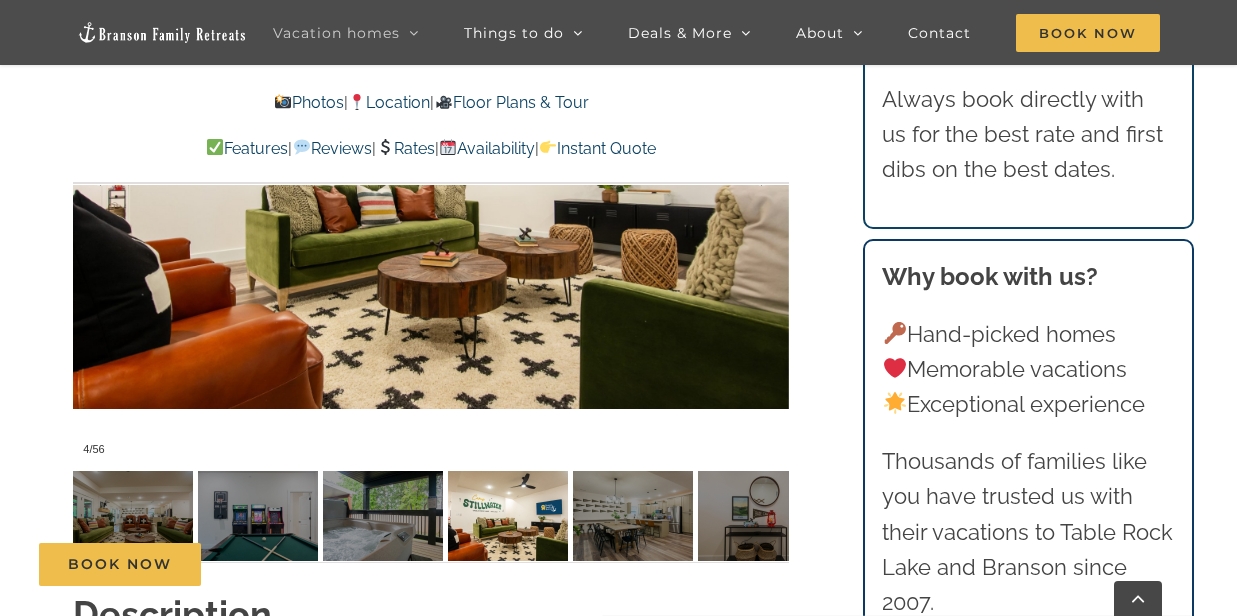 click on "Book Now" at bounding box center (634, 564) 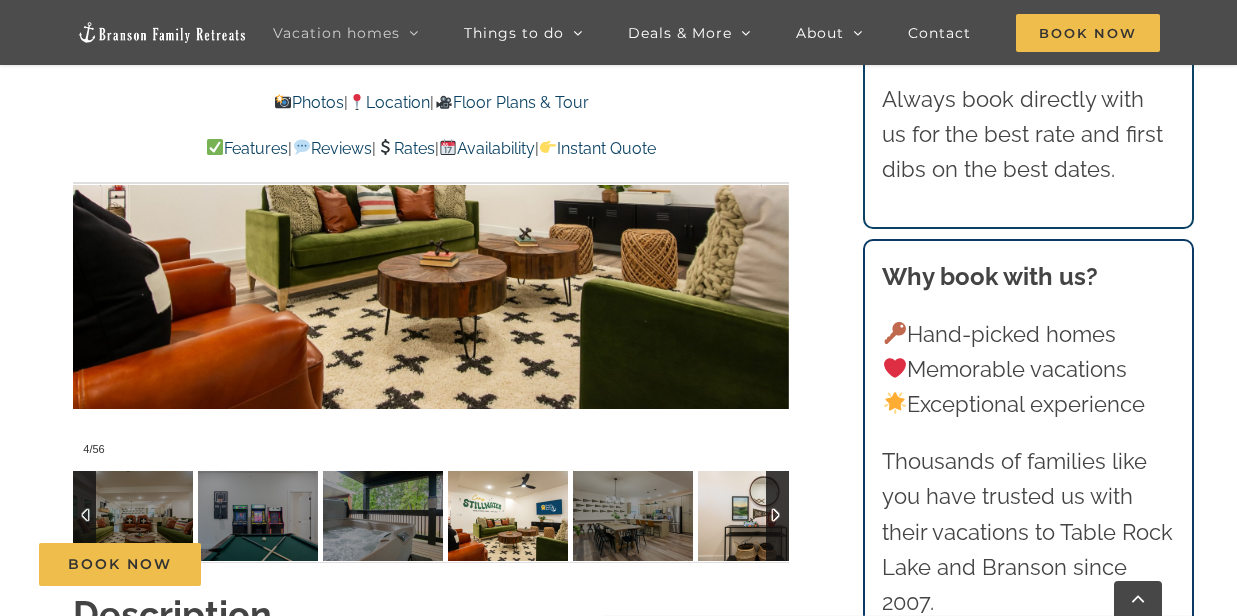 click at bounding box center (758, 516) 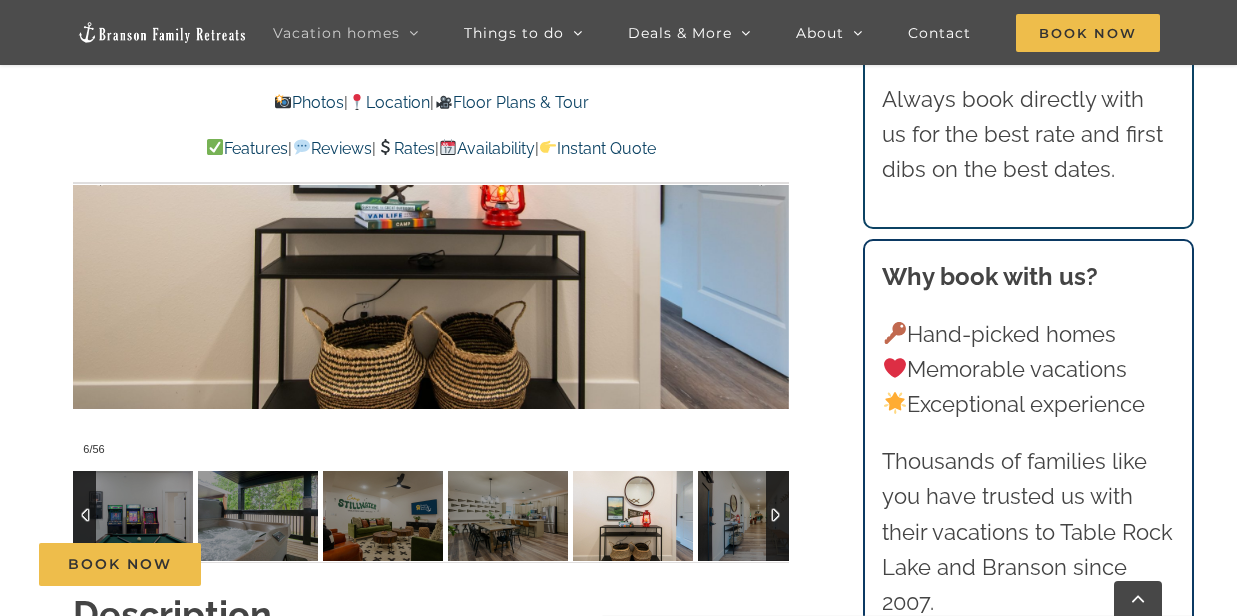 click at bounding box center (777, 516) 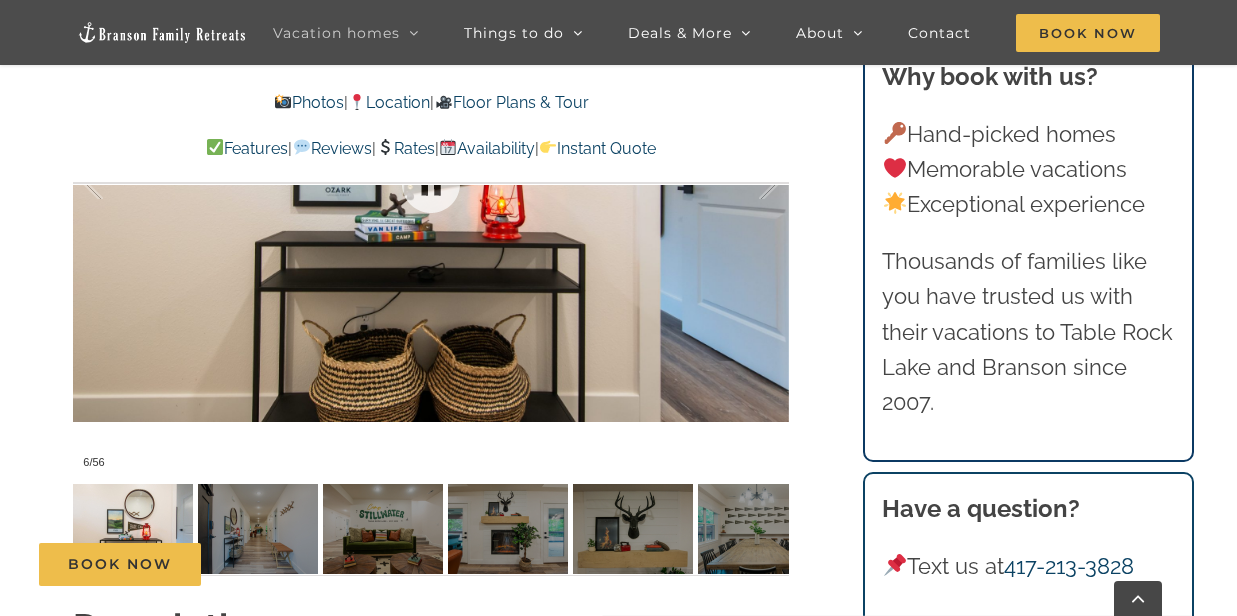 scroll, scrollTop: 1552, scrollLeft: 0, axis: vertical 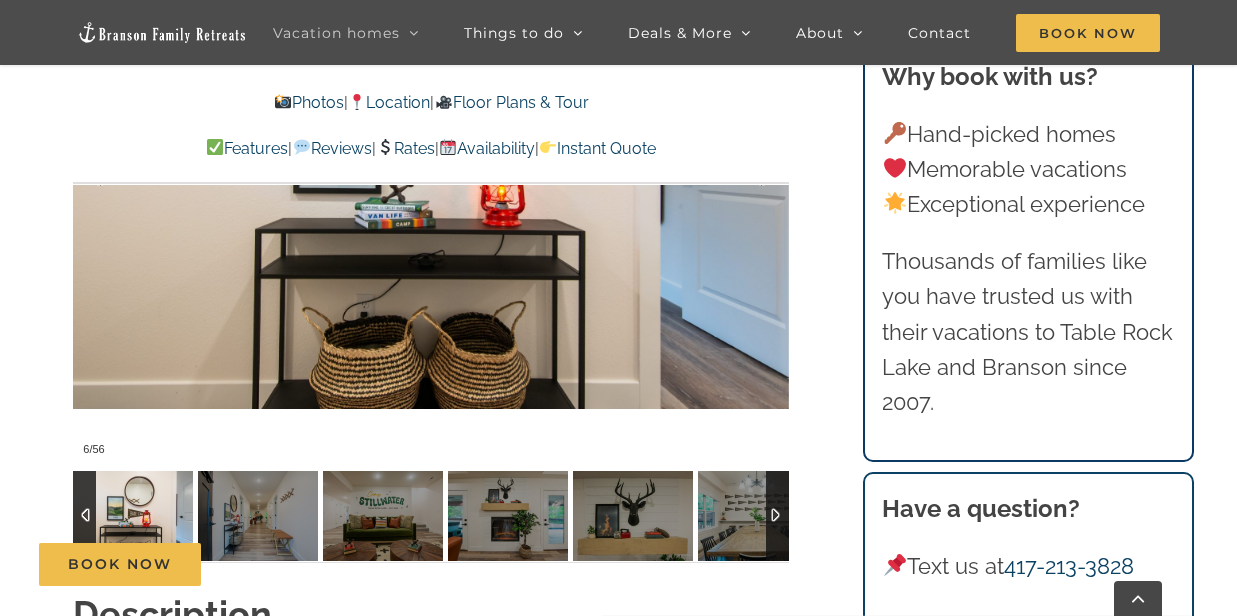 click at bounding box center [777, 516] 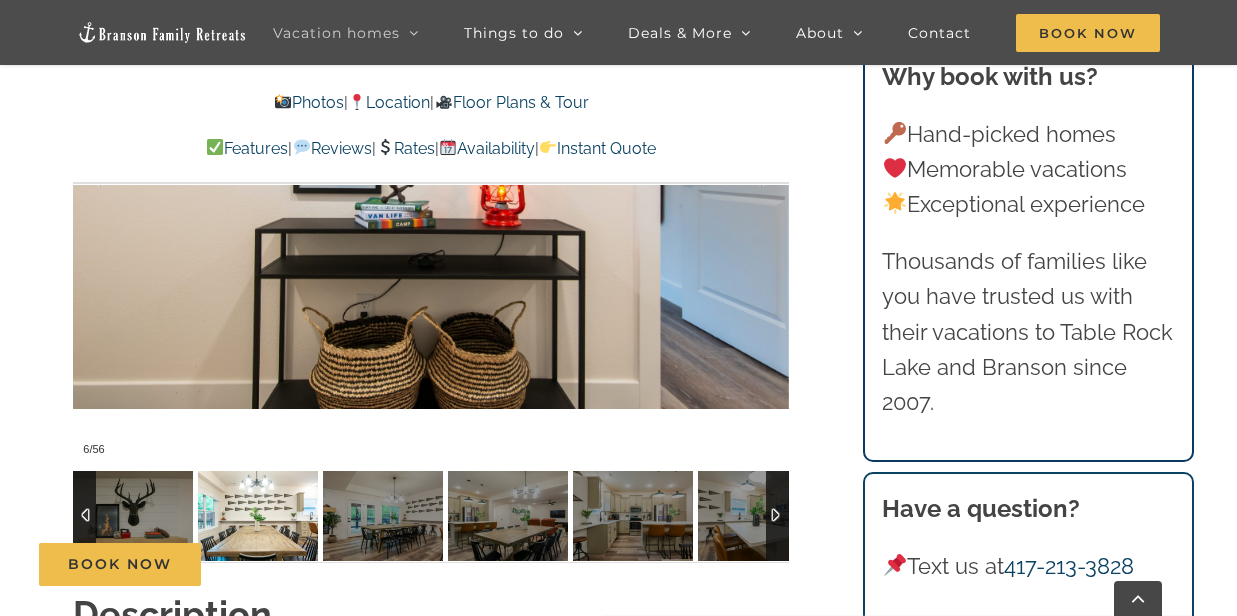 click at bounding box center [258, 516] 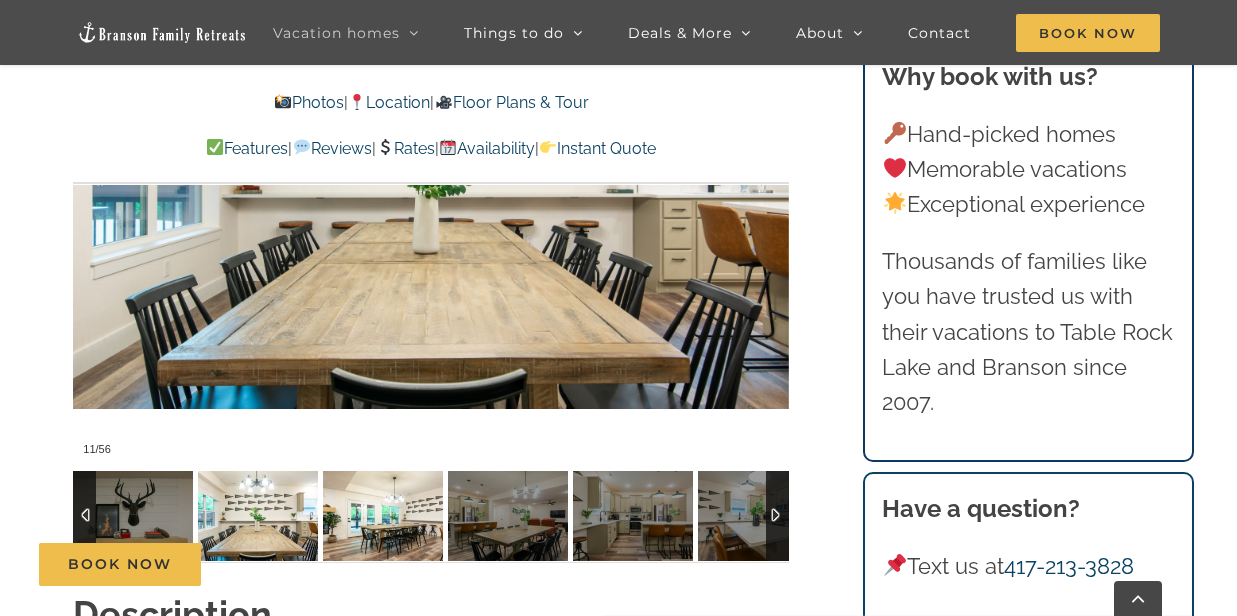 click at bounding box center (383, 516) 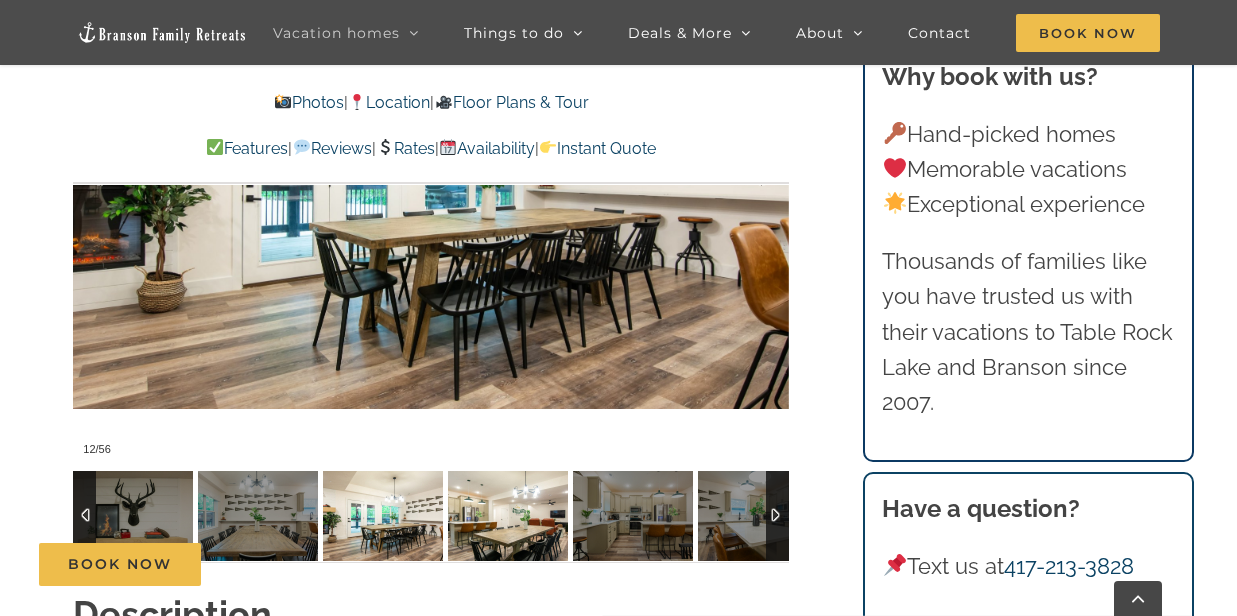click at bounding box center (508, 516) 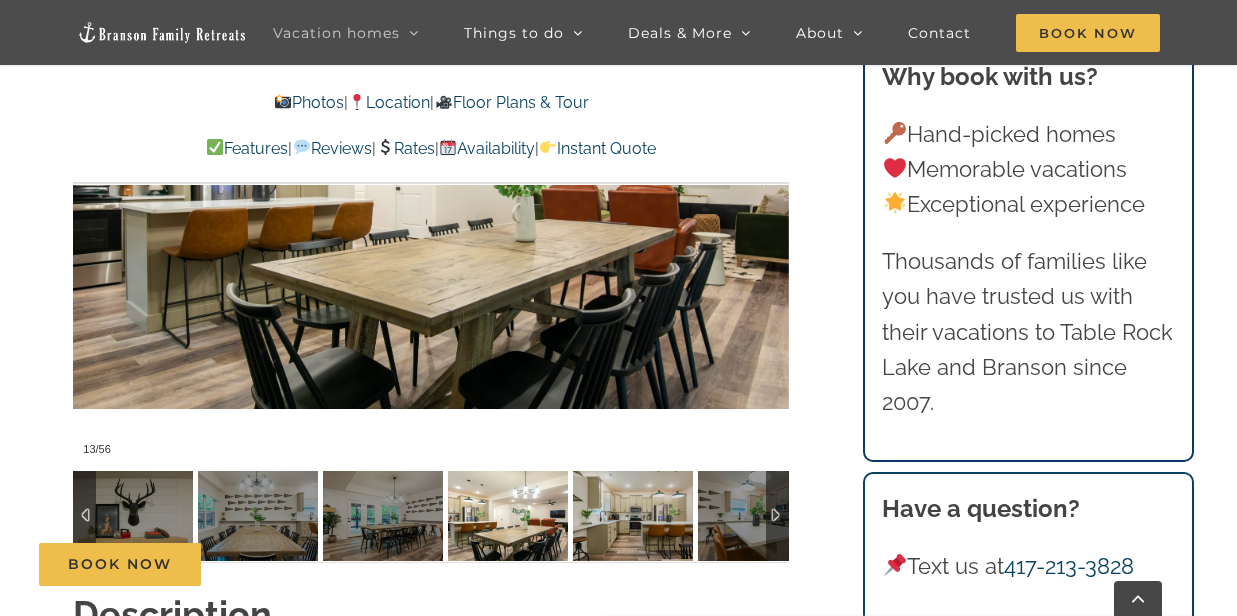 click on "Book Now" at bounding box center [634, 564] 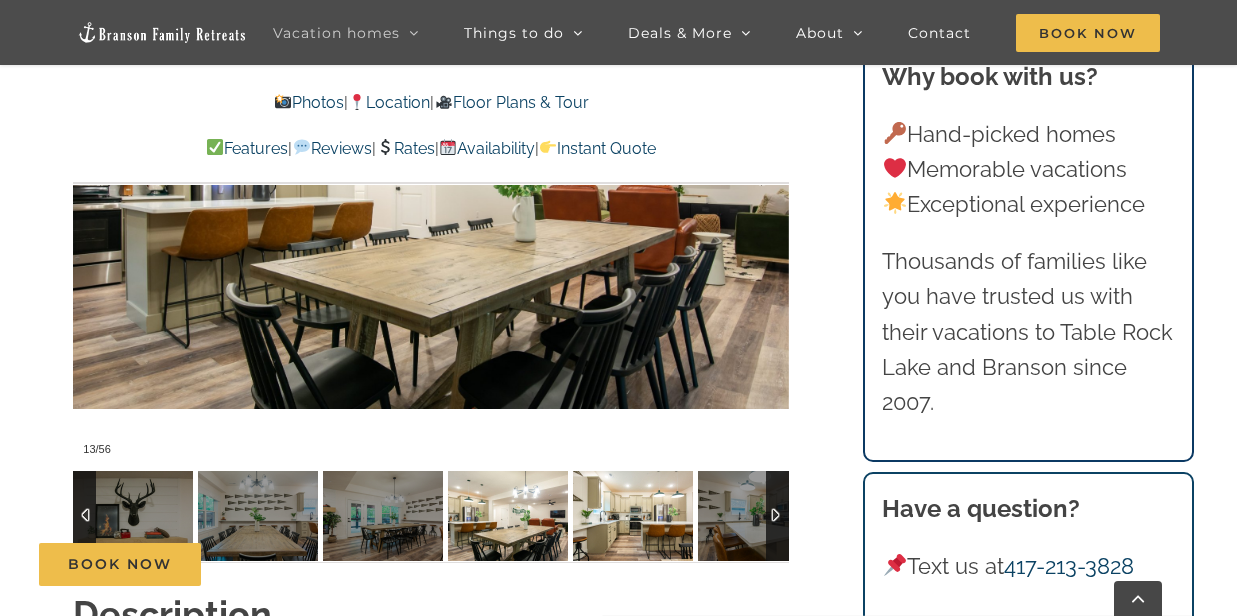 click at bounding box center (633, 516) 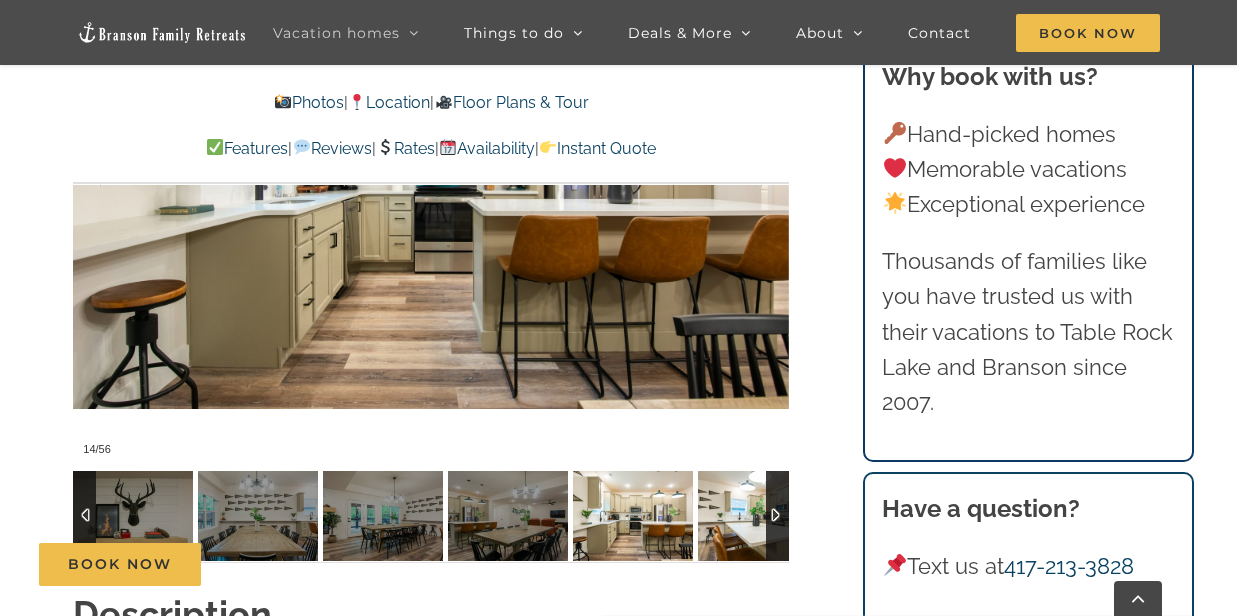 click at bounding box center (758, 516) 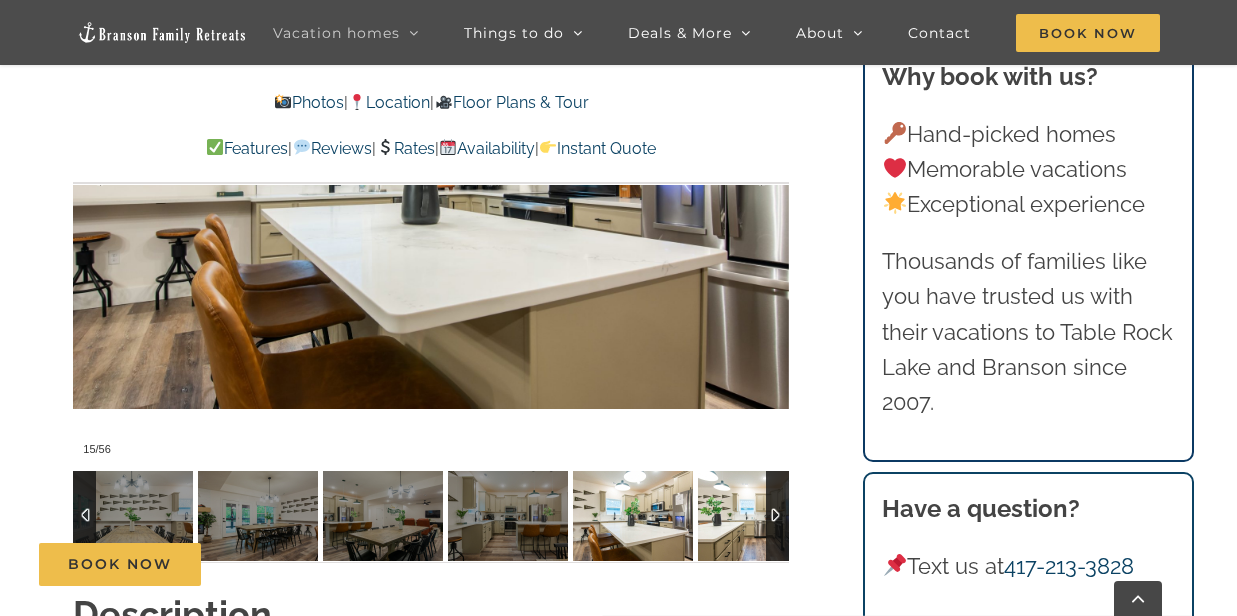 click at bounding box center [758, 516] 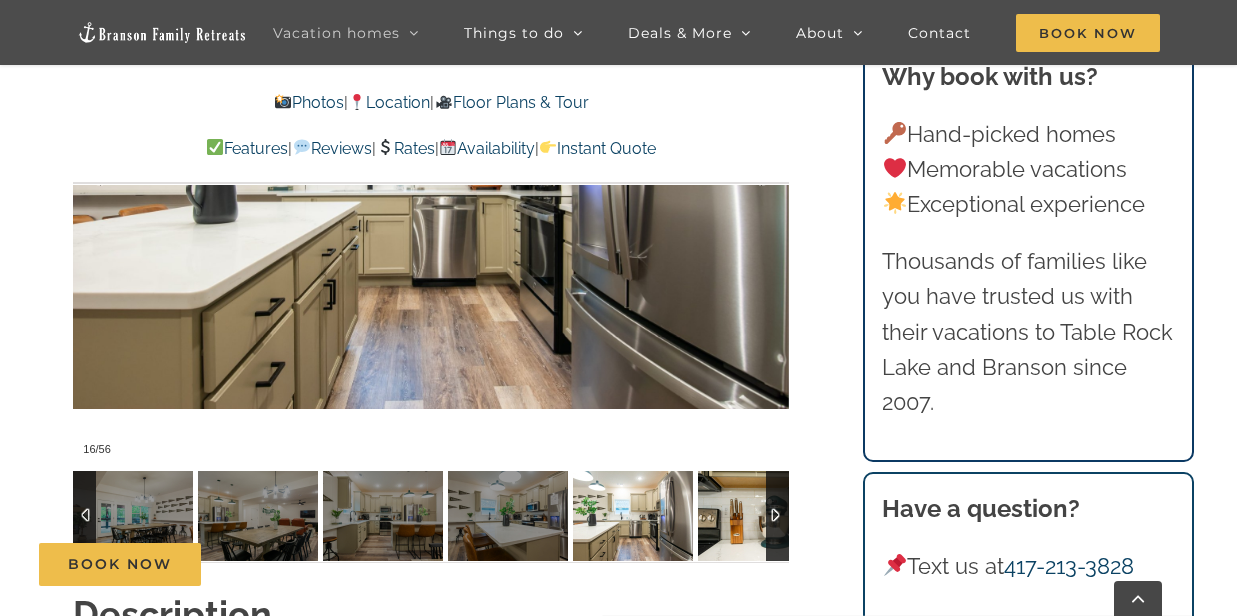 click at bounding box center (758, 516) 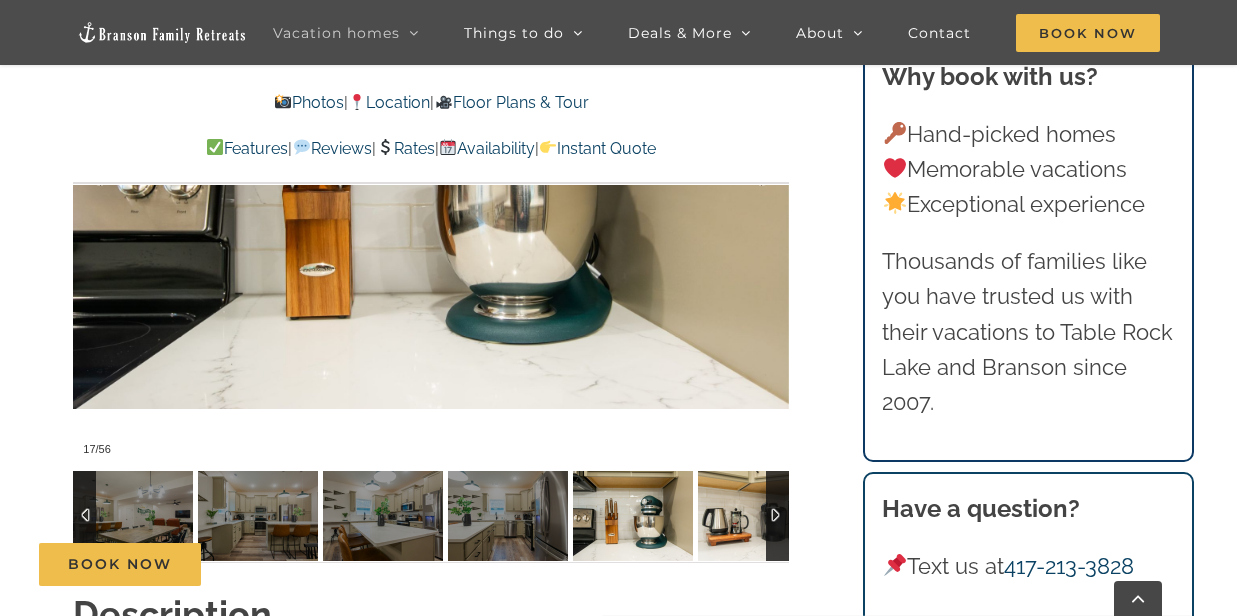 click at bounding box center (758, 516) 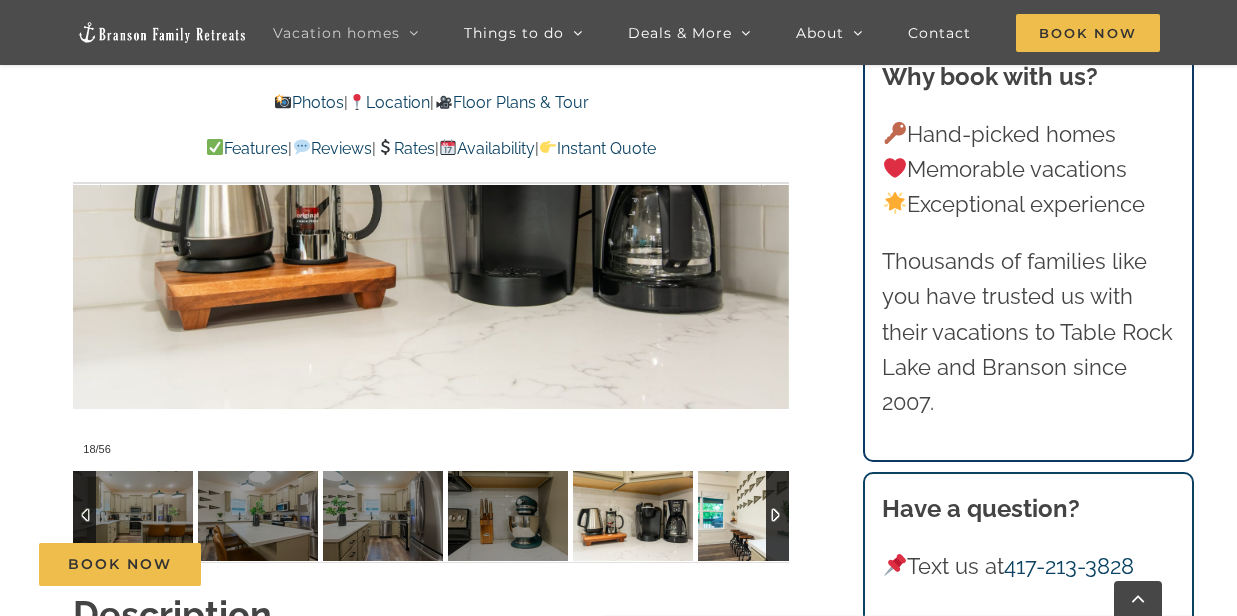 click at bounding box center [758, 516] 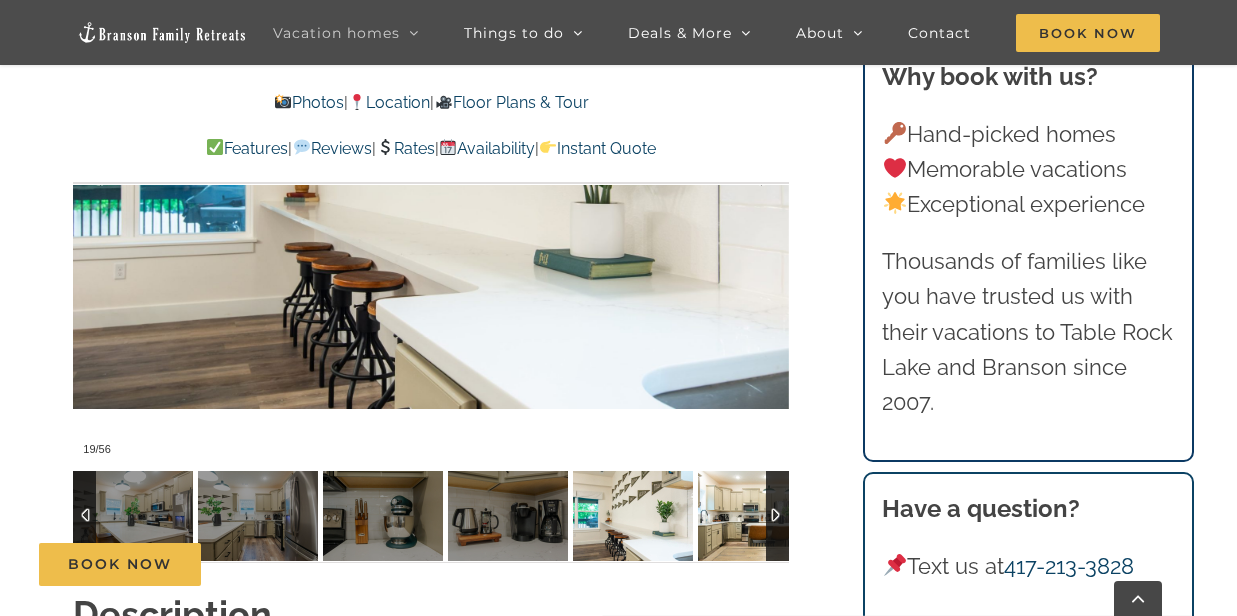 click at bounding box center (758, 516) 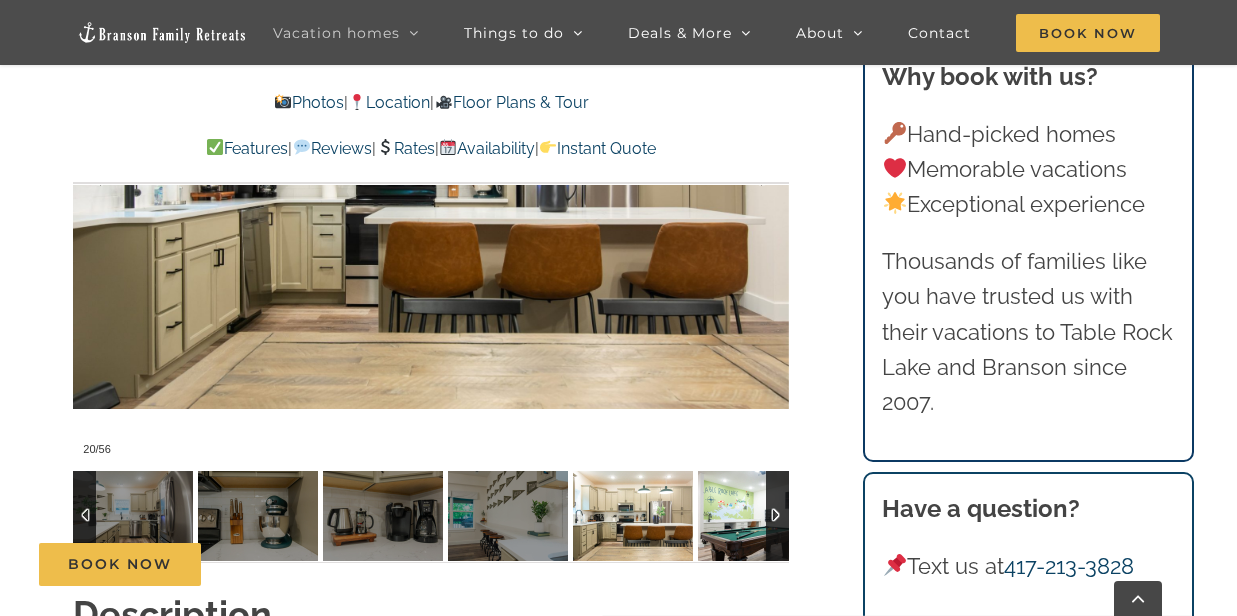 click at bounding box center (758, 516) 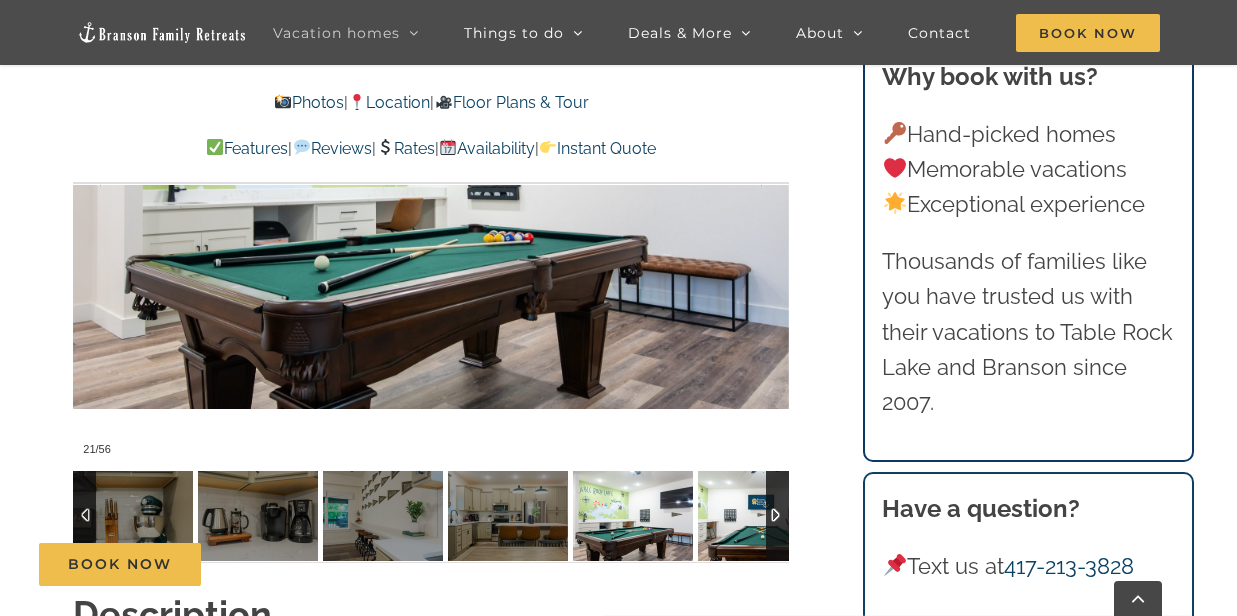 click at bounding box center (758, 516) 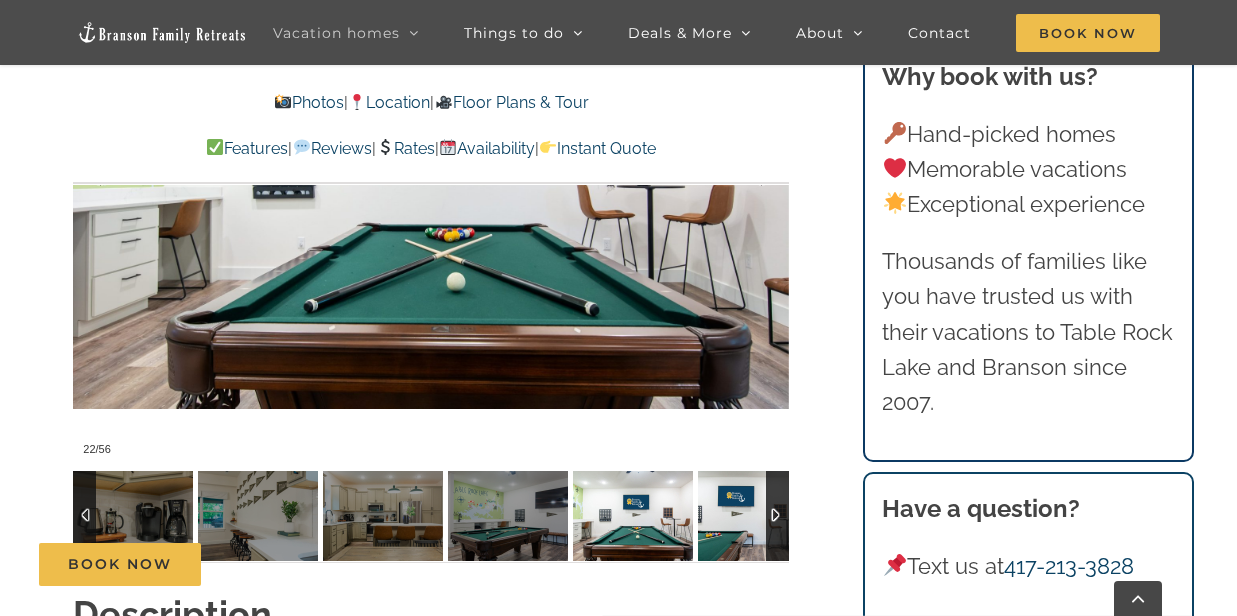 click at bounding box center (758, 516) 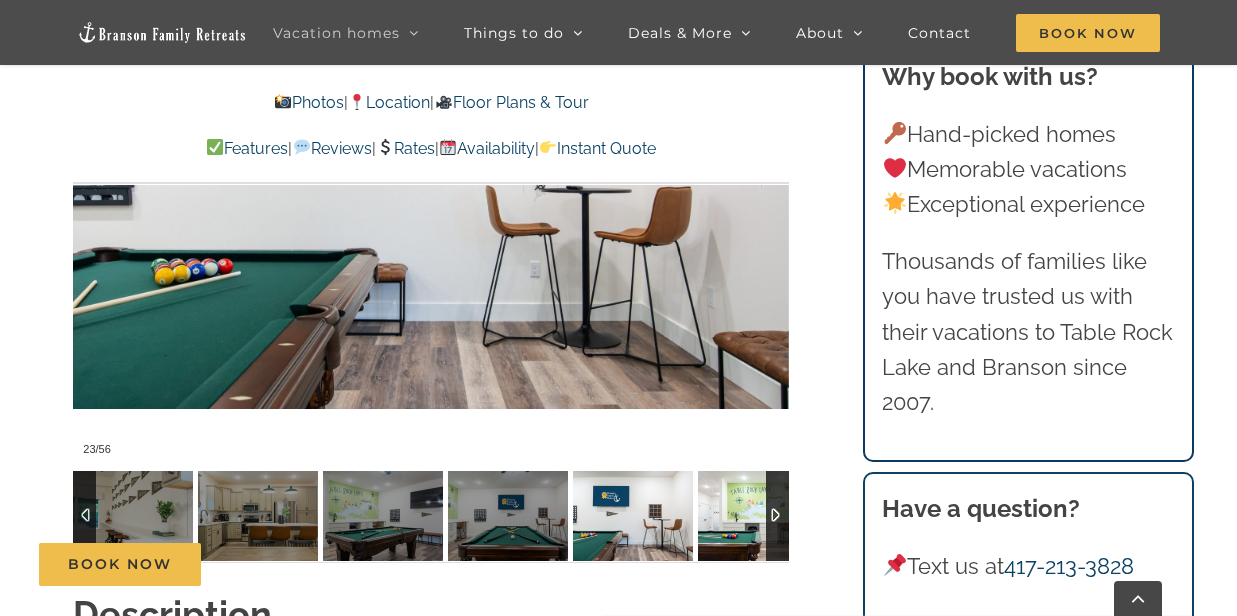 click at bounding box center [758, 516] 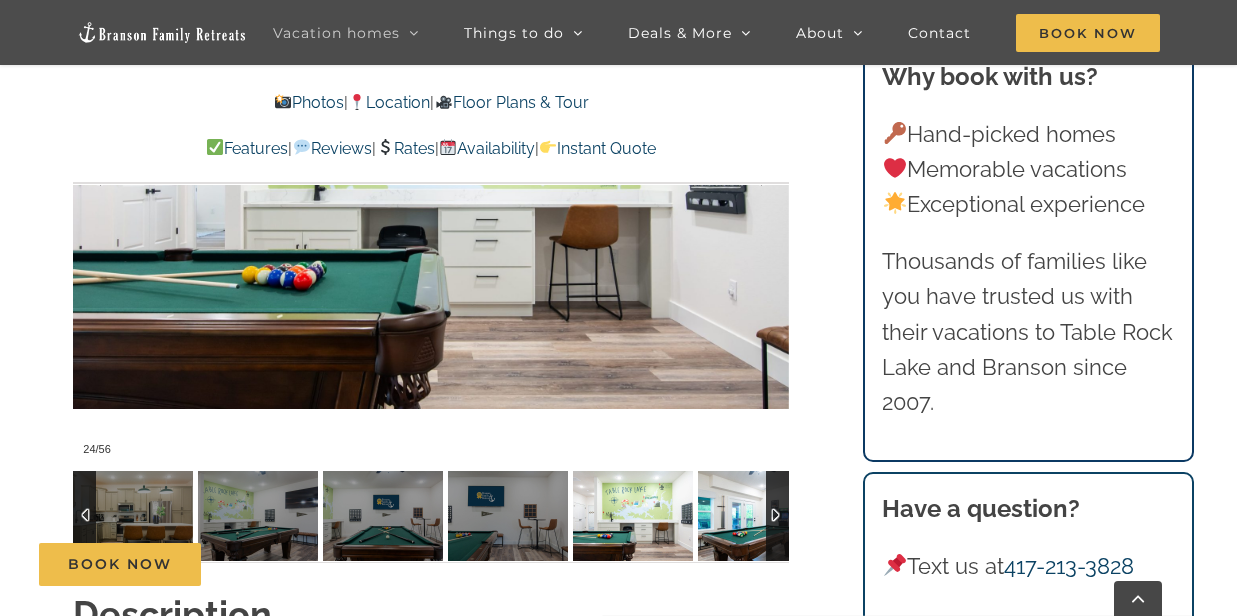 click at bounding box center [758, 516] 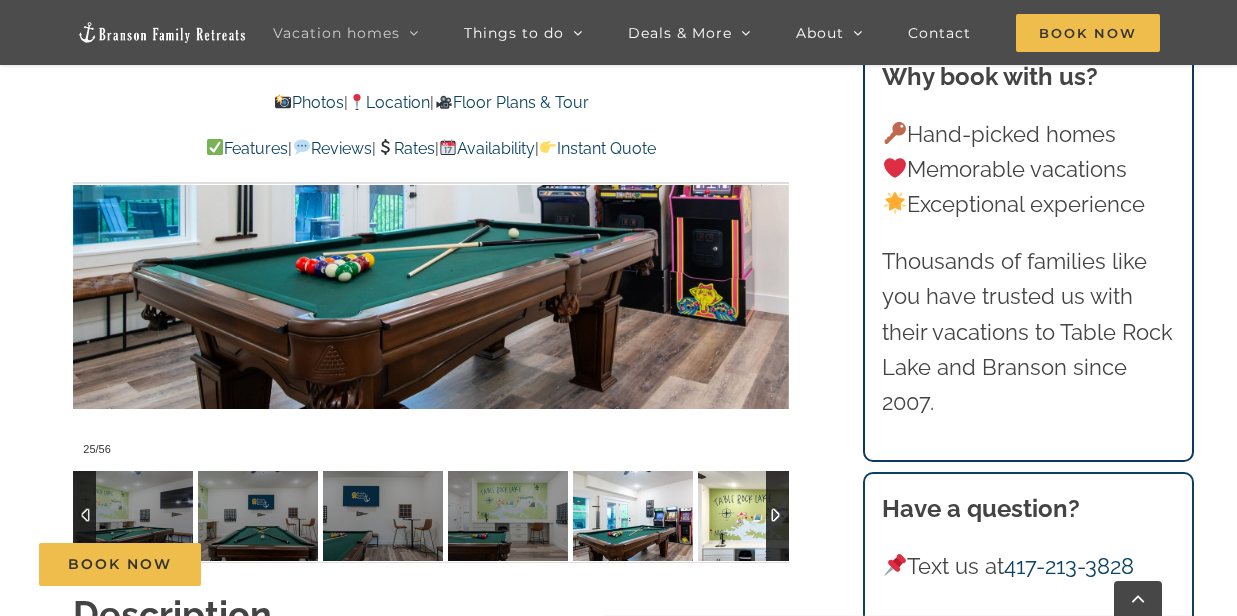 click at bounding box center [758, 516] 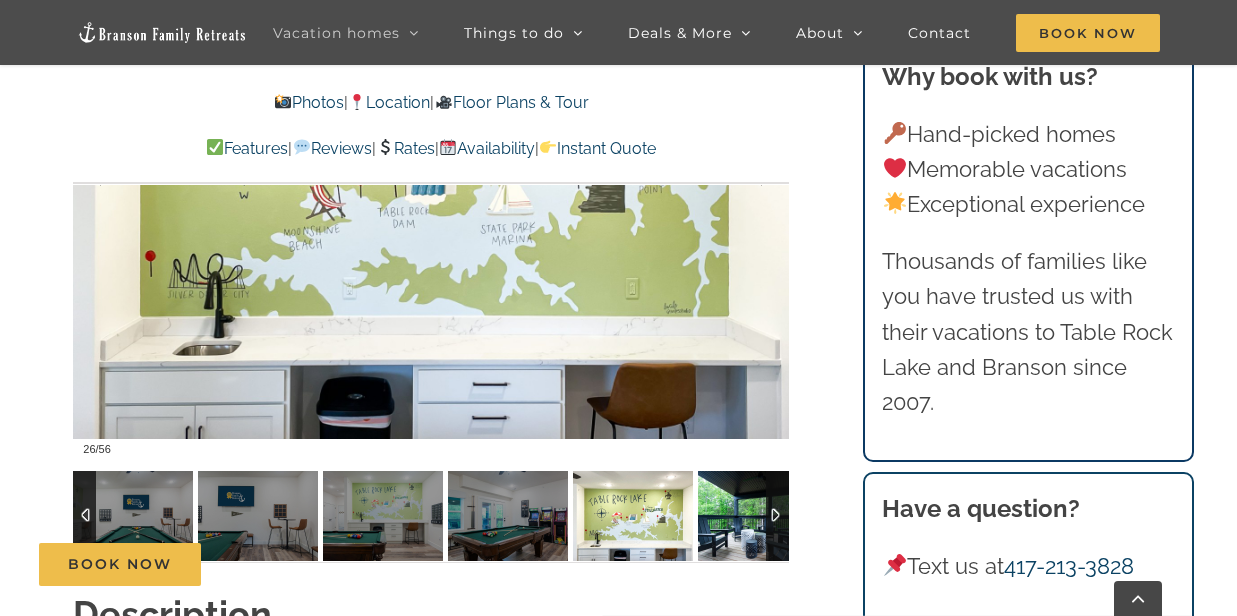 click at bounding box center [758, 516] 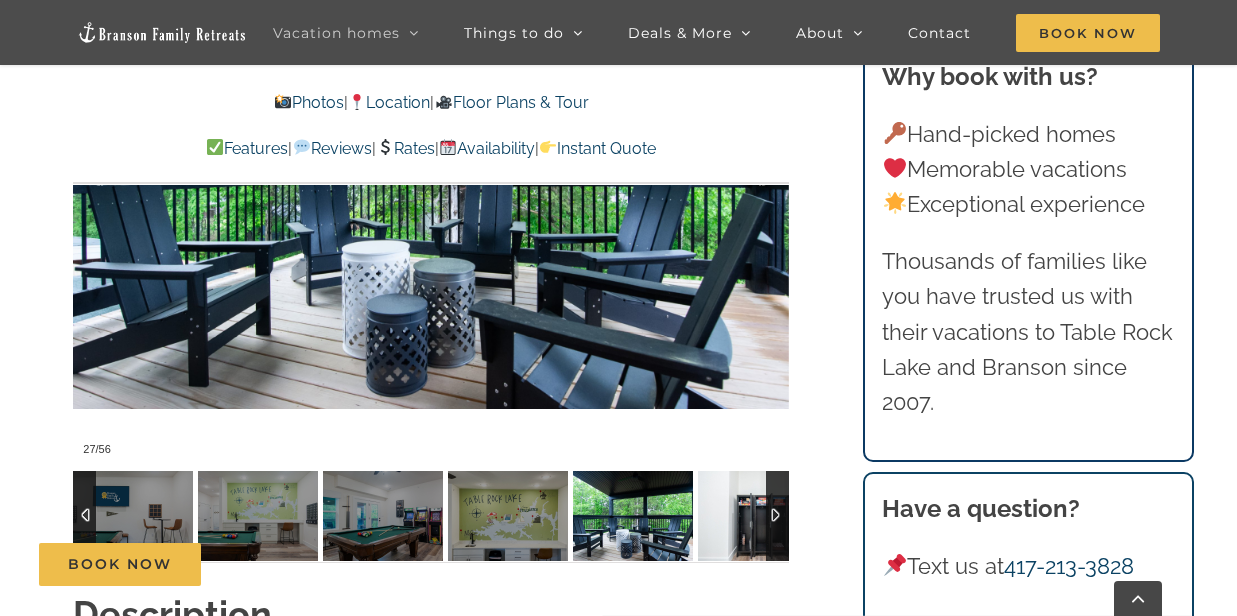 click at bounding box center (758, 516) 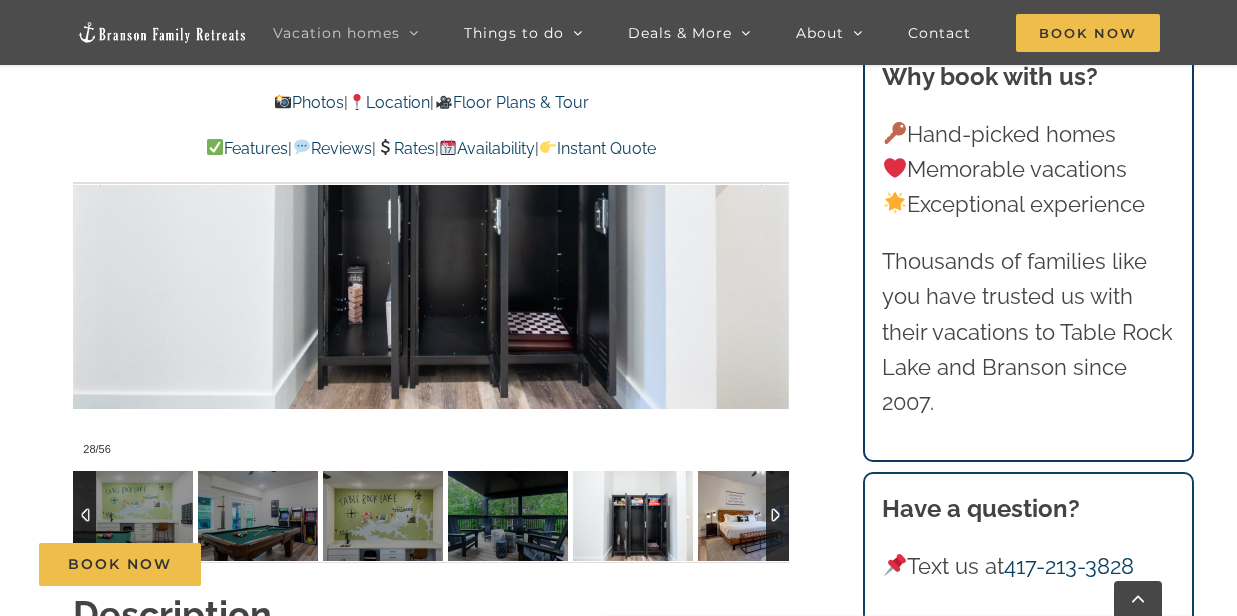 click at bounding box center (758, 516) 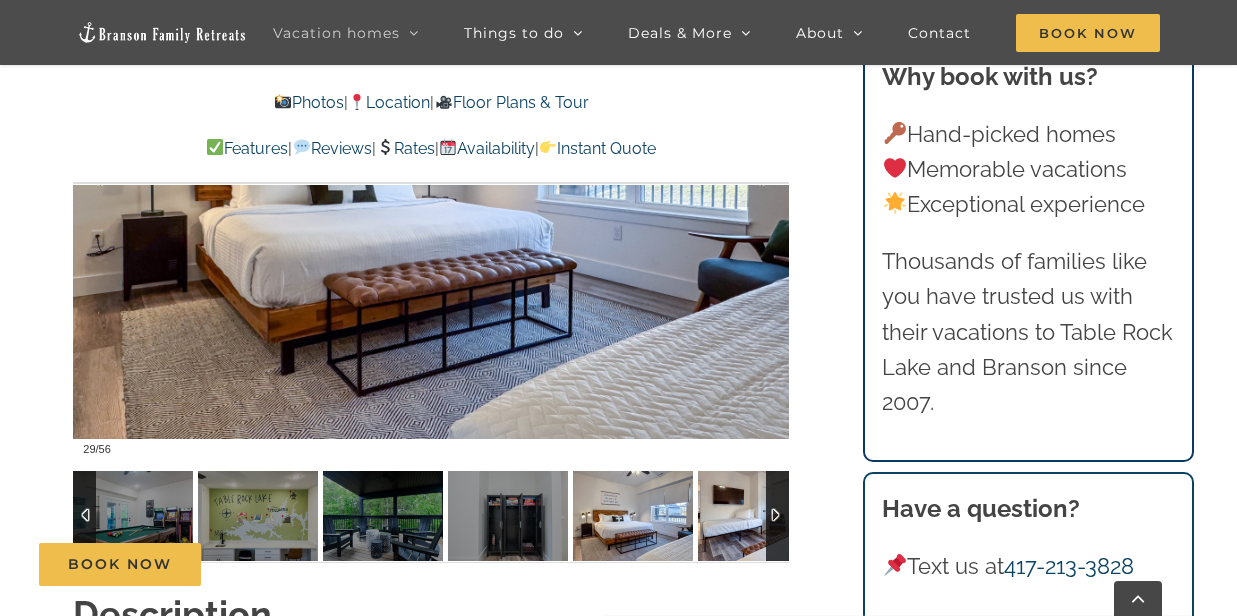 click at bounding box center [758, 516] 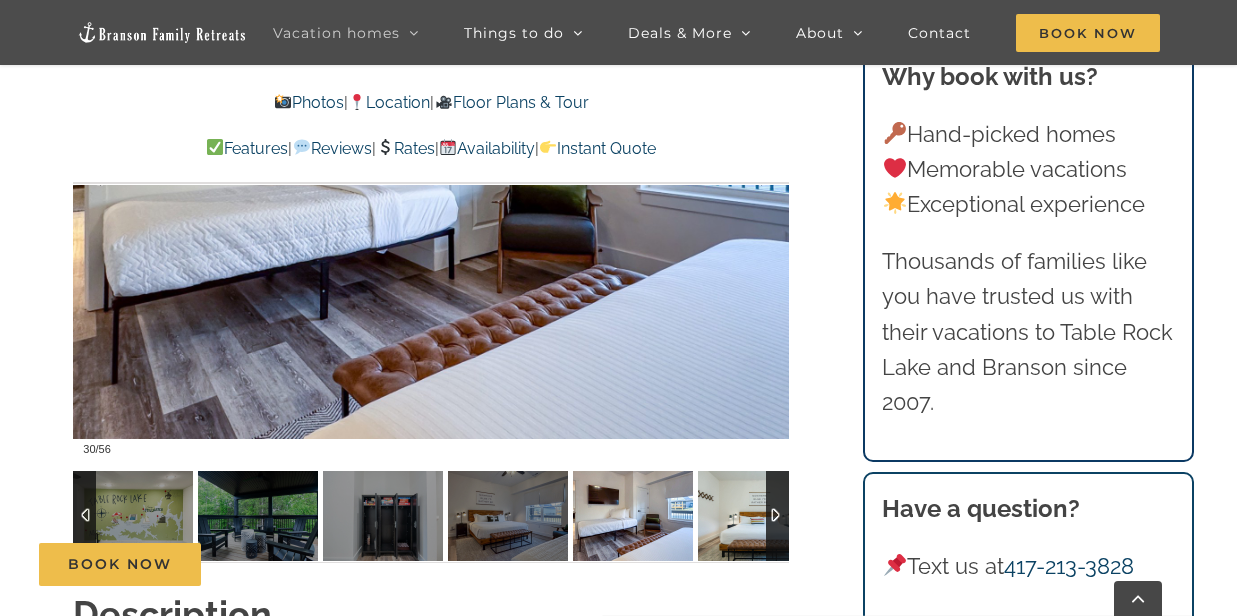 click at bounding box center [758, 516] 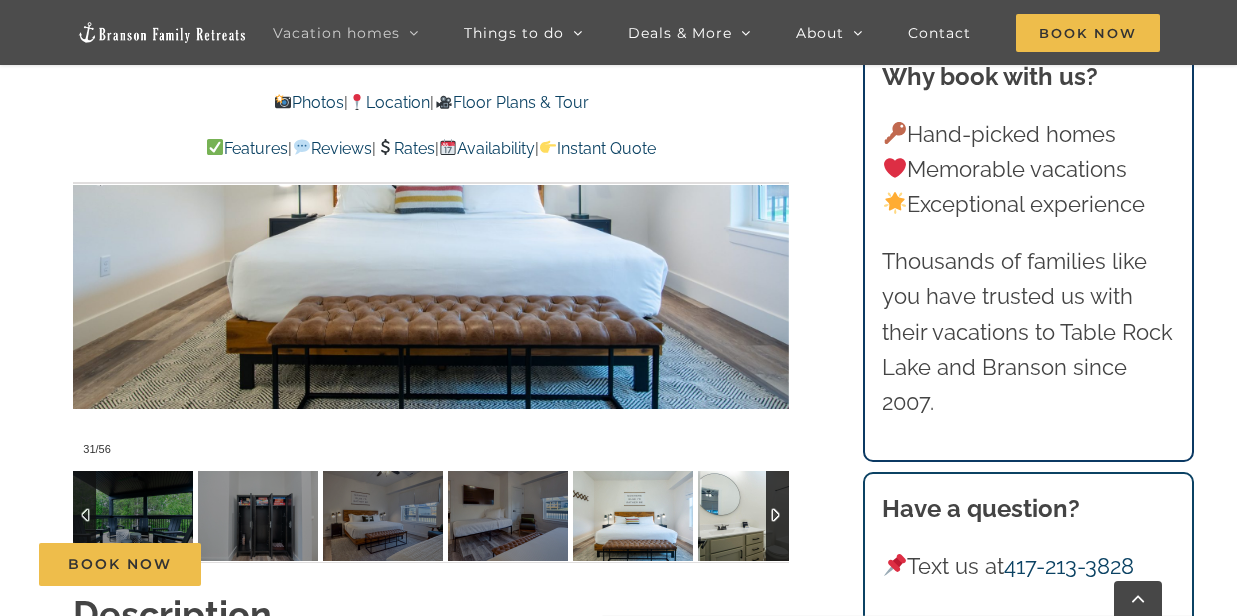click at bounding box center (758, 516) 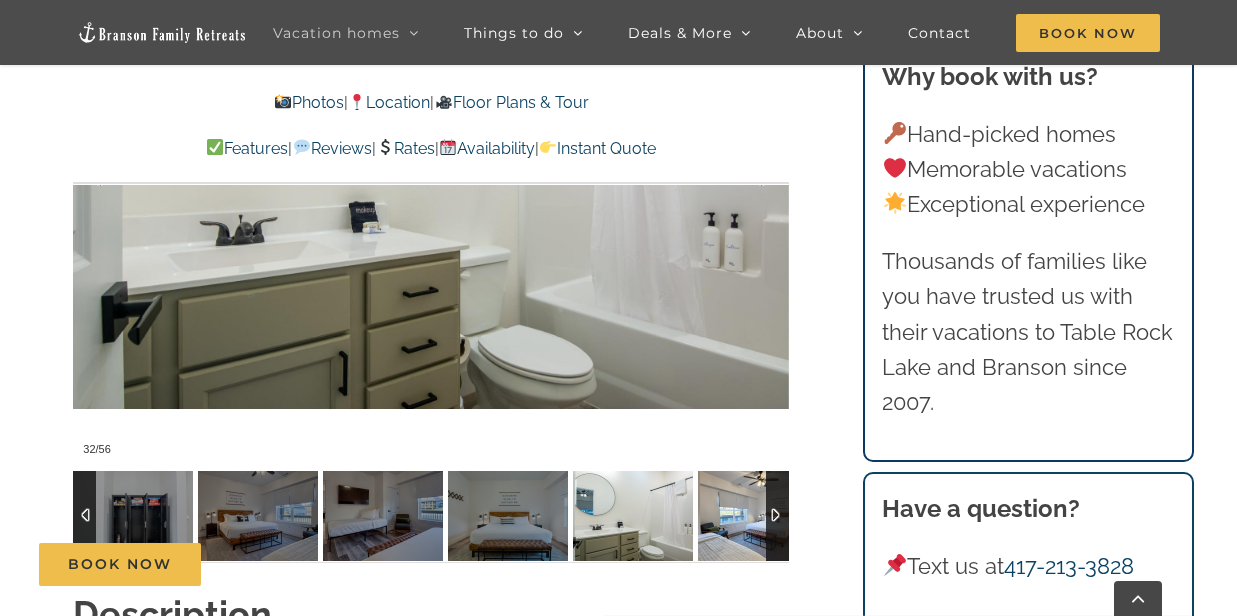 click at bounding box center [758, 516] 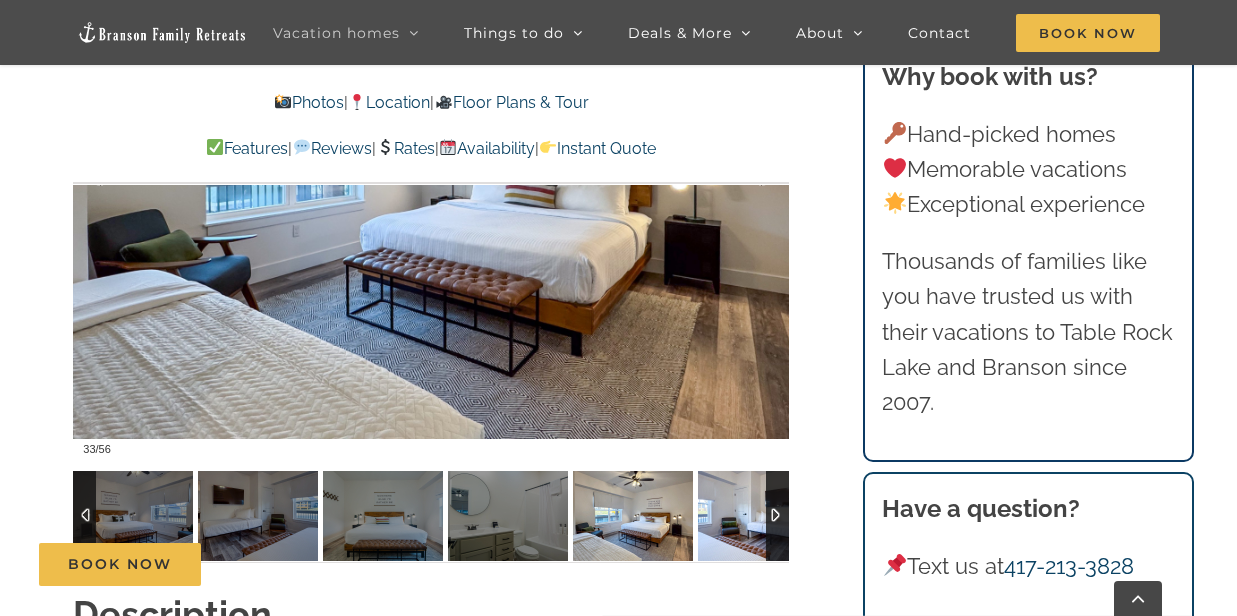 click at bounding box center [758, 516] 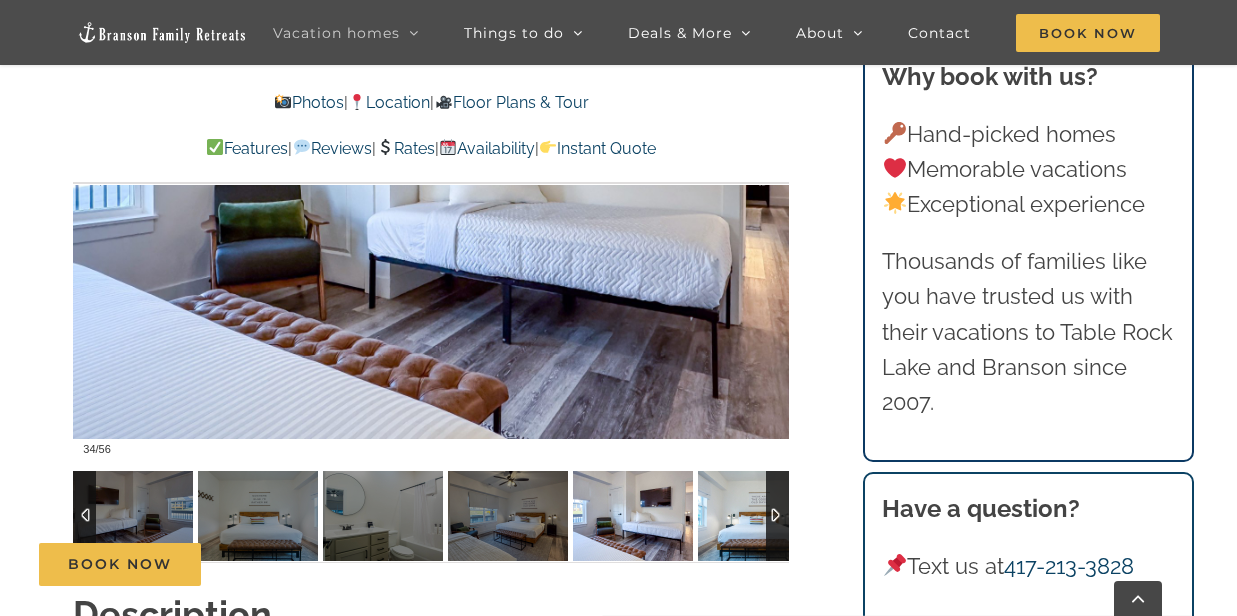 click at bounding box center [758, 516] 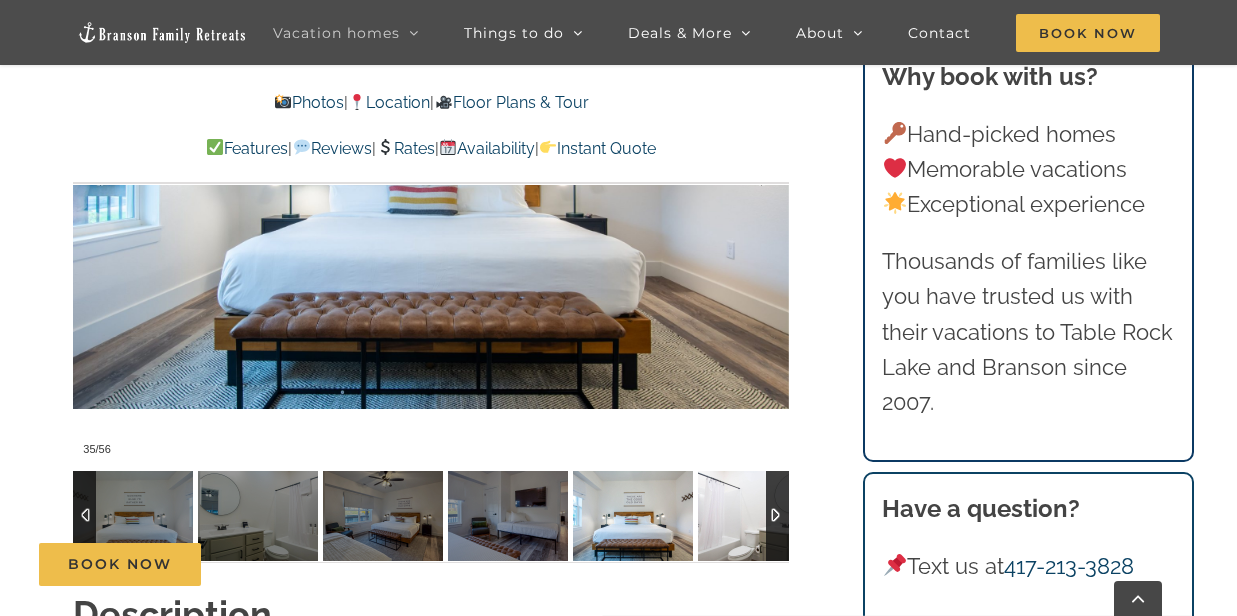 click at bounding box center (758, 516) 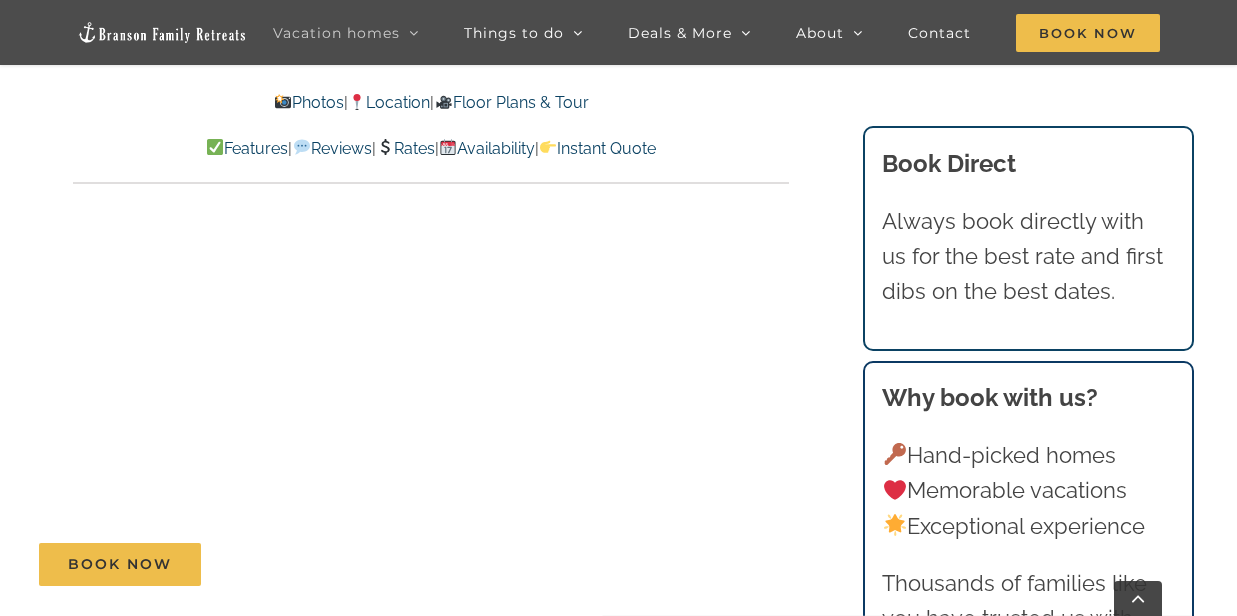 scroll, scrollTop: 10000, scrollLeft: 0, axis: vertical 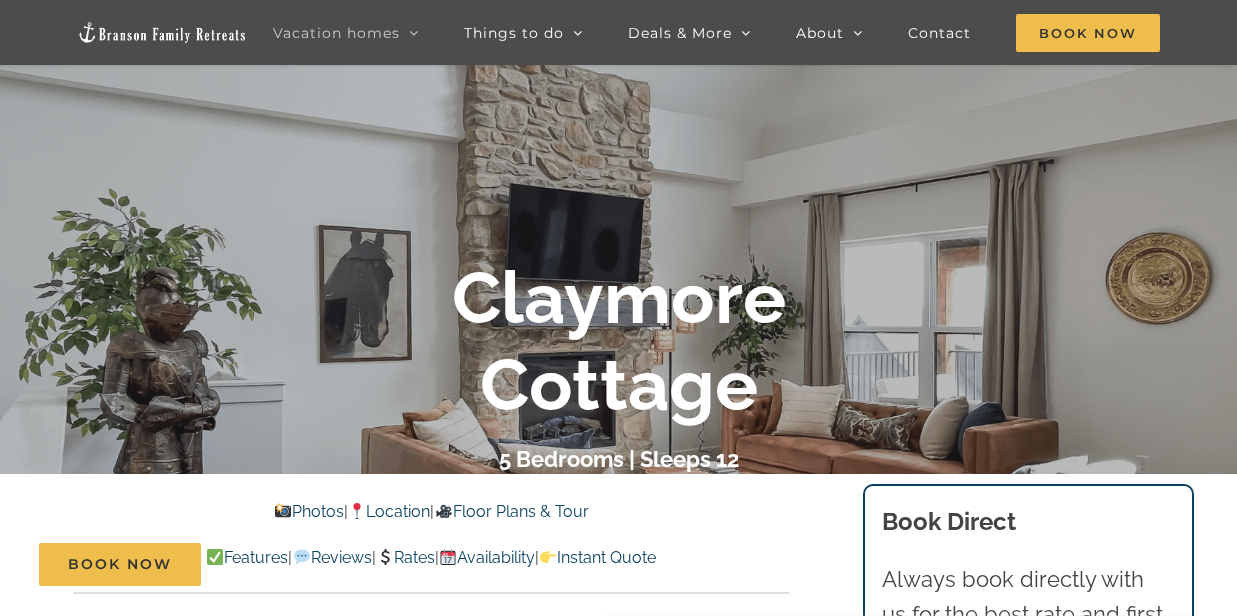 click on "Photos" at bounding box center [309, 511] 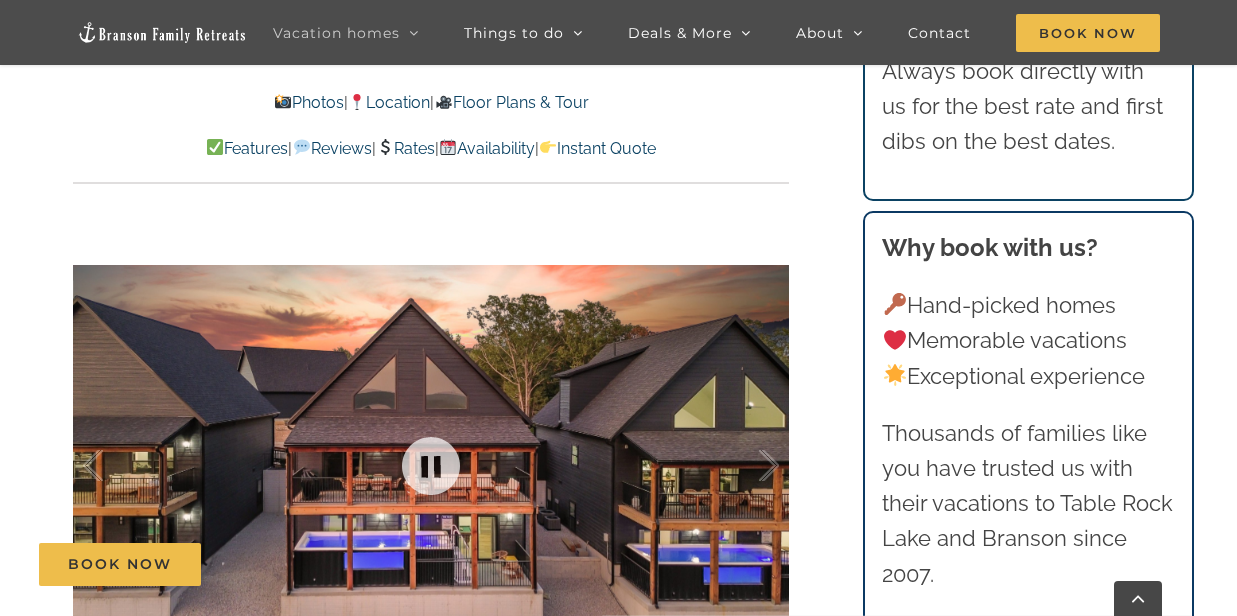 scroll, scrollTop: 1259, scrollLeft: 0, axis: vertical 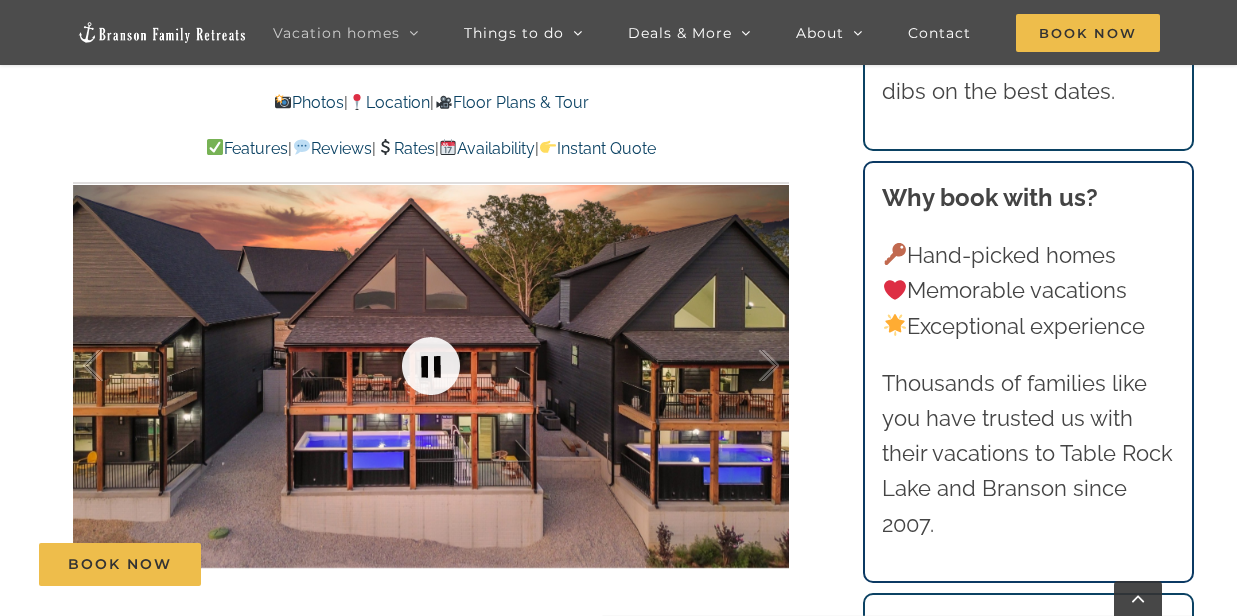 click at bounding box center (431, 366) 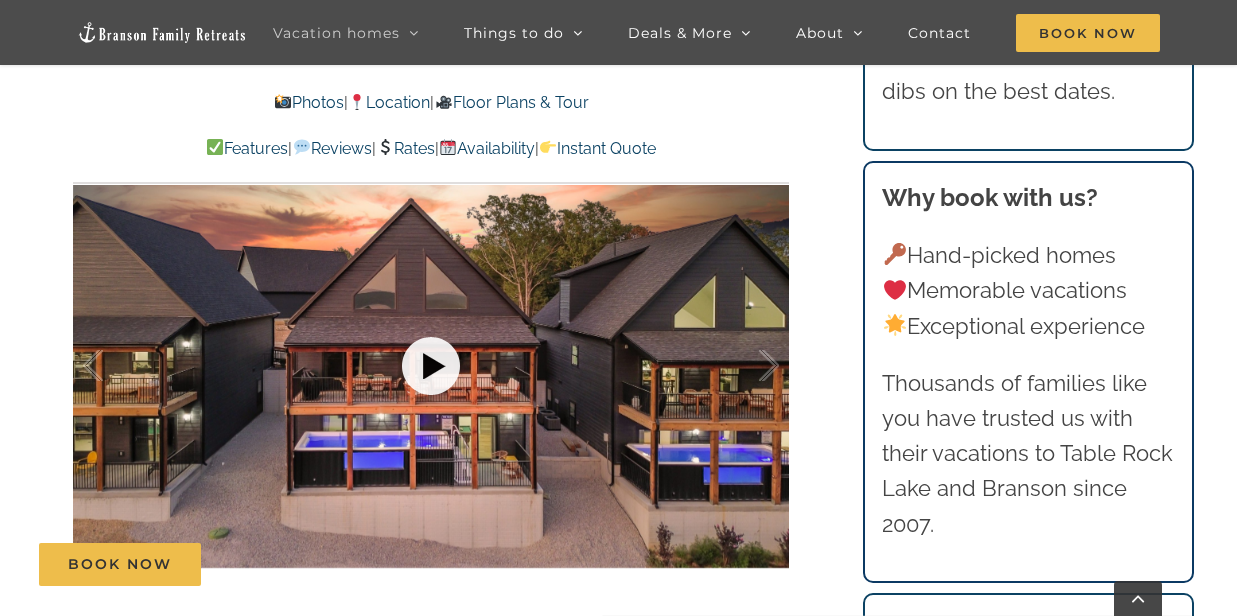 click at bounding box center (431, 366) 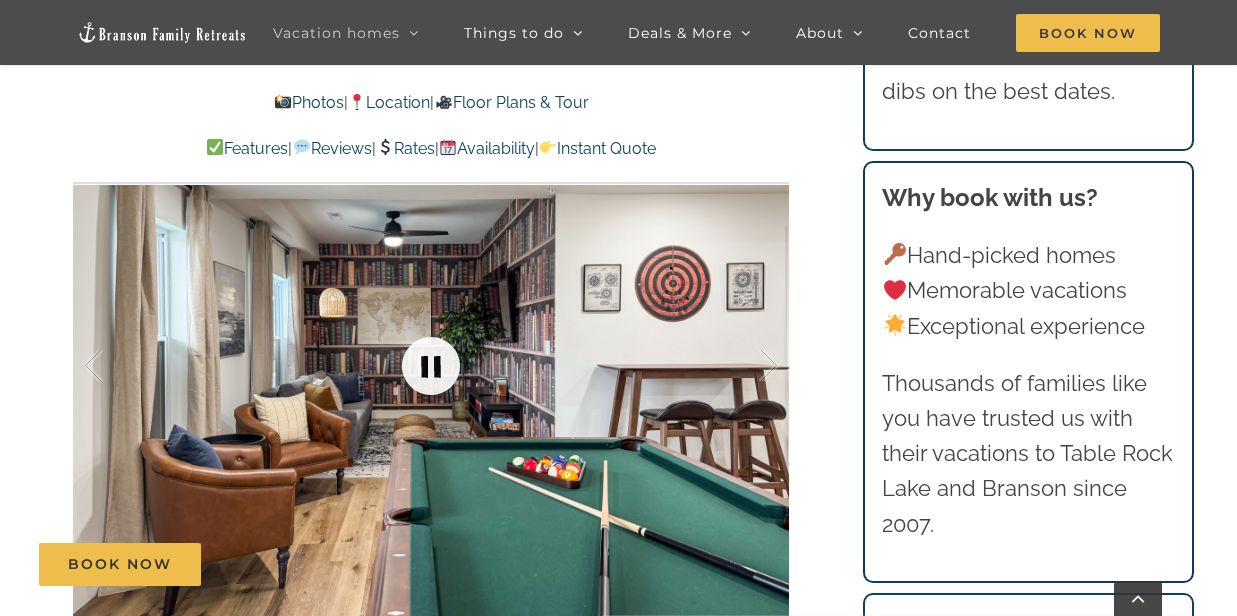 click at bounding box center (431, 366) 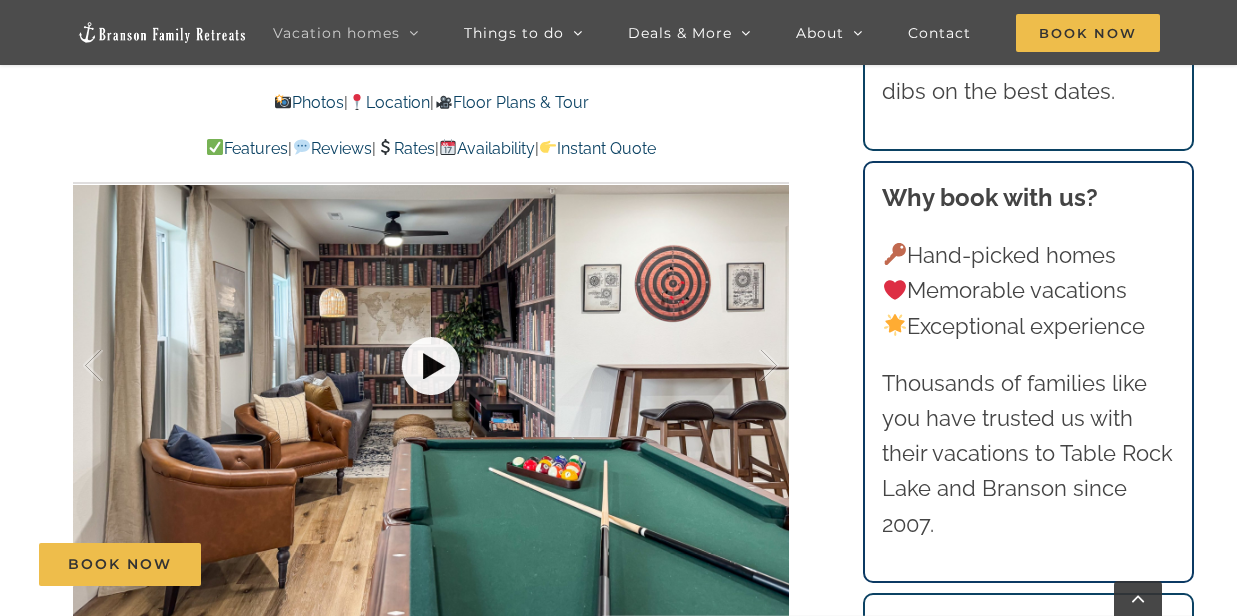 click at bounding box center (431, 366) 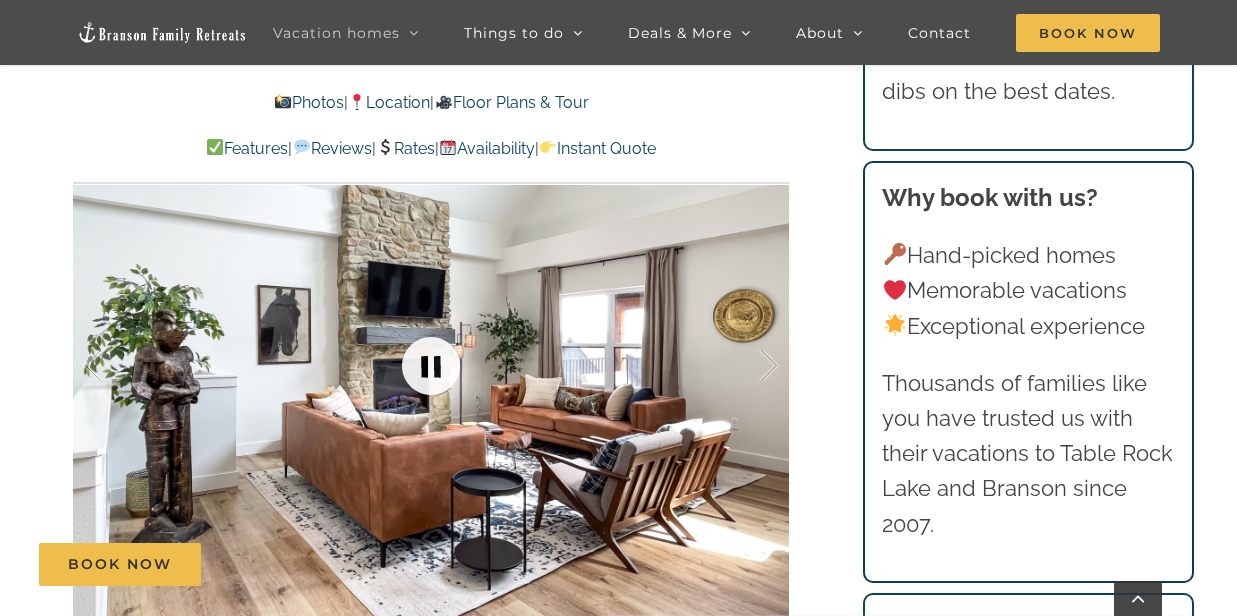 click at bounding box center (431, 366) 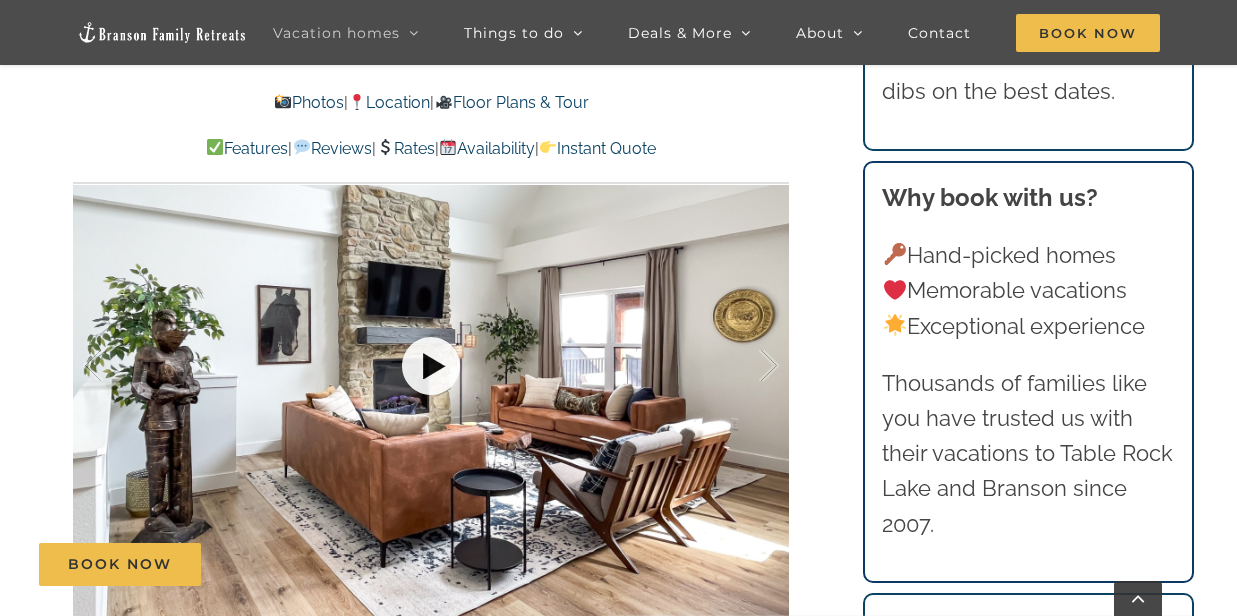 click at bounding box center (431, 366) 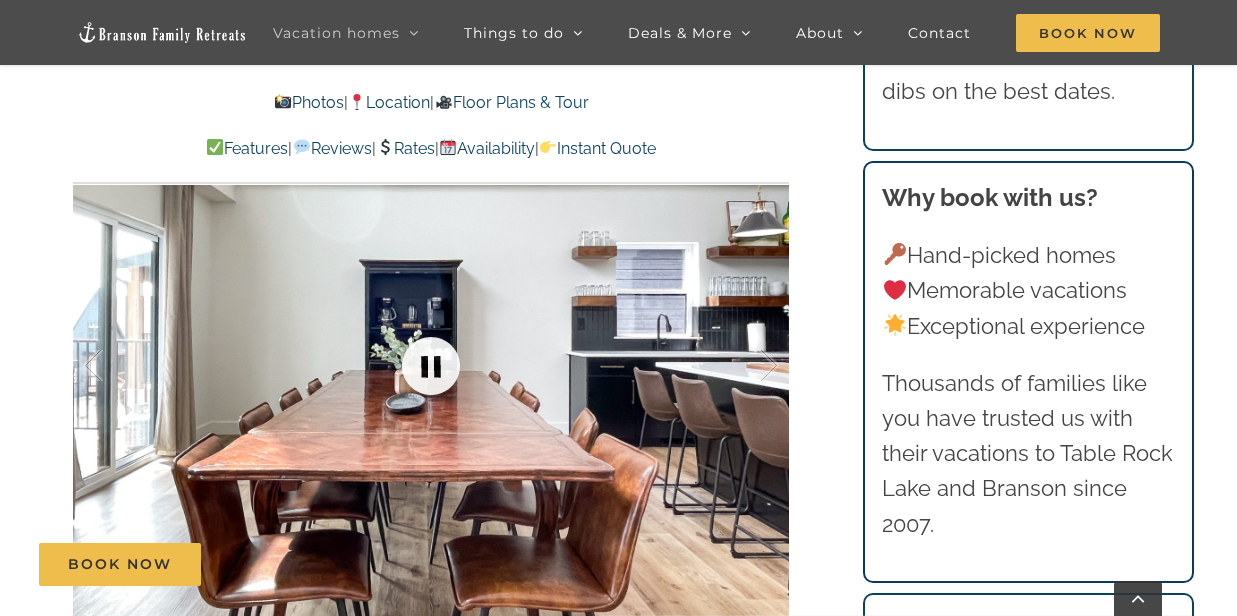 click at bounding box center (431, 366) 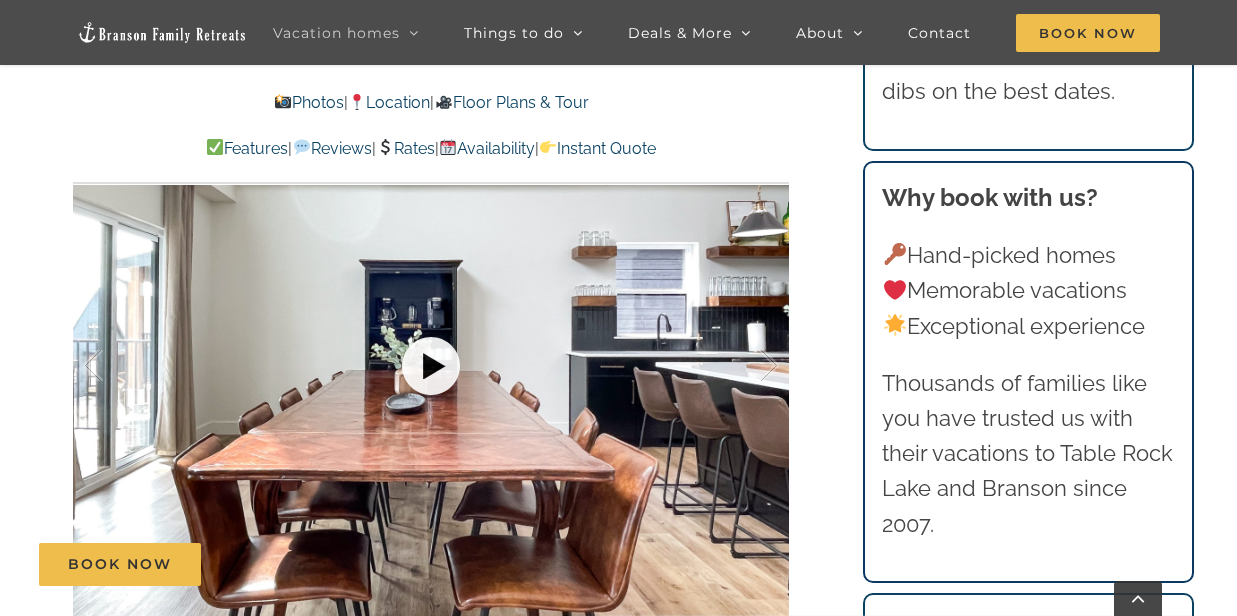 click at bounding box center (431, 366) 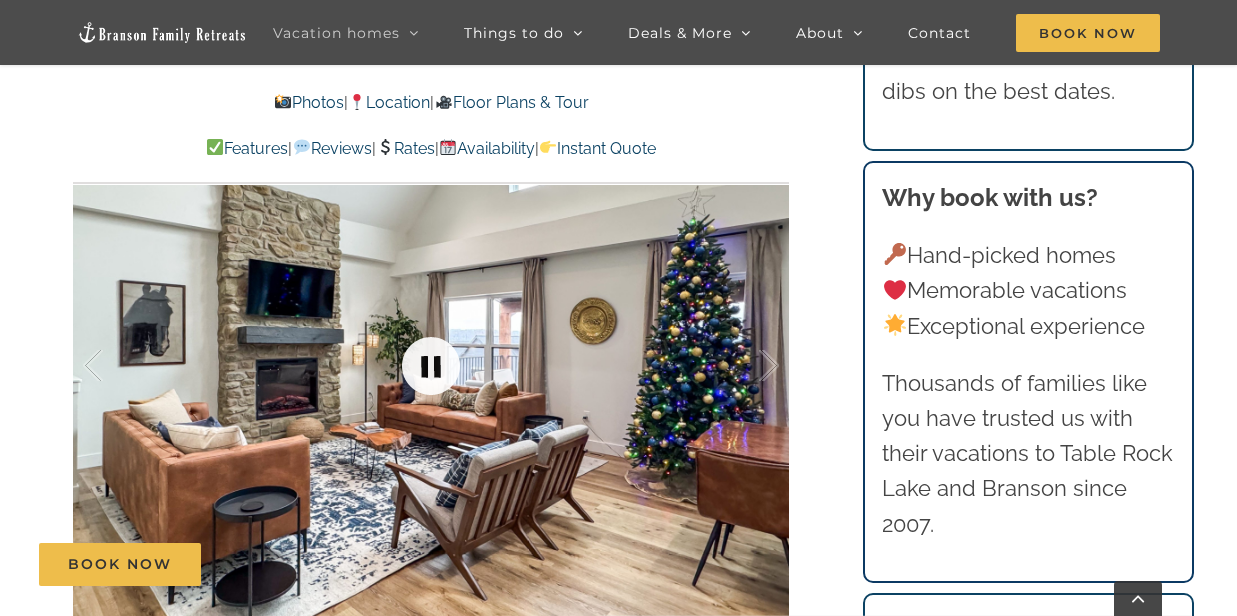 click at bounding box center [431, 366] 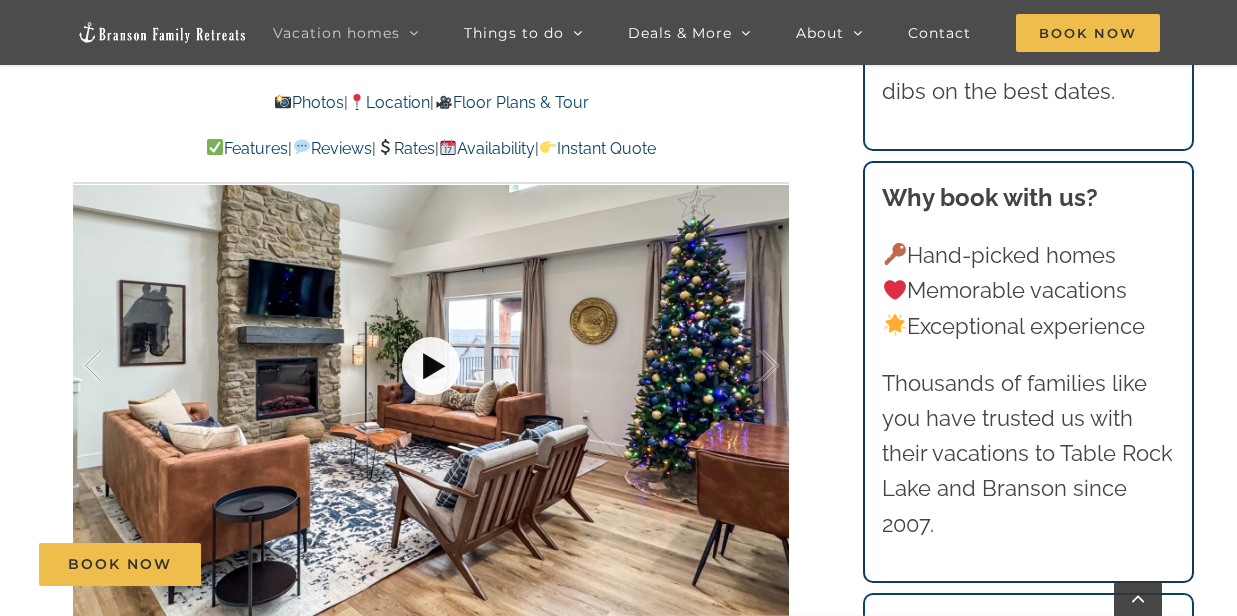 click at bounding box center [431, 366] 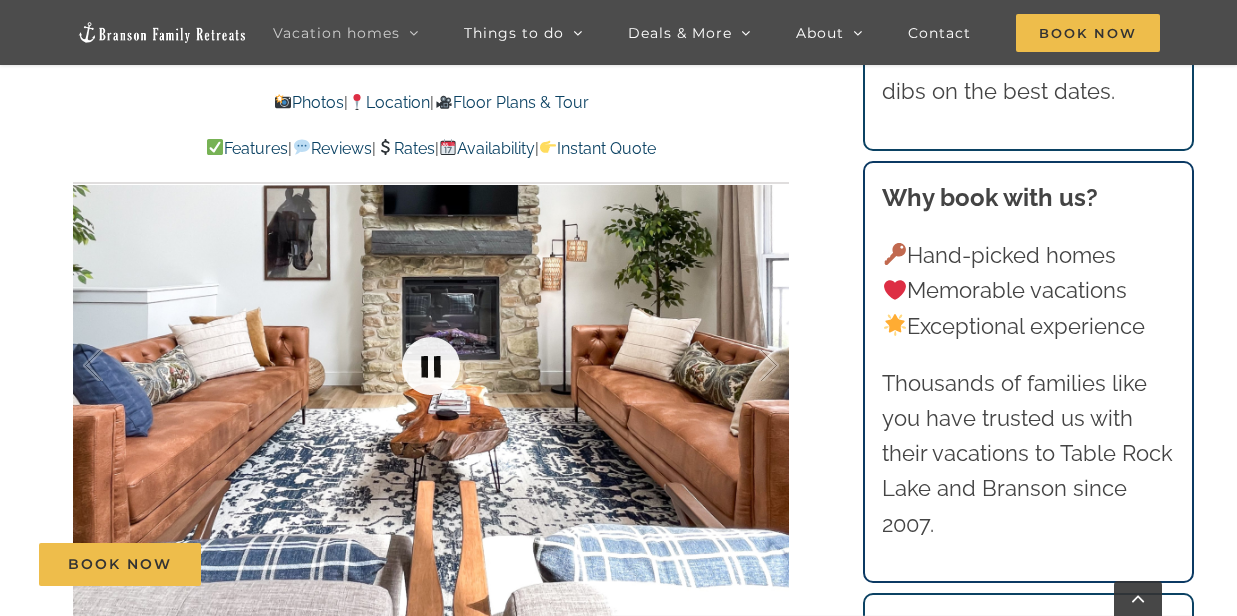 click at bounding box center (431, 366) 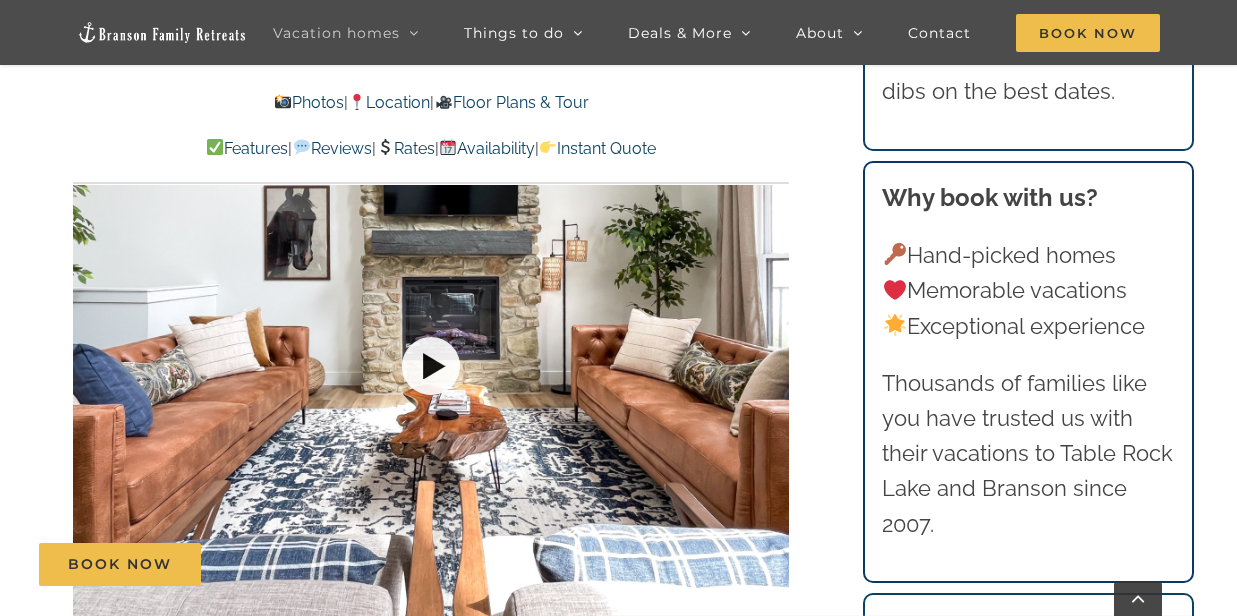 click at bounding box center [431, 366] 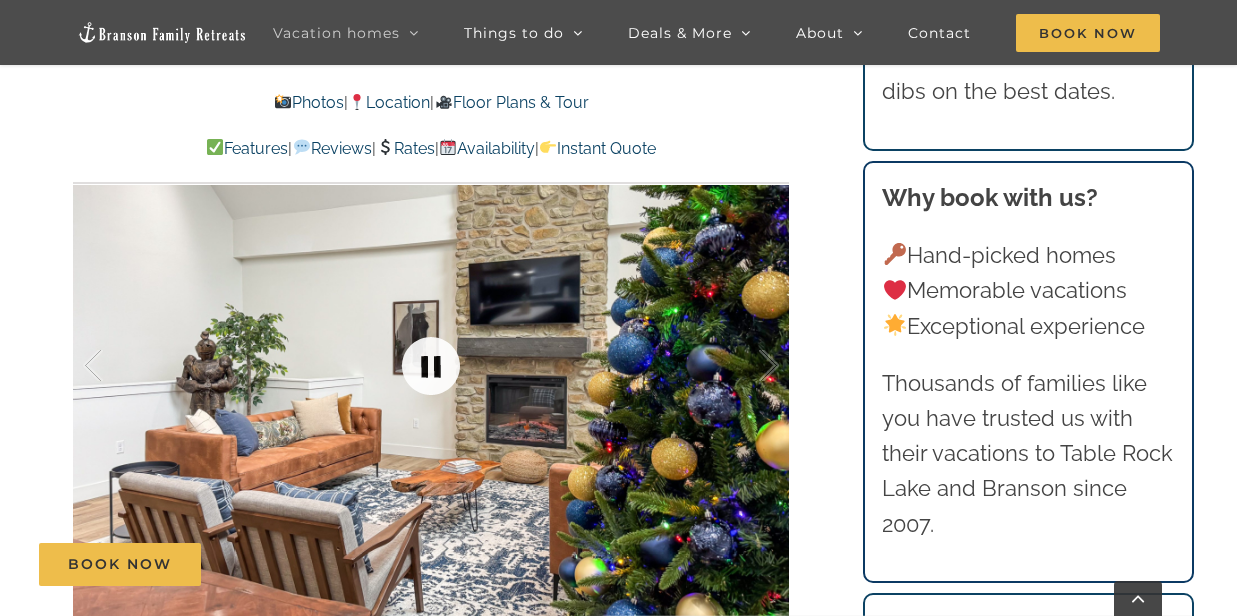 click at bounding box center [431, 366] 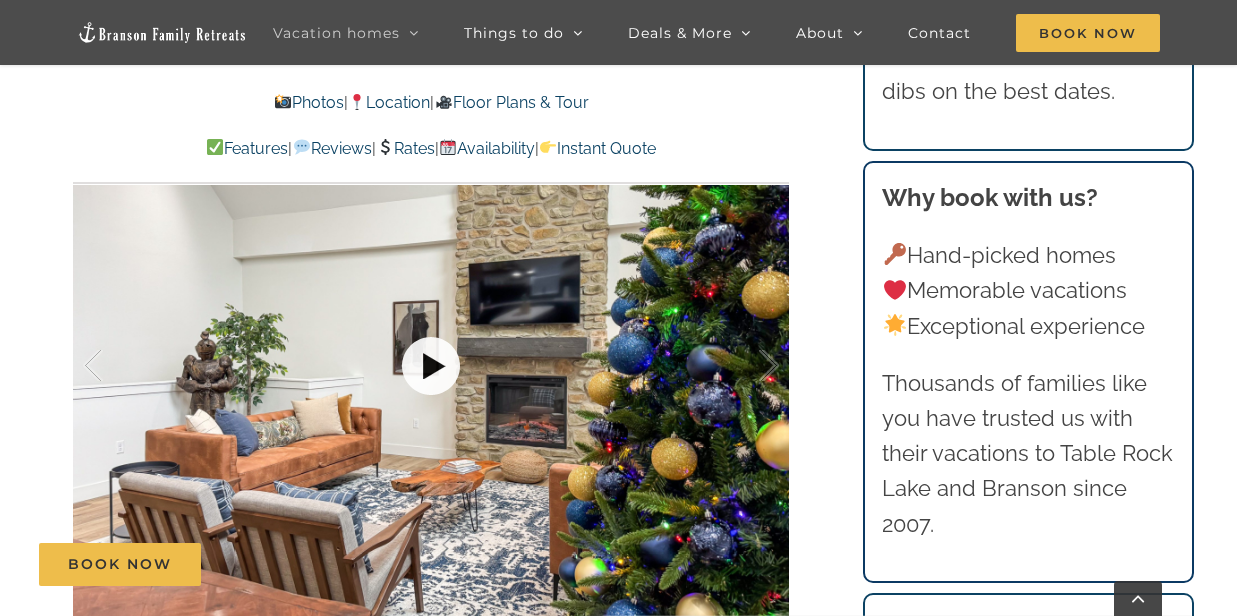 click at bounding box center (431, 366) 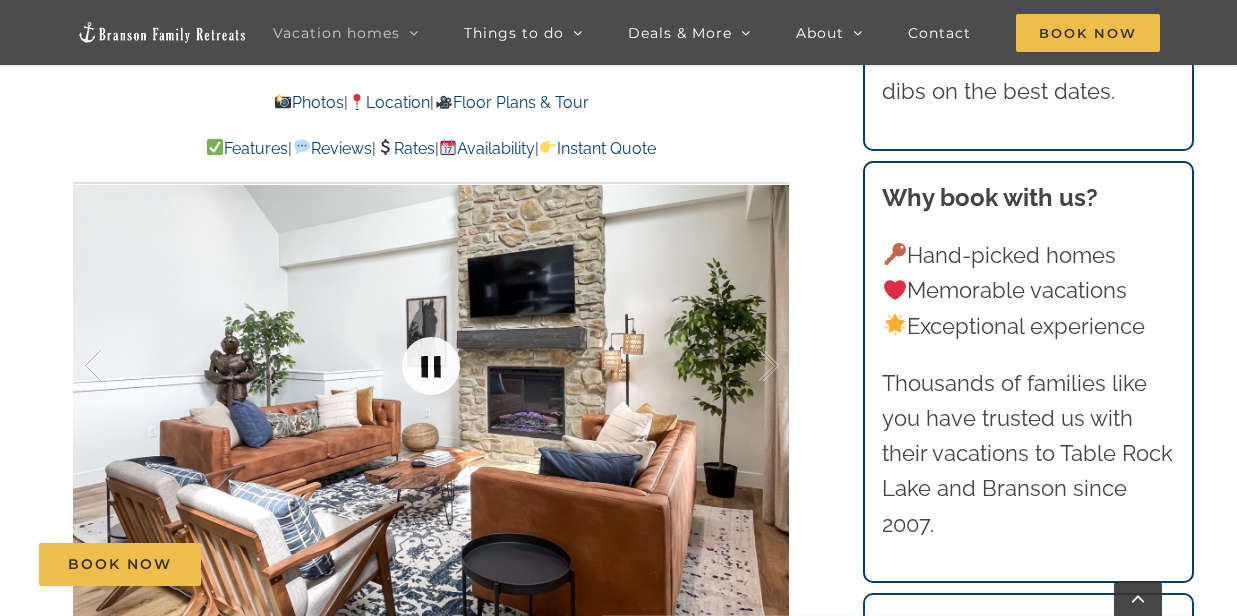 click at bounding box center (431, 366) 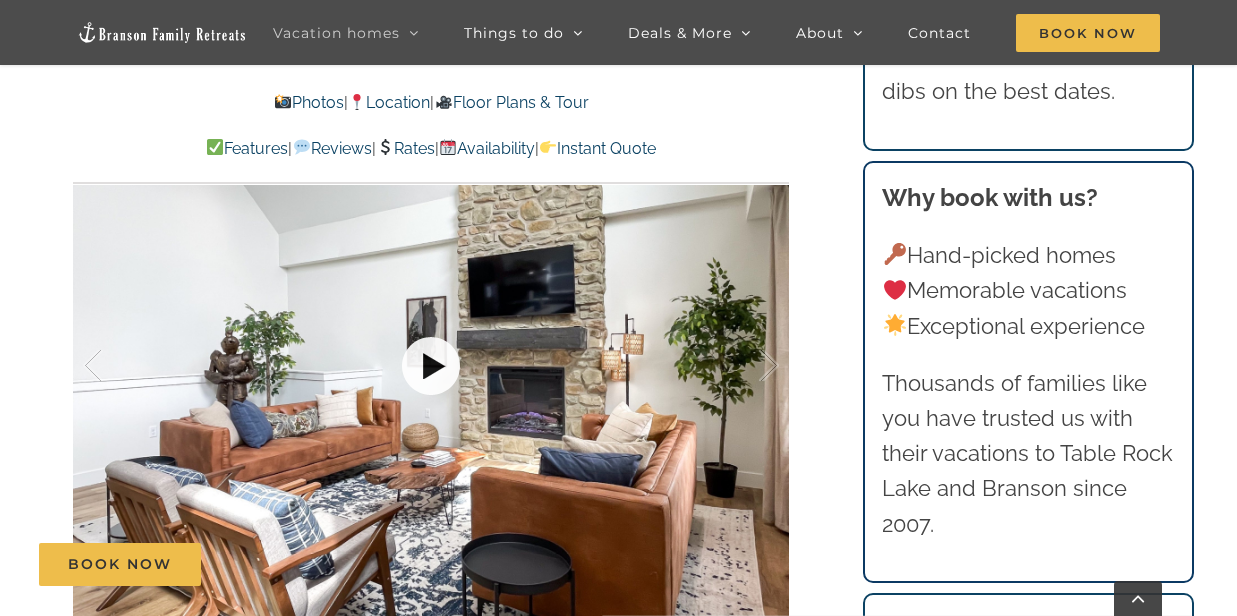 click at bounding box center [431, 366] 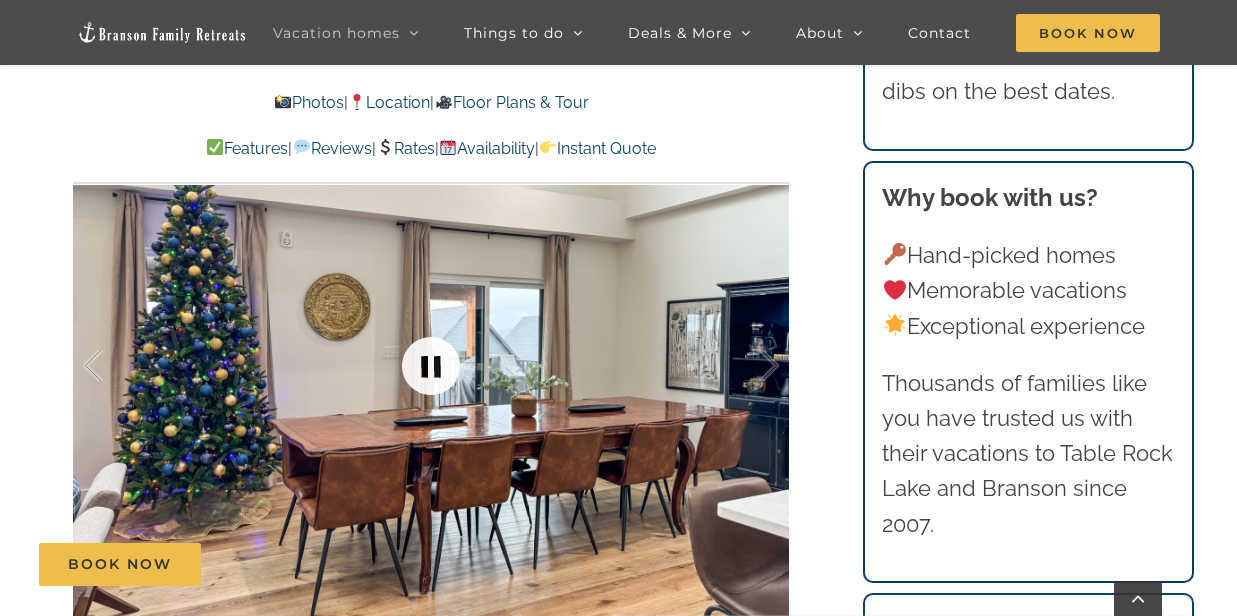 click at bounding box center [431, 366] 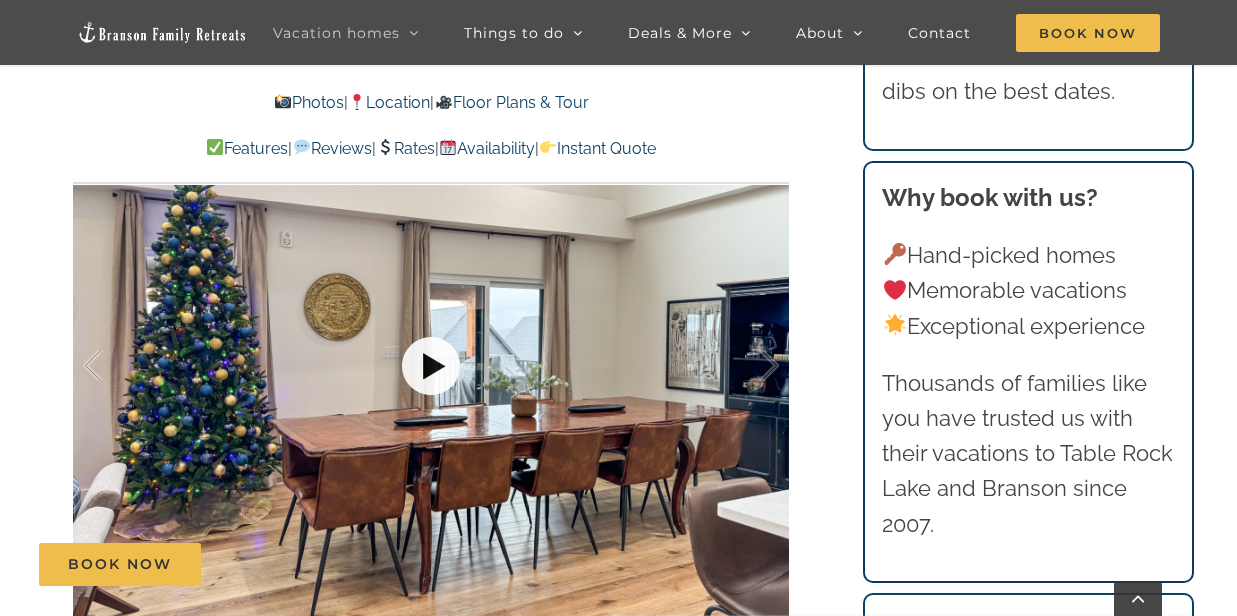 click at bounding box center (431, 366) 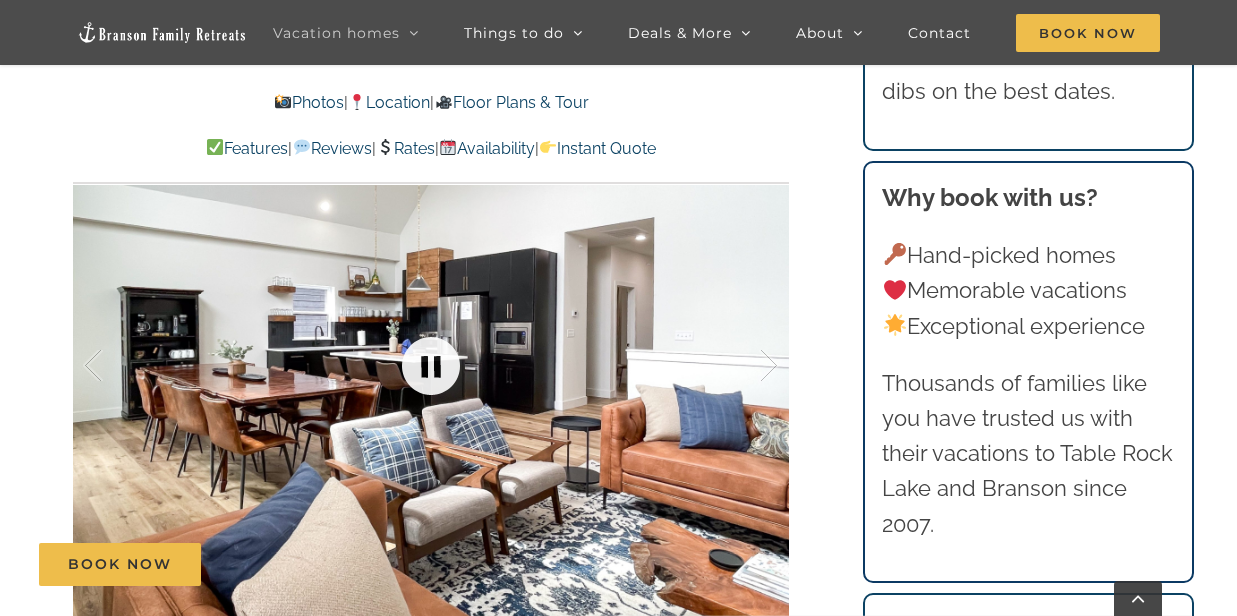 click at bounding box center [431, 366] 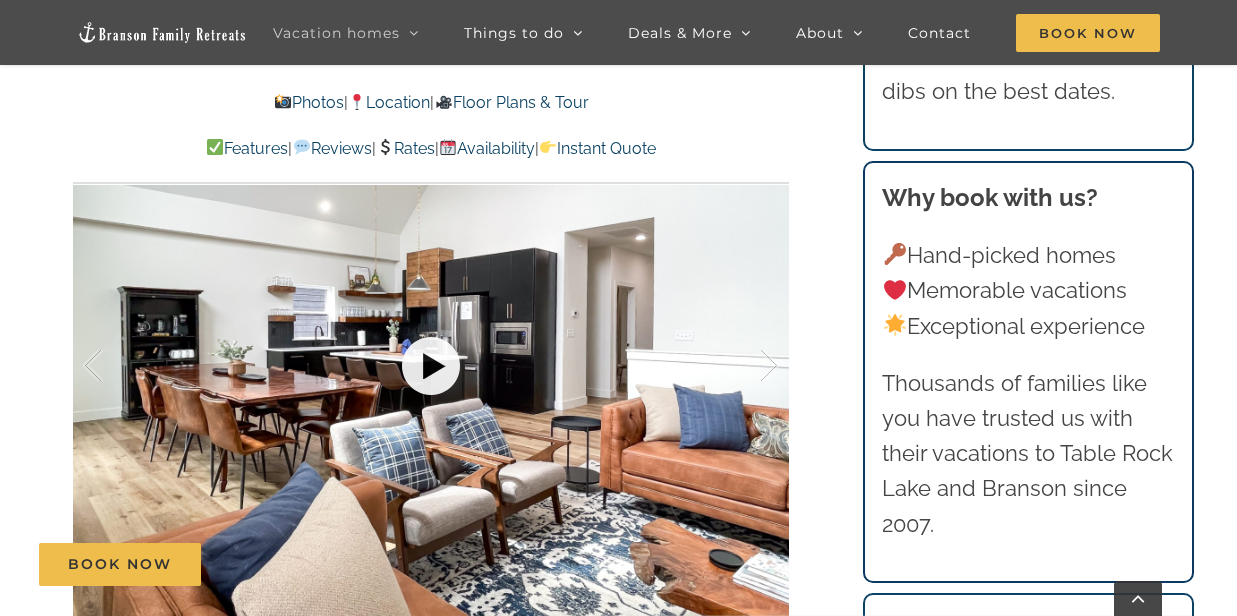 click at bounding box center [431, 366] 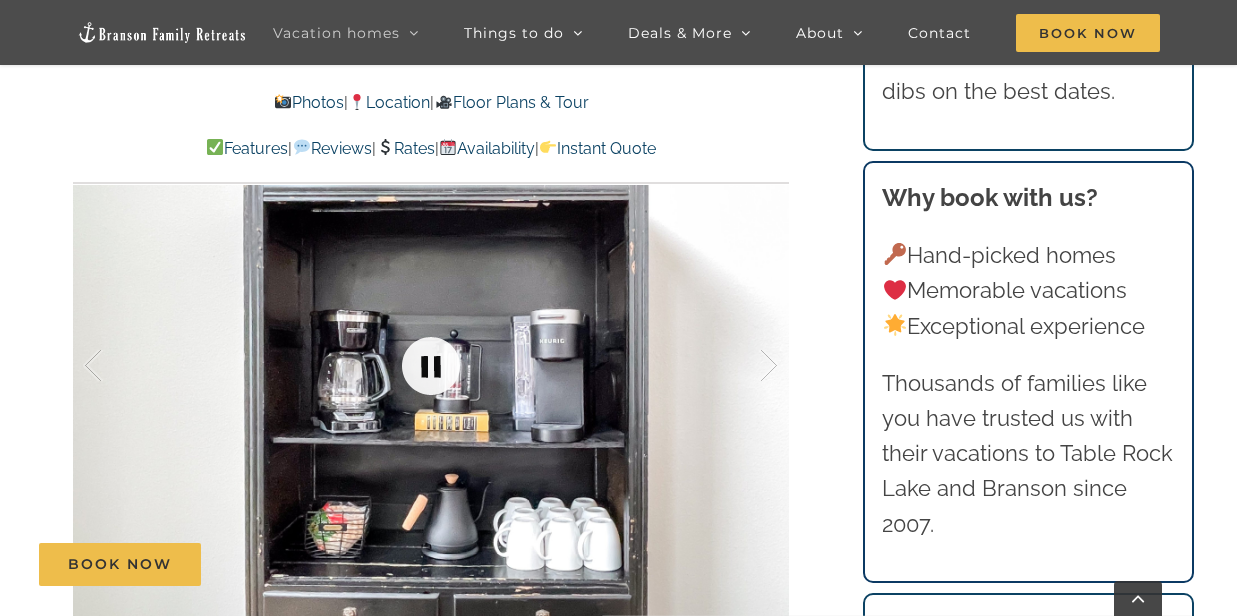 click at bounding box center (431, 366) 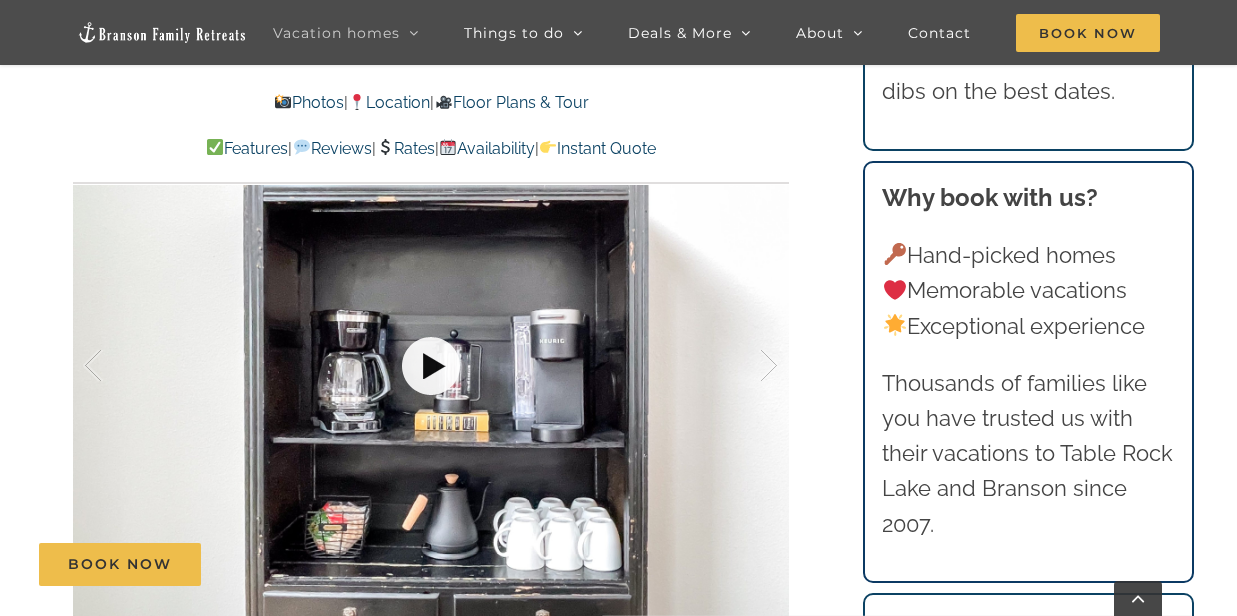 click at bounding box center [431, 366] 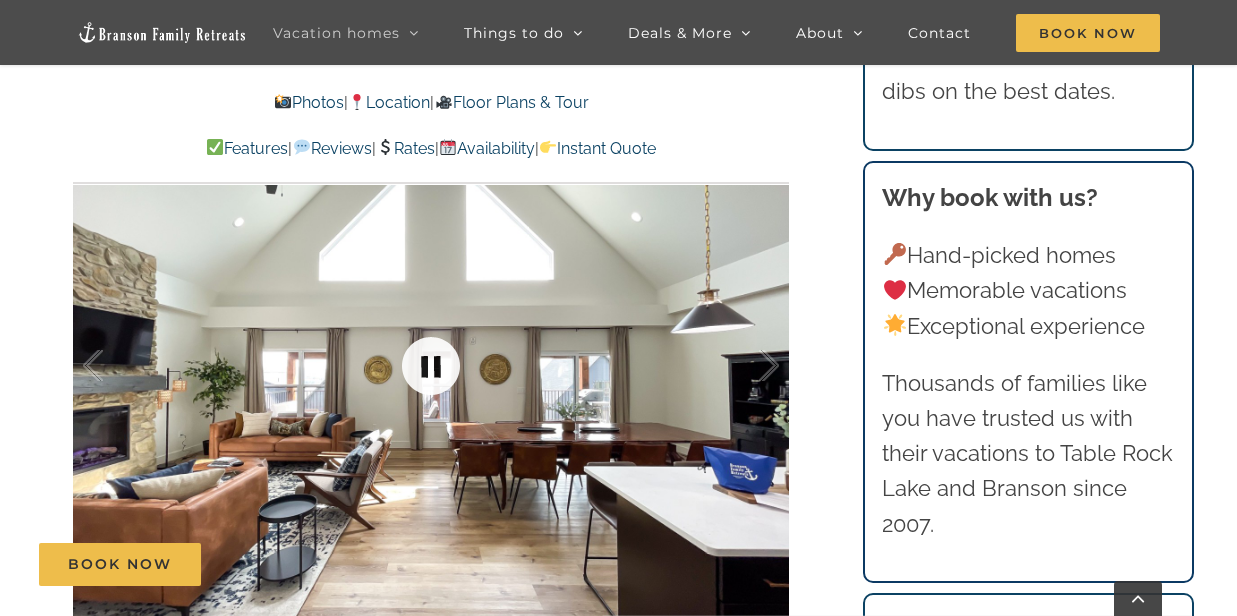 click at bounding box center (431, 366) 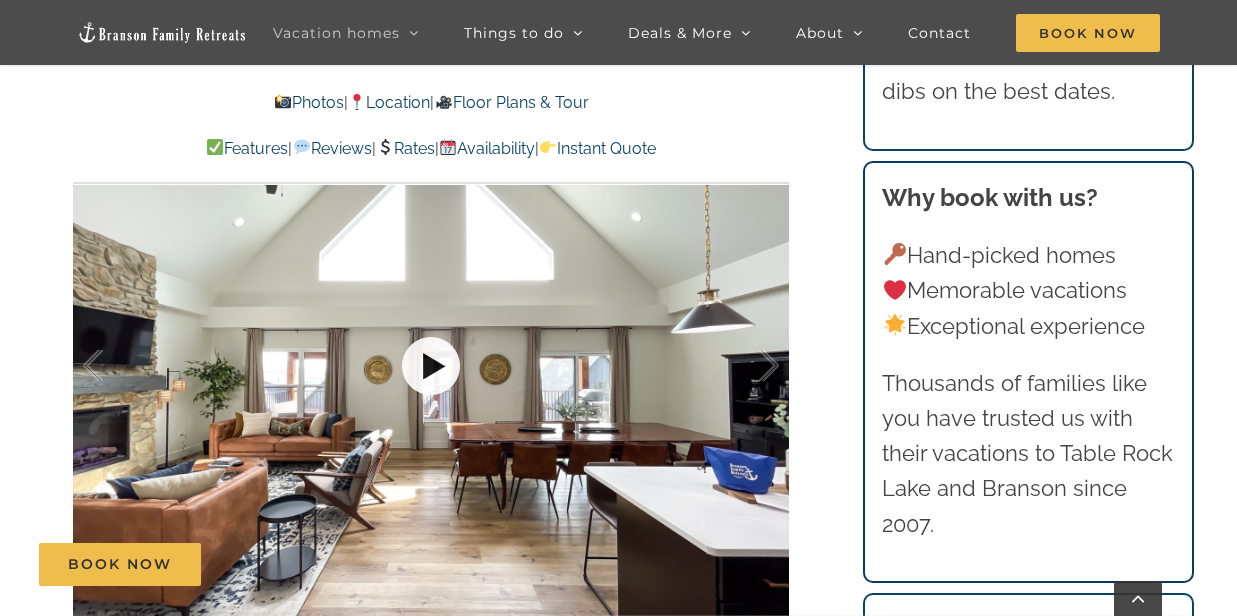 click at bounding box center (431, 366) 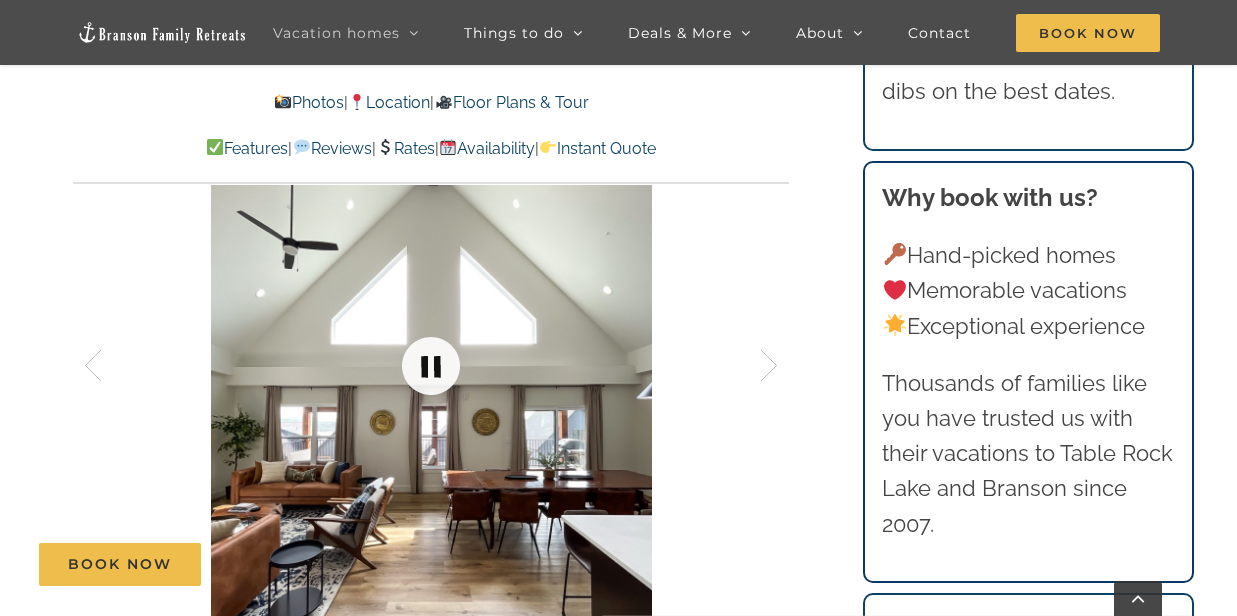 click at bounding box center (431, 366) 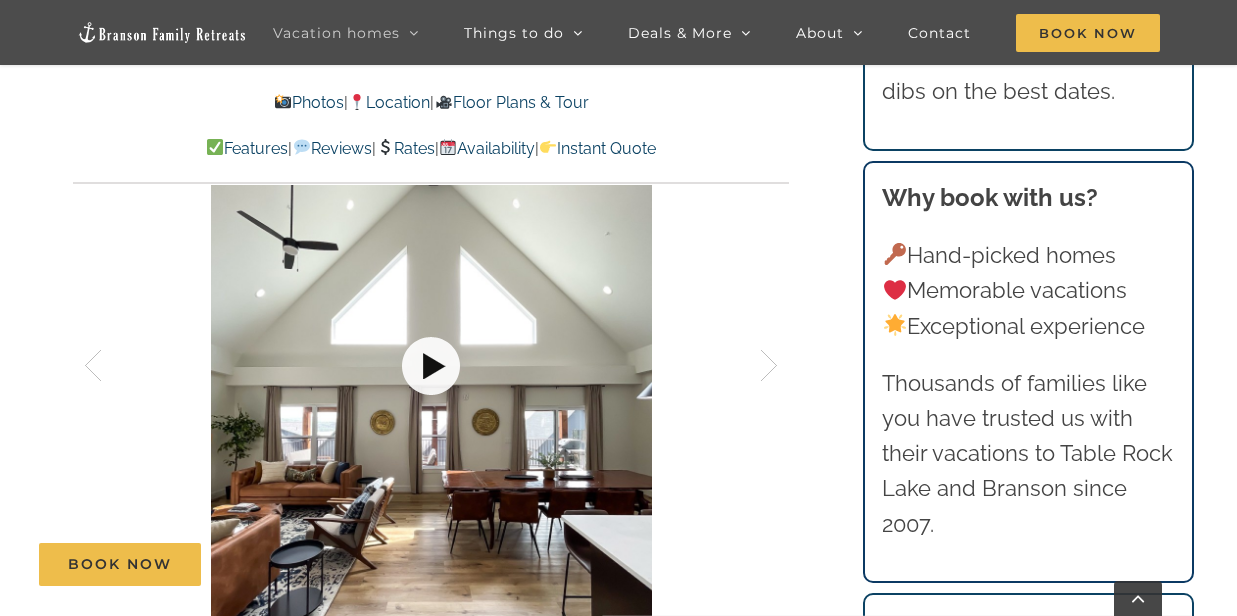 click at bounding box center [431, 366] 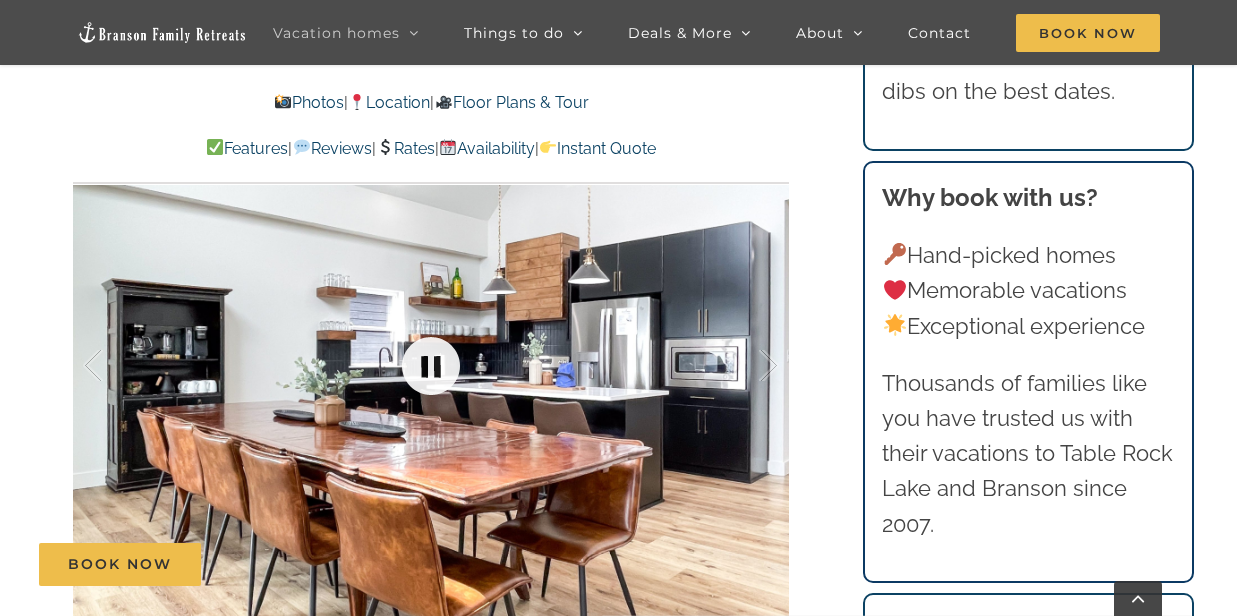 click at bounding box center [431, 366] 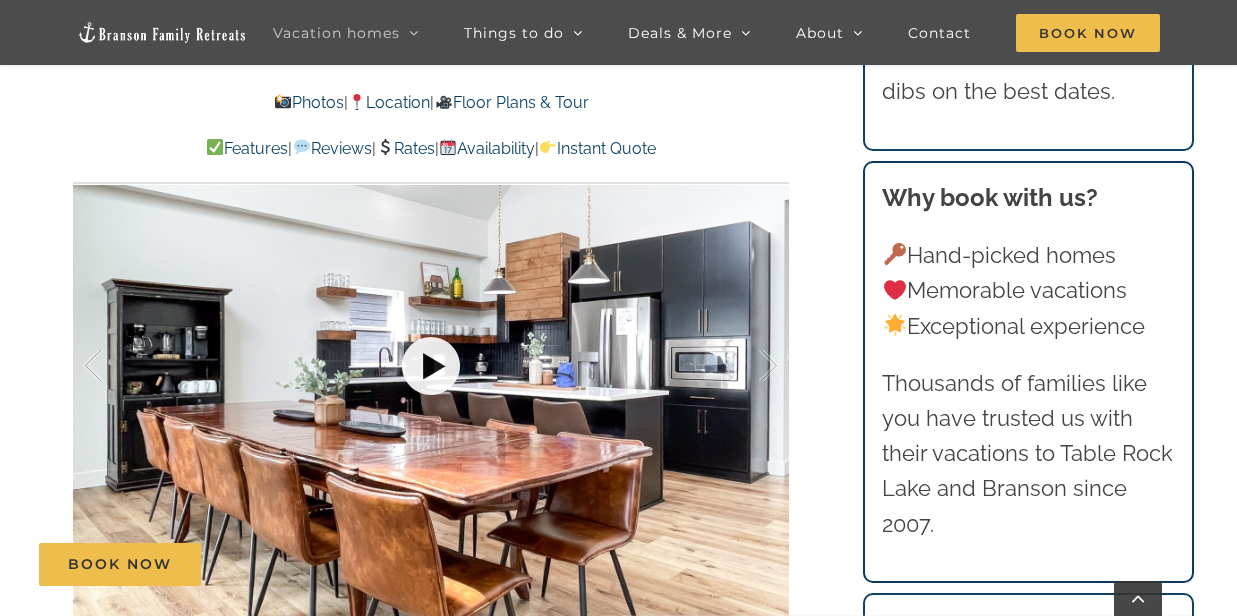 click at bounding box center (431, 366) 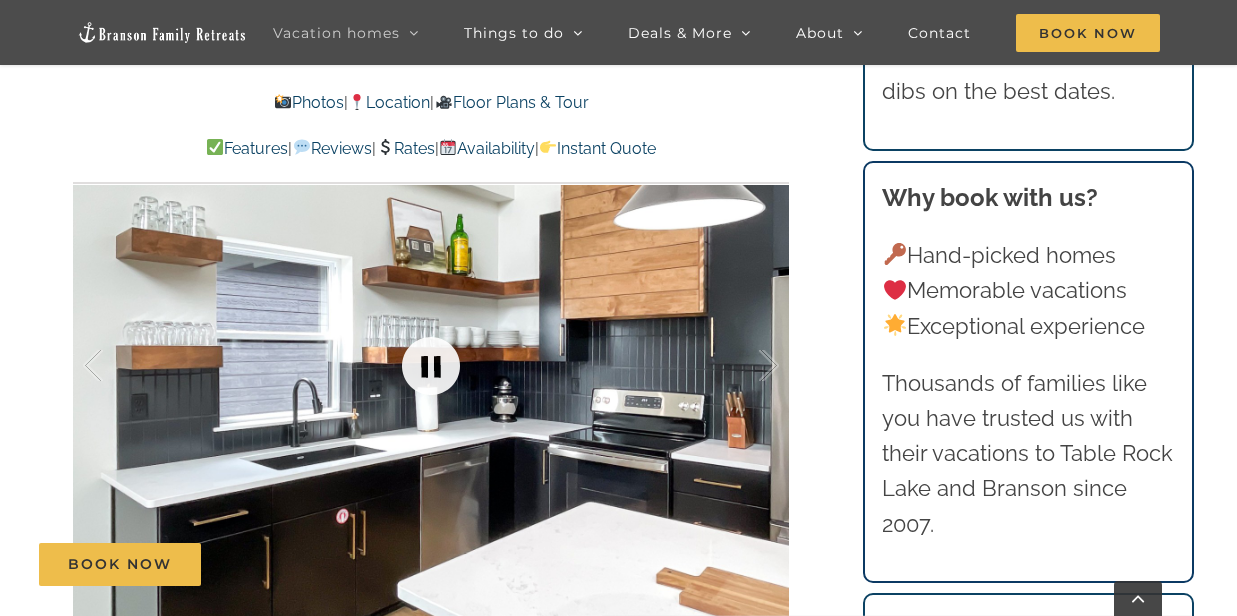 click at bounding box center [431, 366] 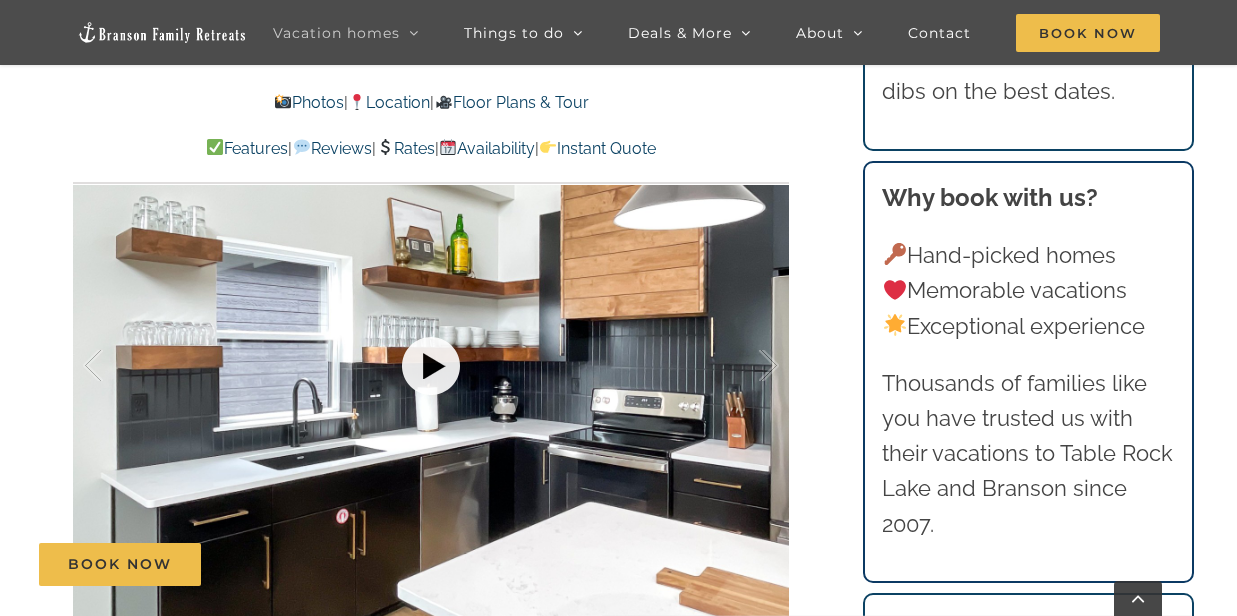 click at bounding box center [431, 366] 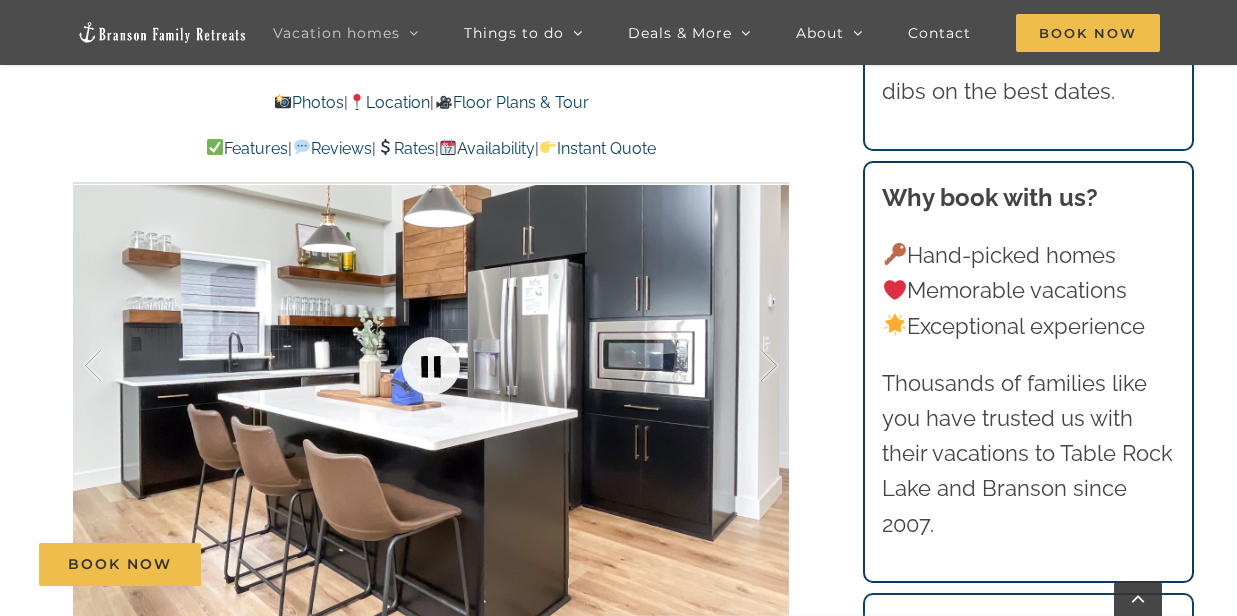 click at bounding box center (431, 366) 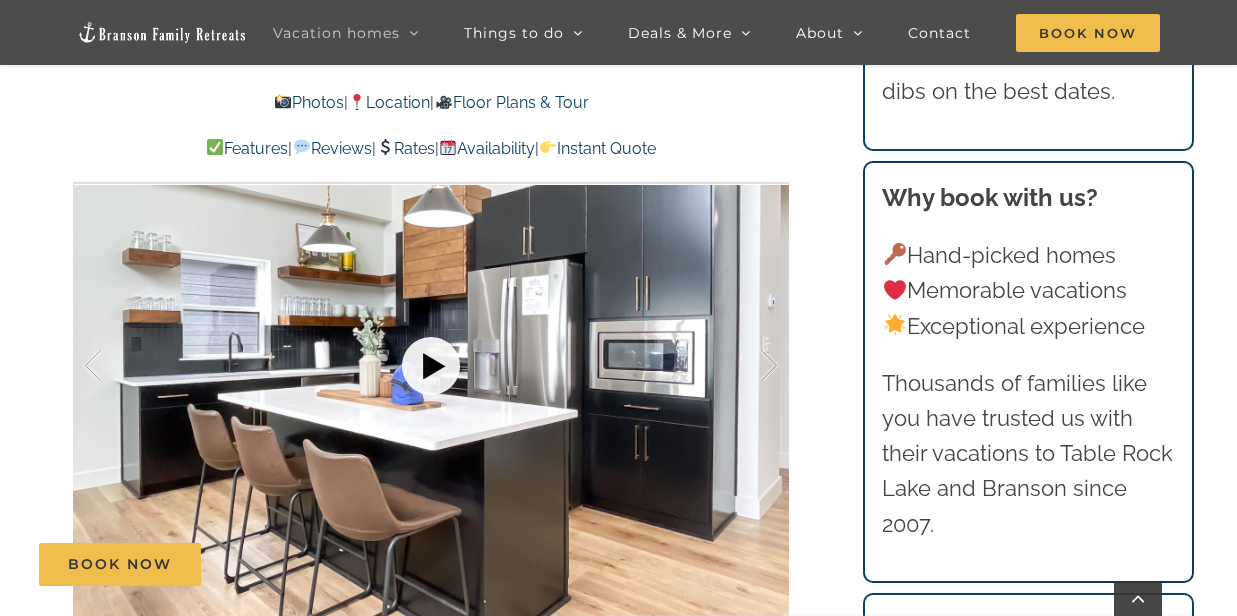 click at bounding box center [431, 366] 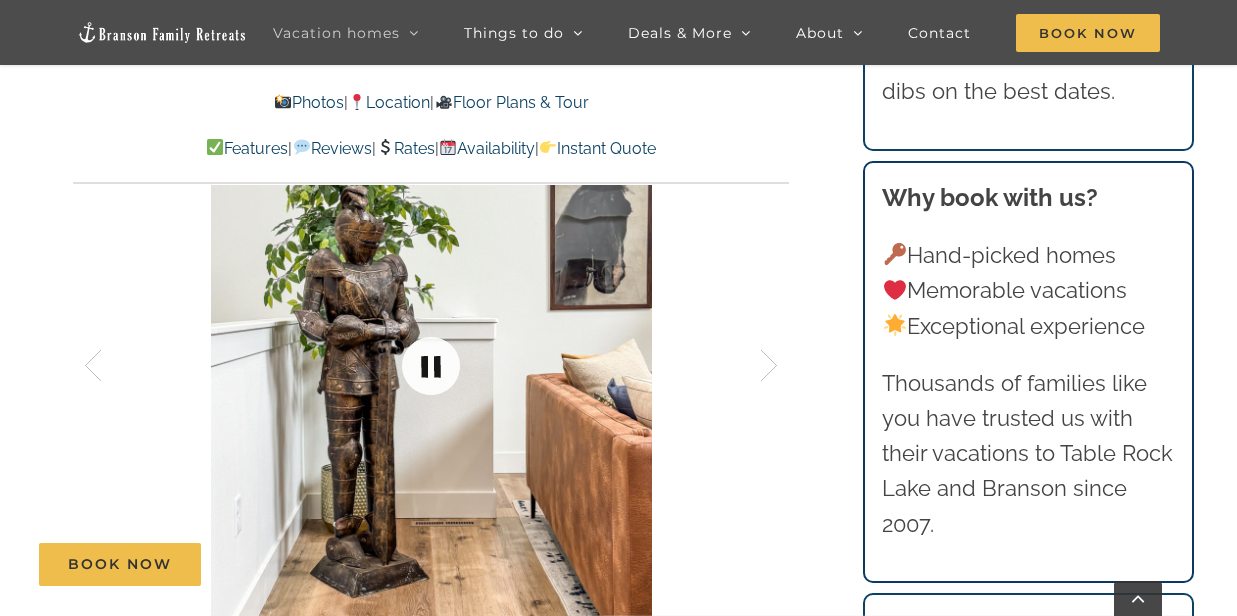 click at bounding box center [431, 366] 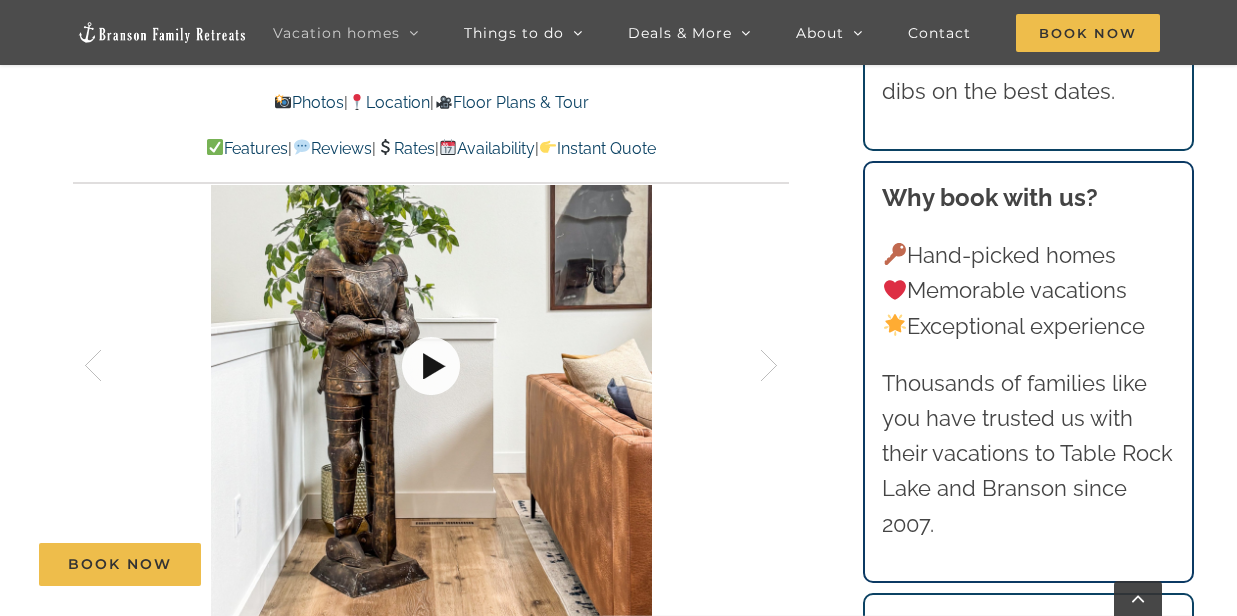 click at bounding box center [431, 366] 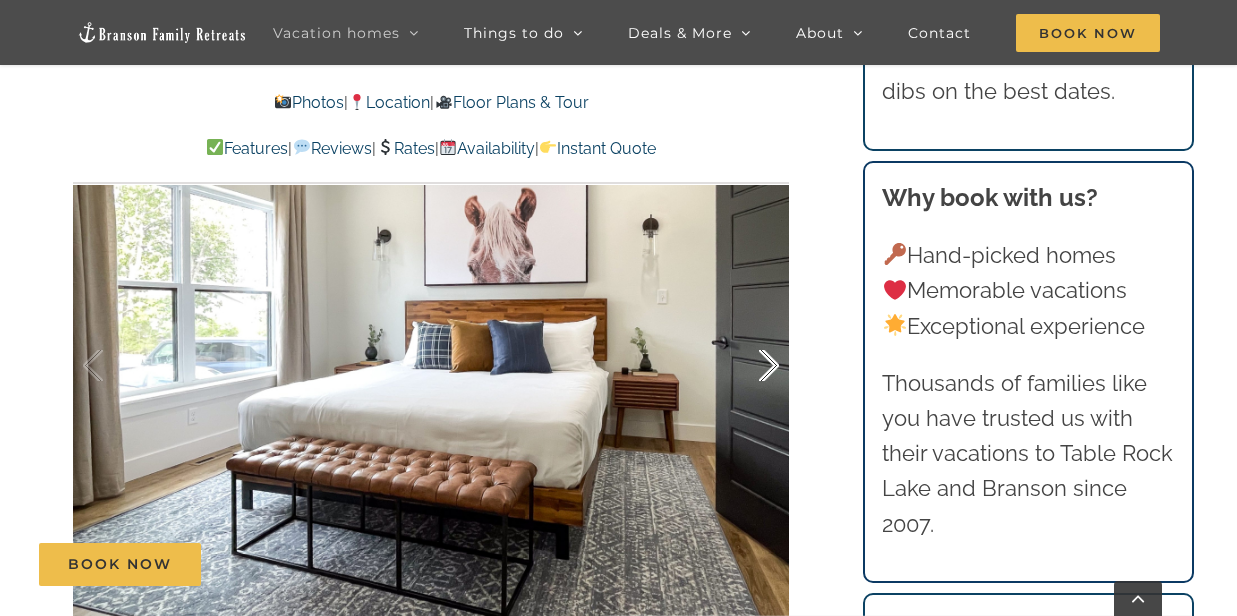 click at bounding box center [748, 366] 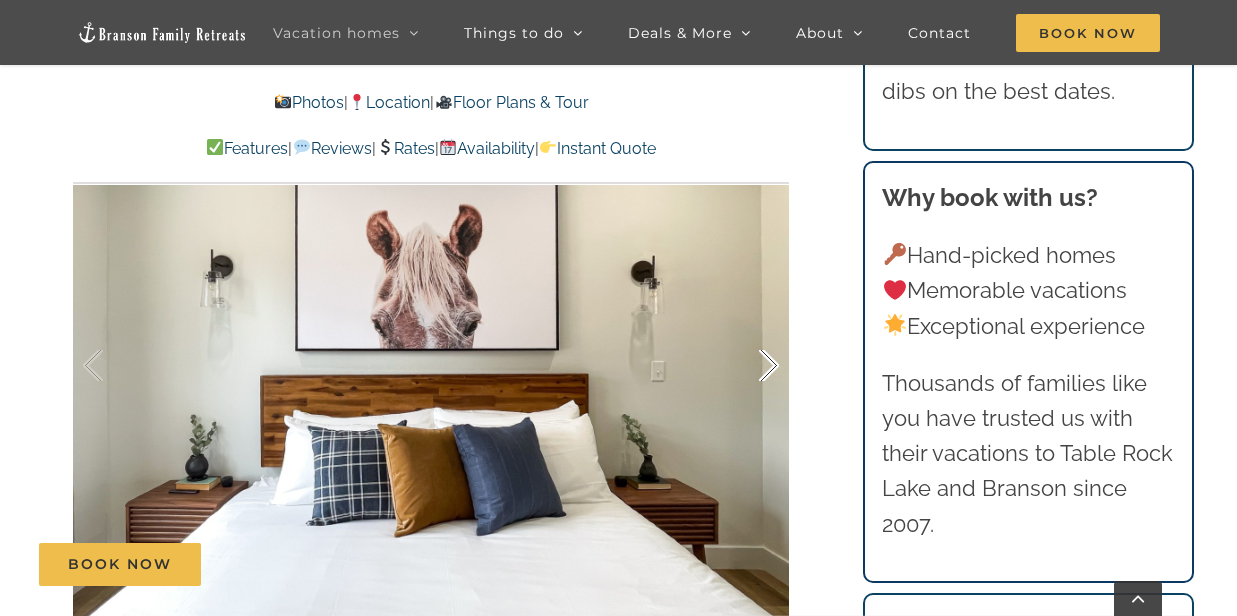 click at bounding box center (748, 366) 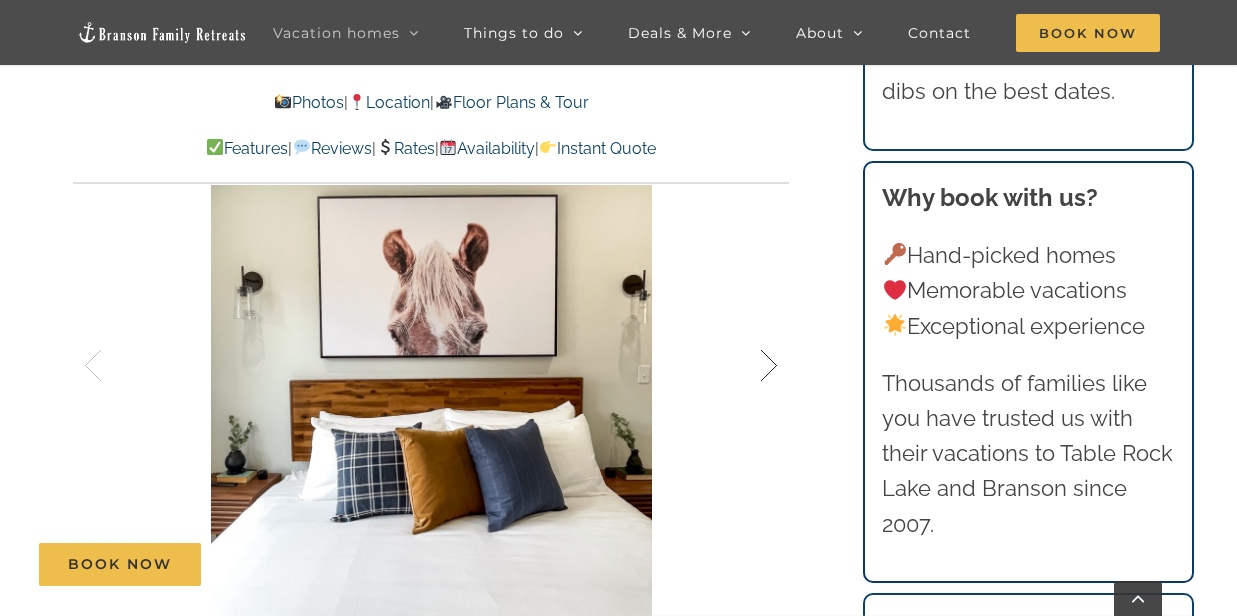 click at bounding box center [748, 366] 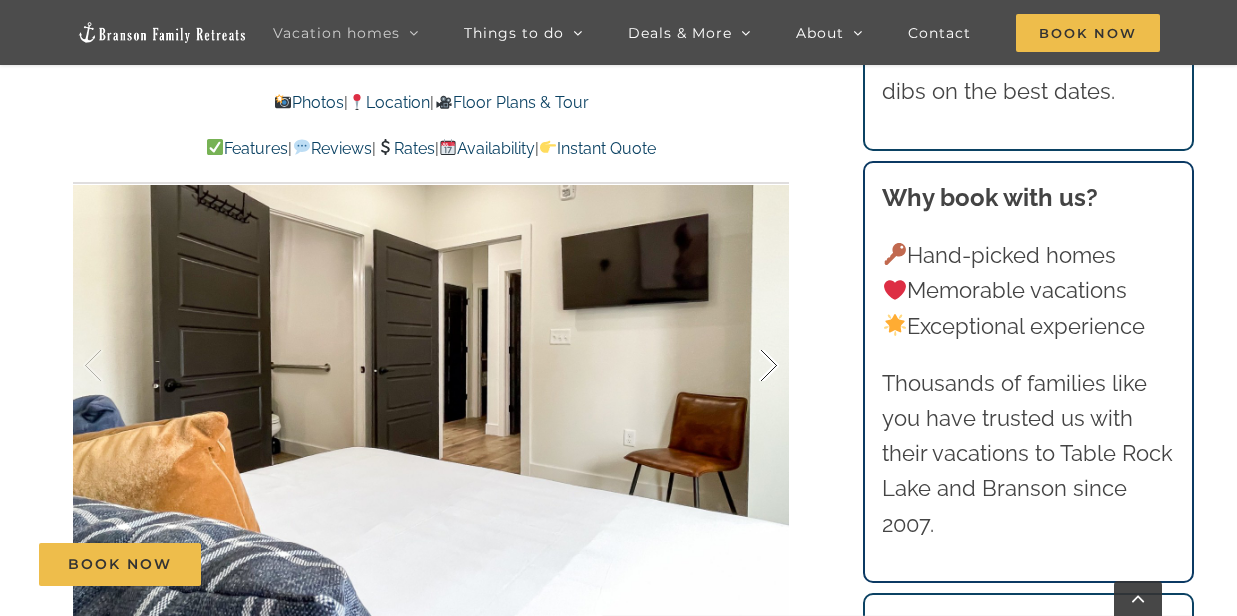 click at bounding box center [748, 366] 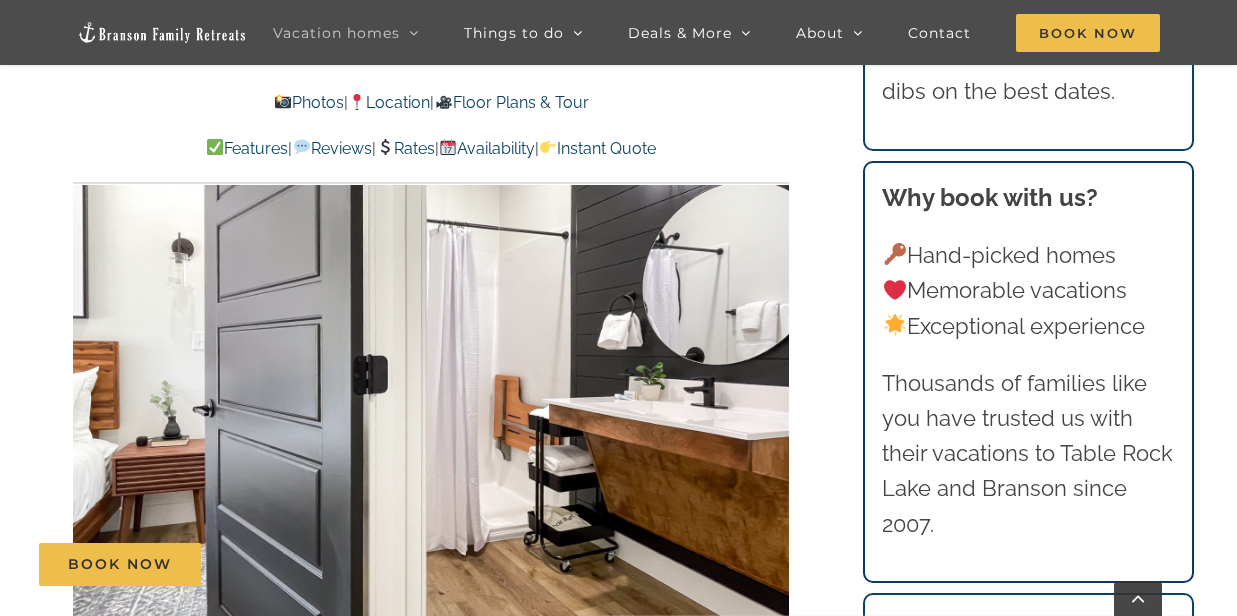 click at bounding box center [808, 366] 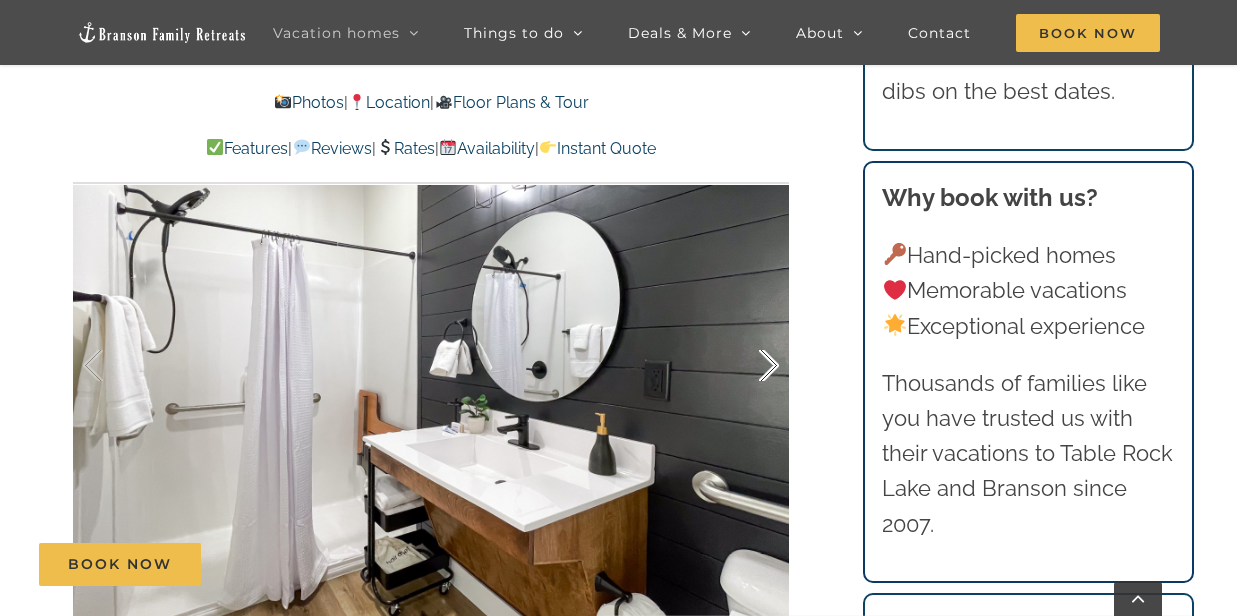 click at bounding box center [748, 366] 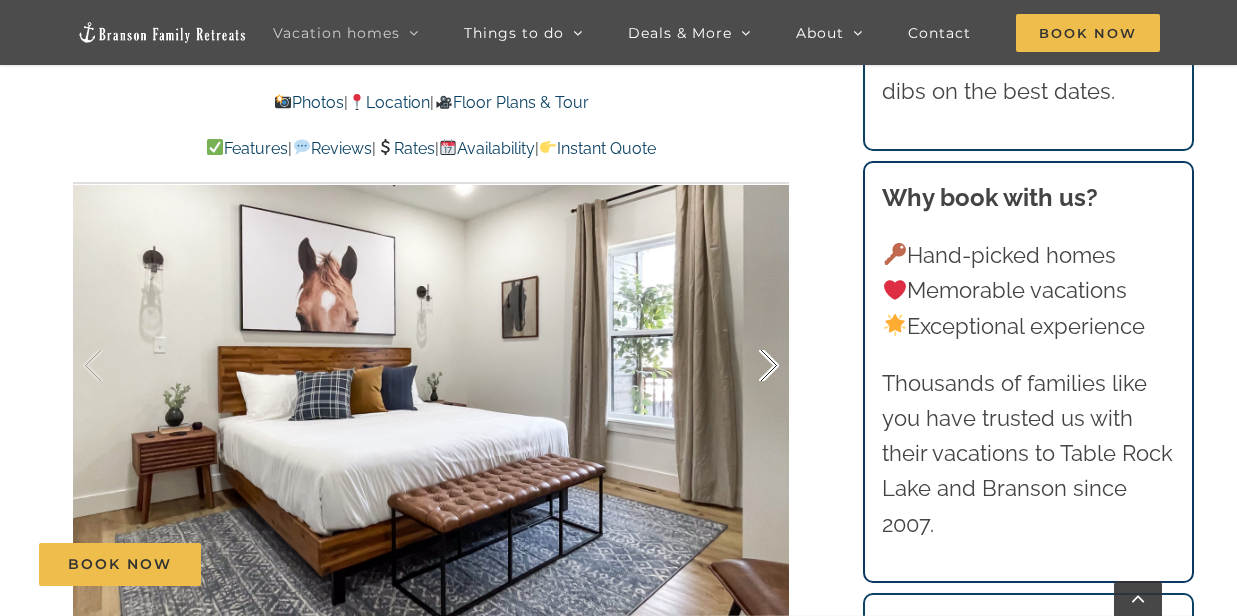 click at bounding box center (748, 366) 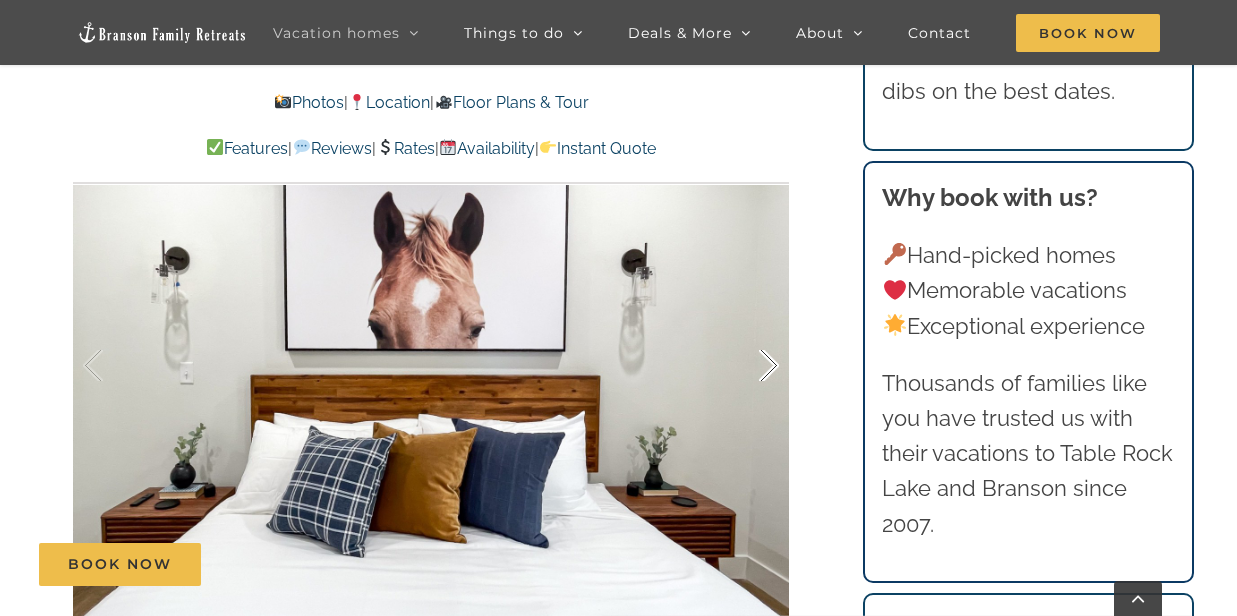click at bounding box center (748, 366) 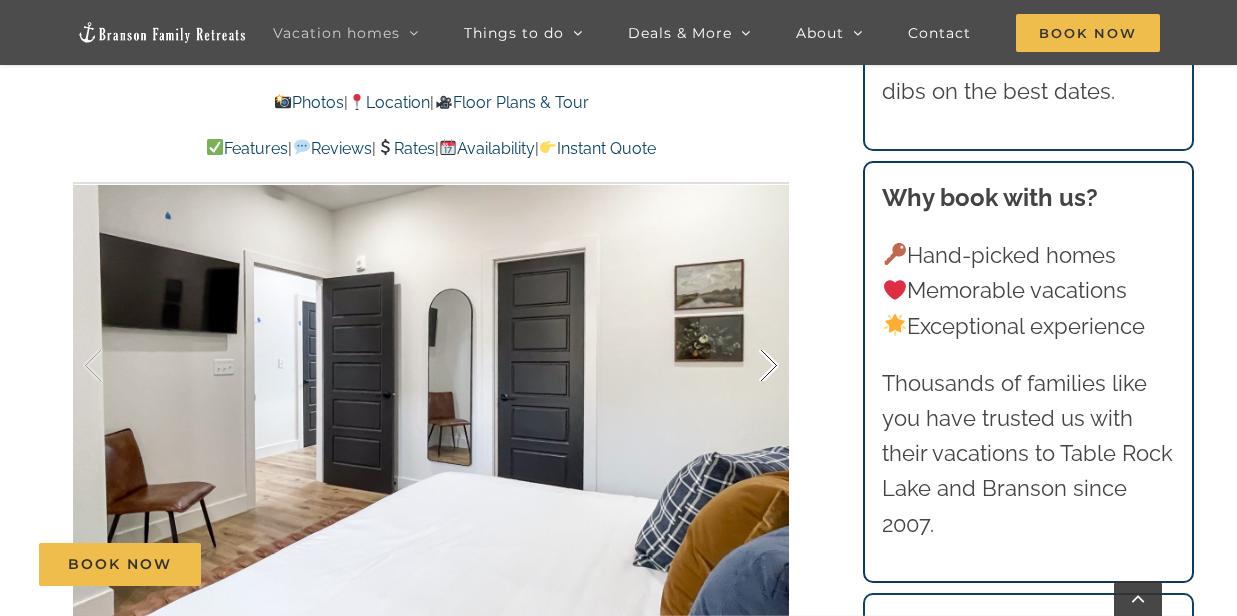 click at bounding box center [748, 366] 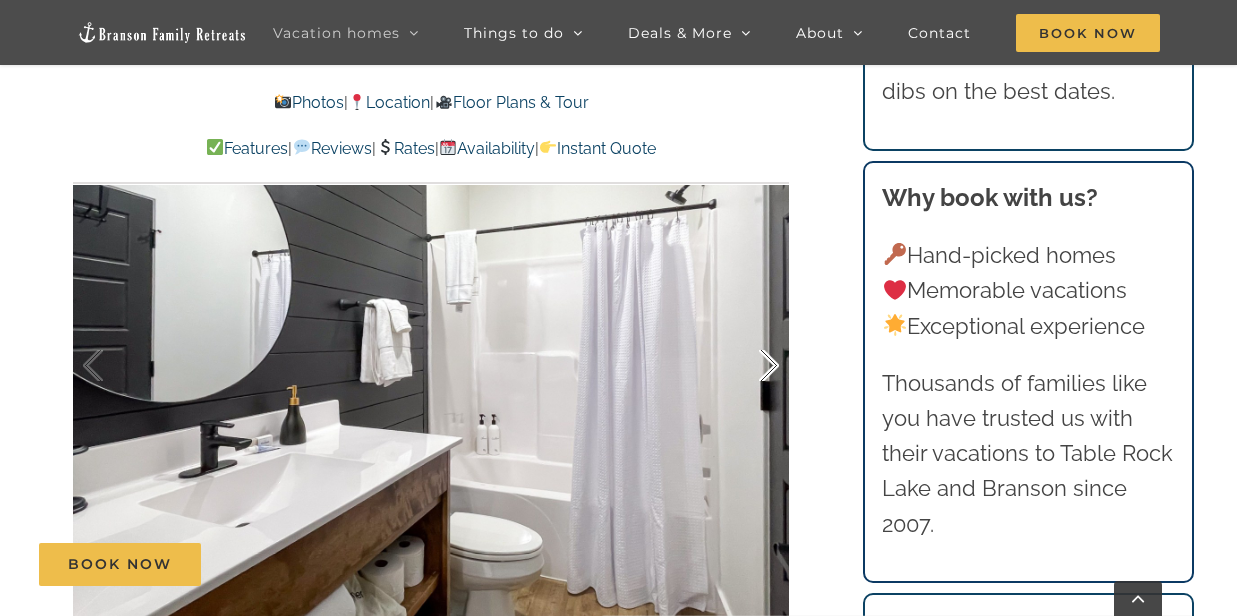 click at bounding box center [748, 366] 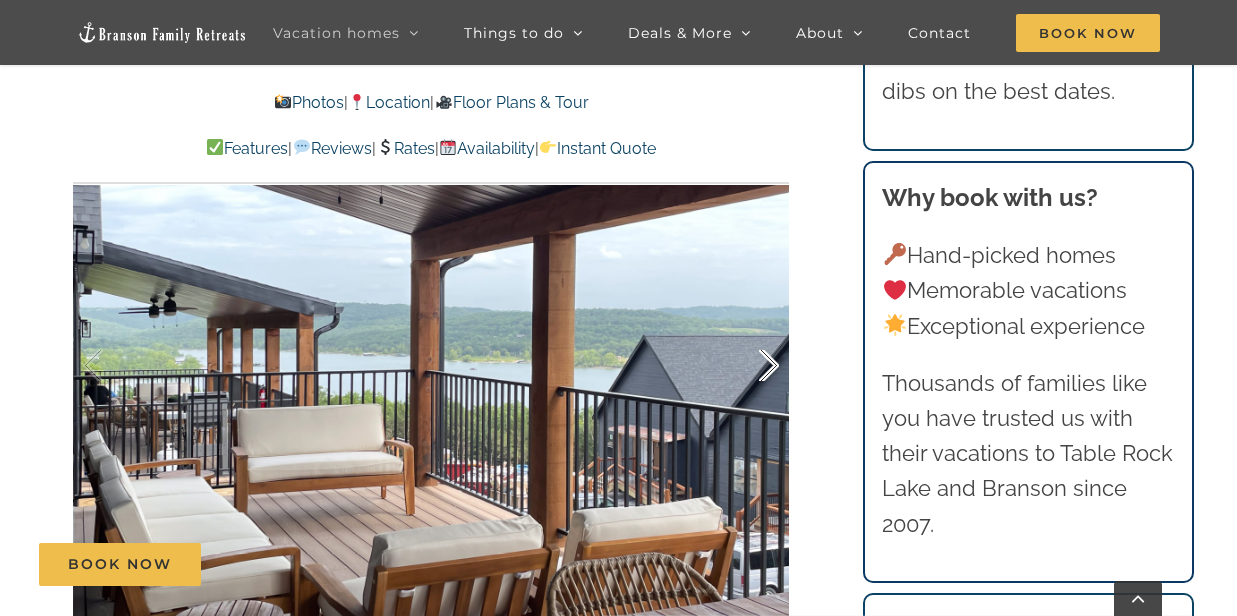click at bounding box center [748, 366] 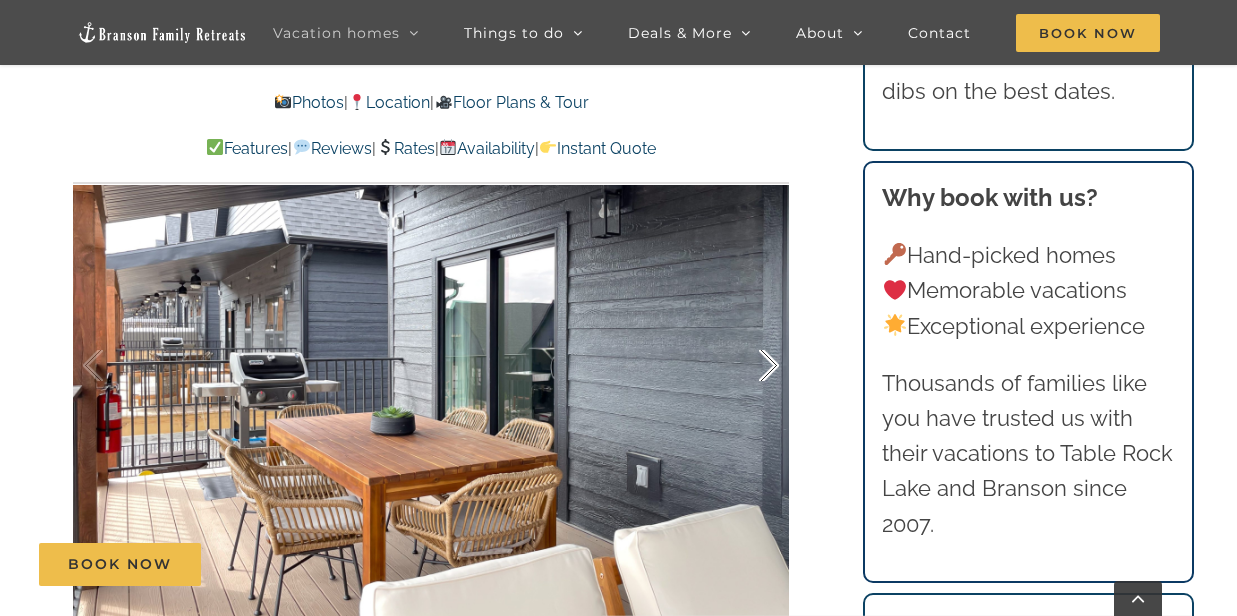 click at bounding box center [748, 366] 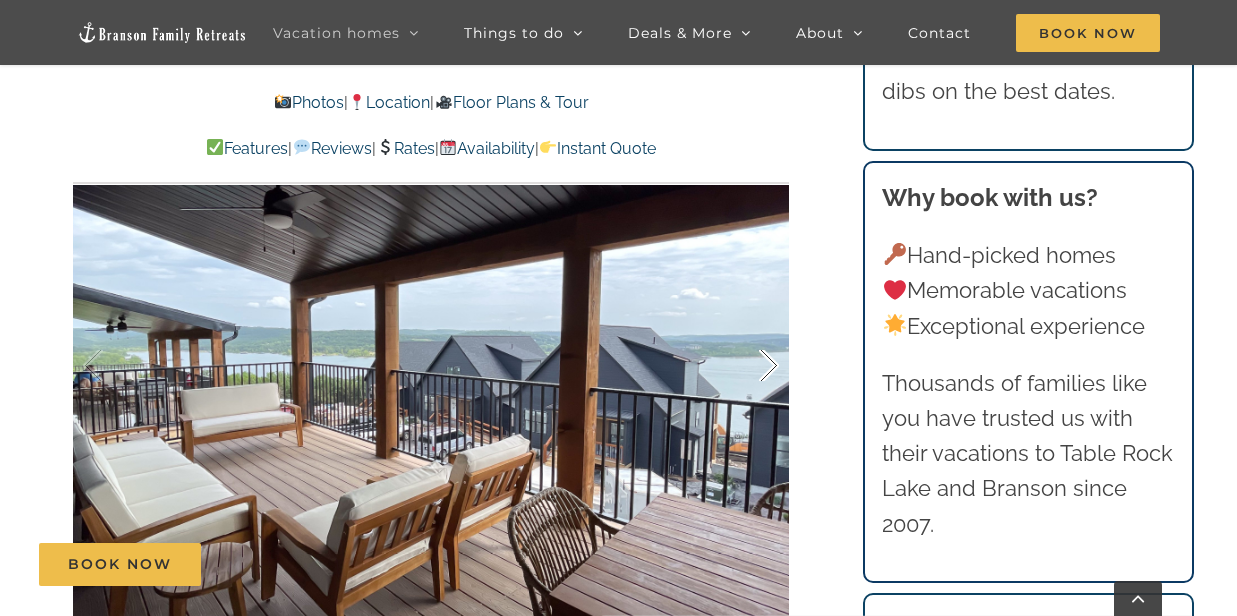 click at bounding box center [748, 366] 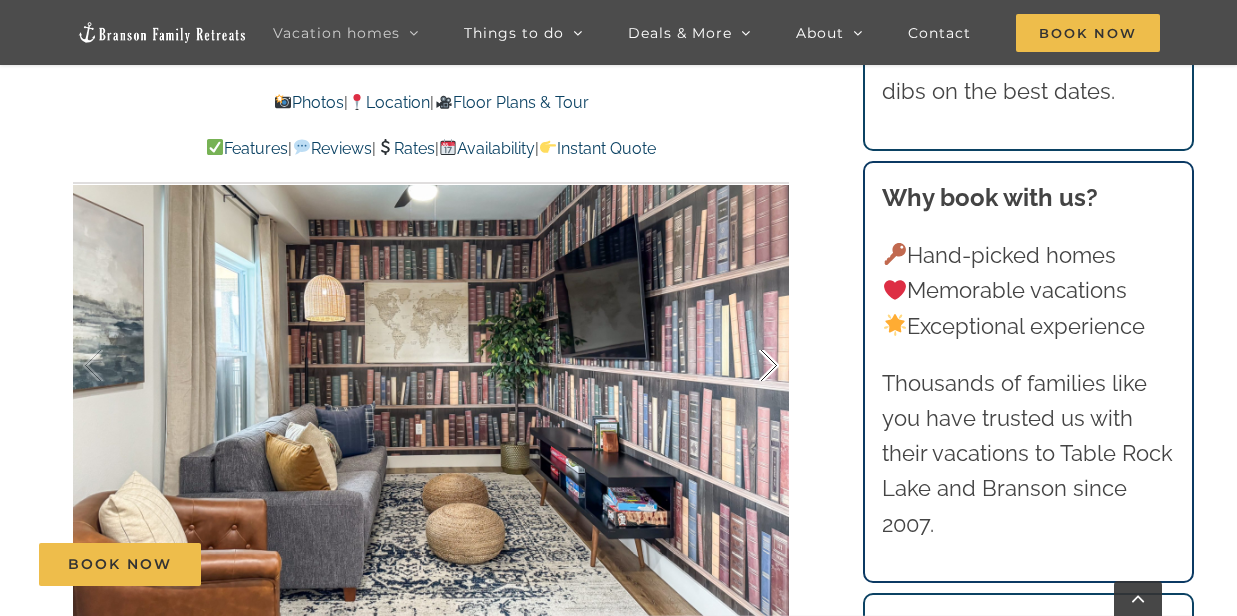 click at bounding box center [748, 366] 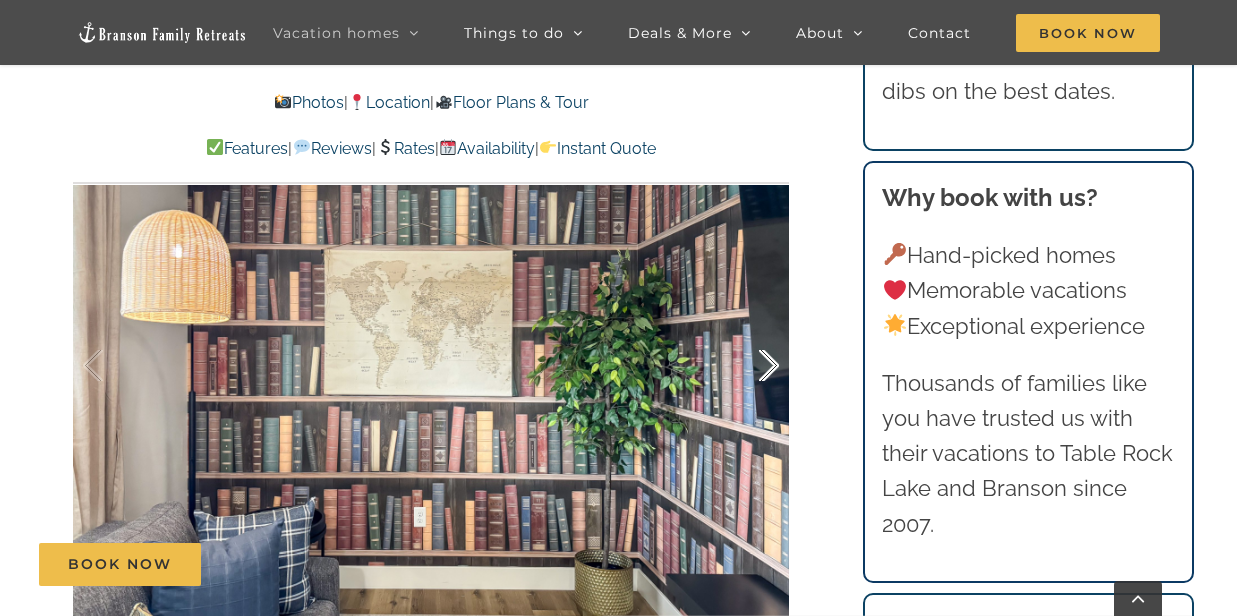 click at bounding box center (748, 366) 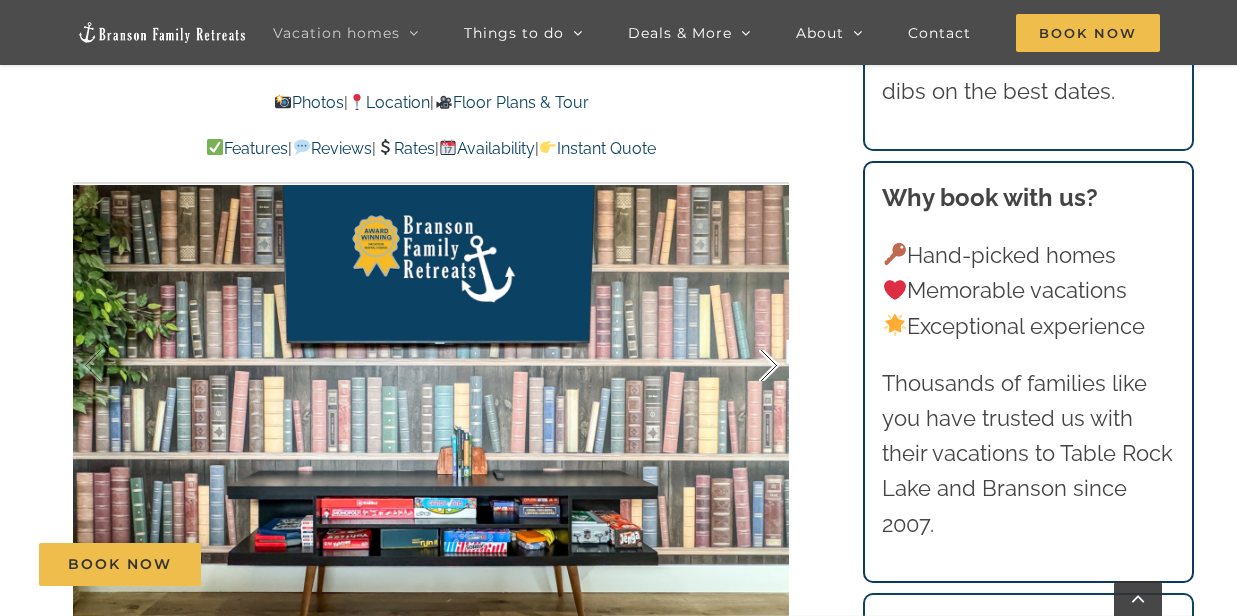 click at bounding box center [748, 366] 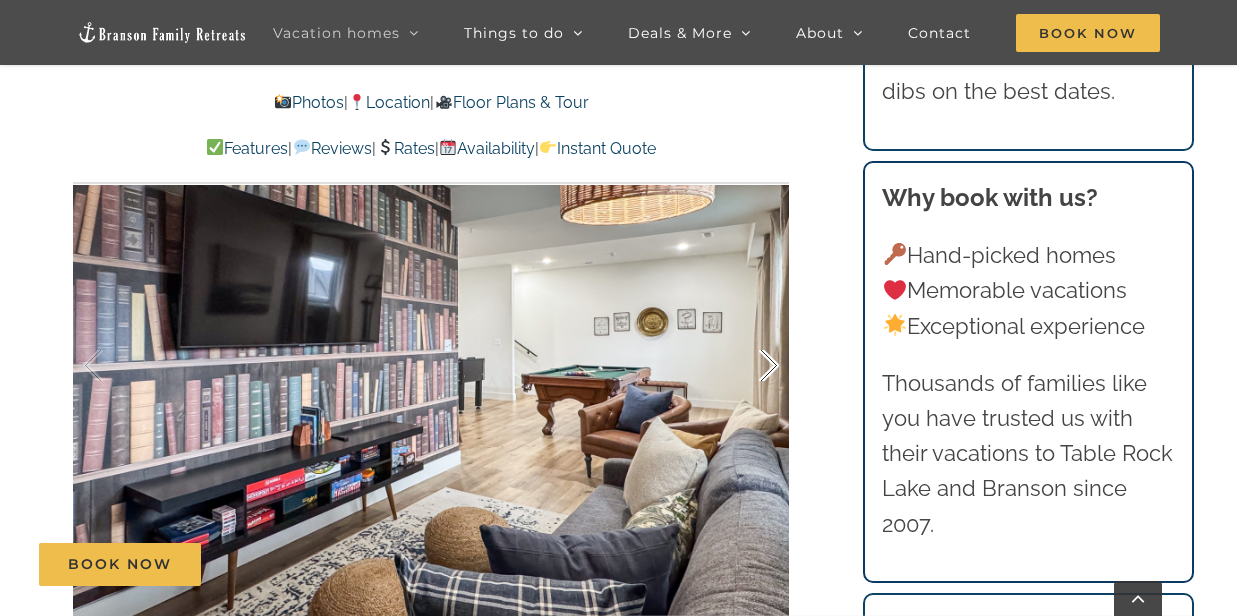 click at bounding box center (748, 366) 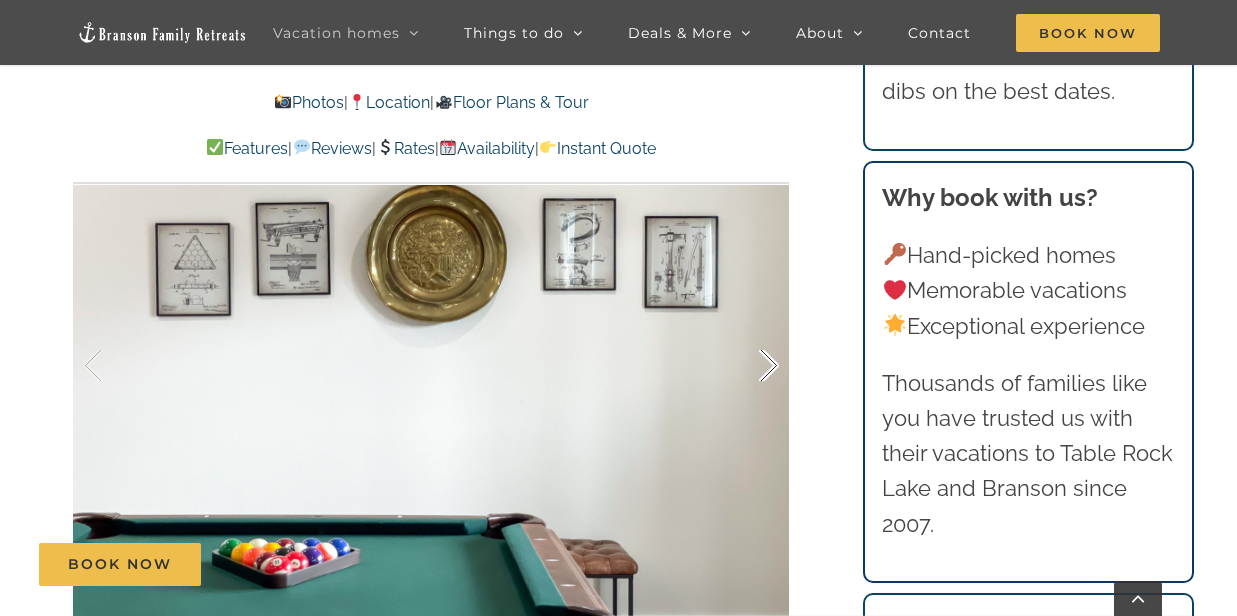 click at bounding box center (748, 366) 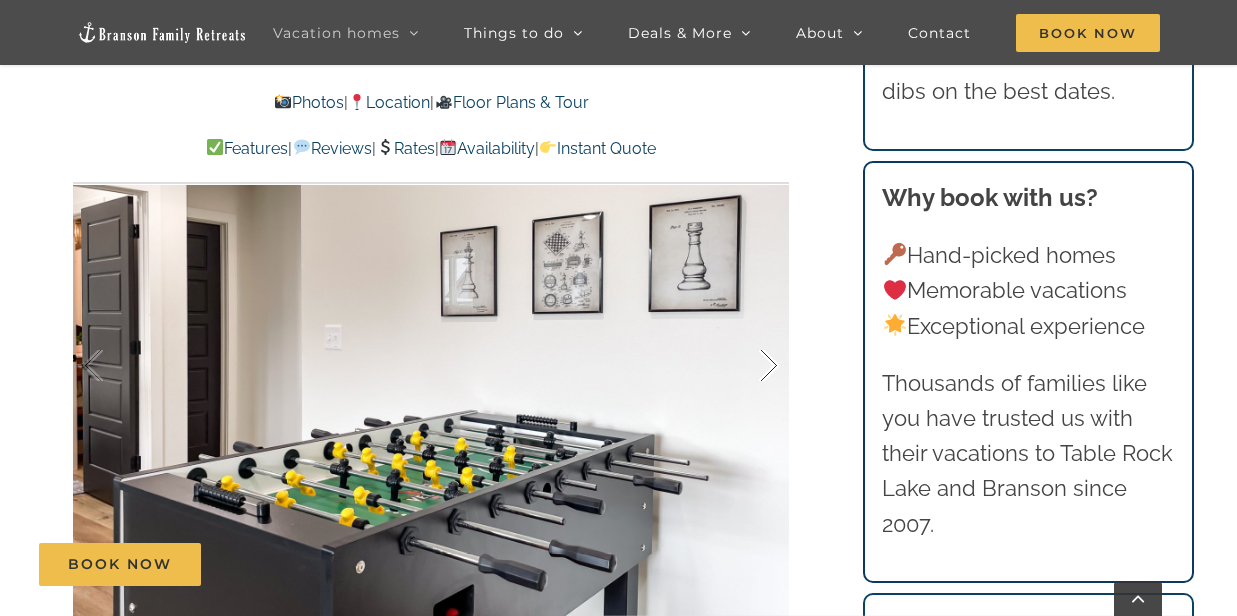 click at bounding box center [748, 366] 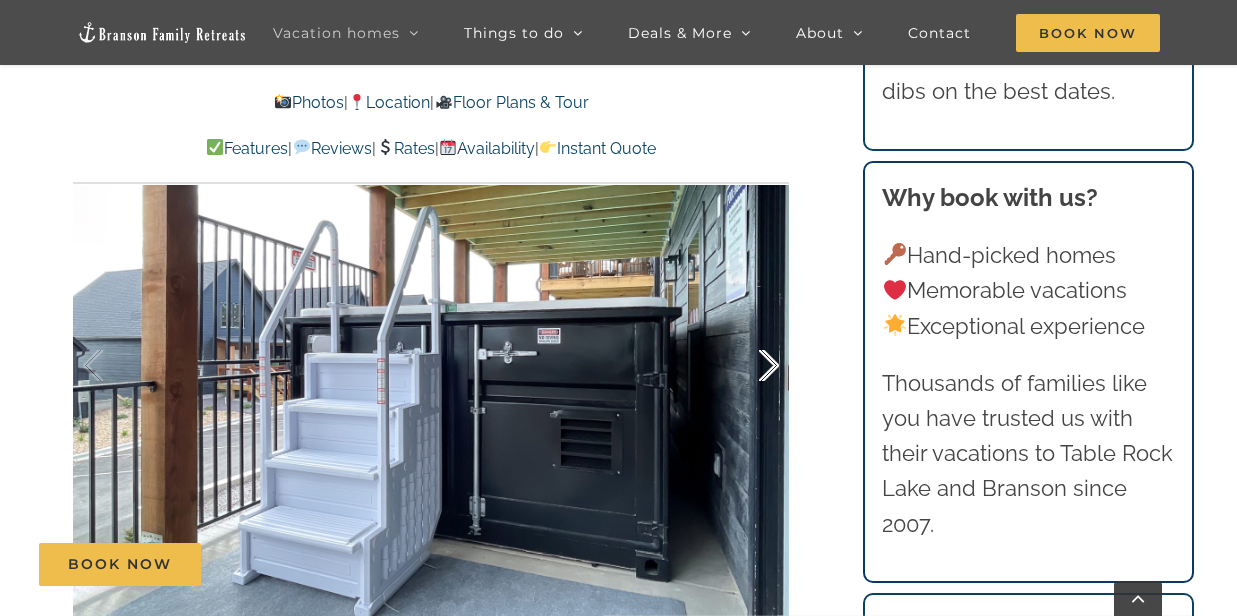 click at bounding box center [748, 366] 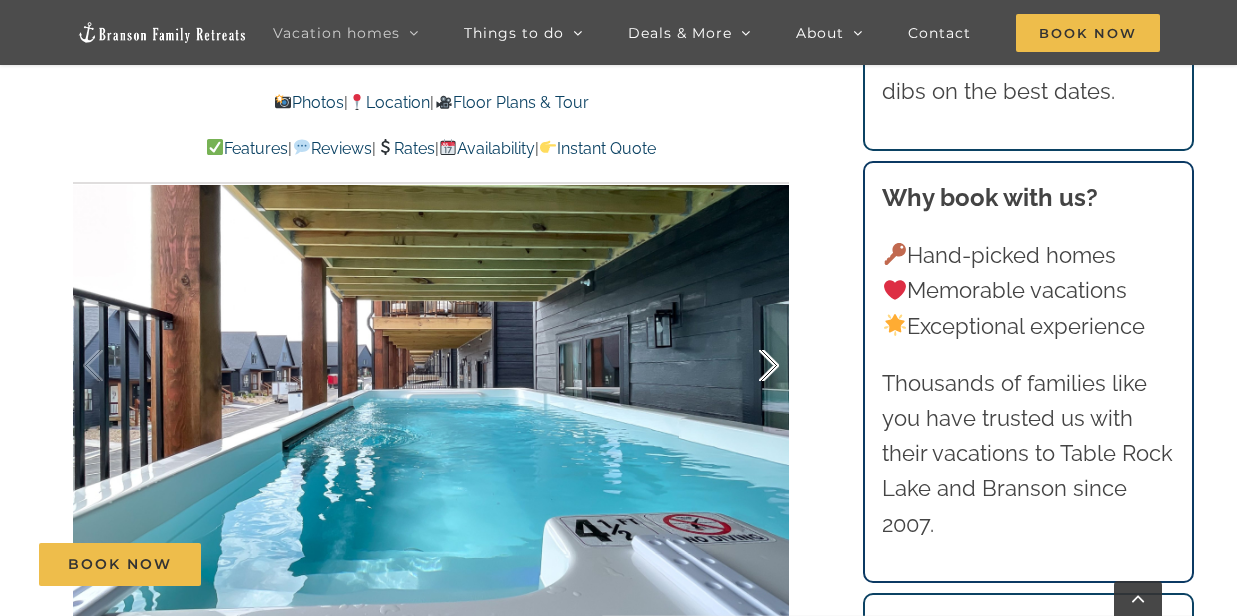 click at bounding box center (748, 366) 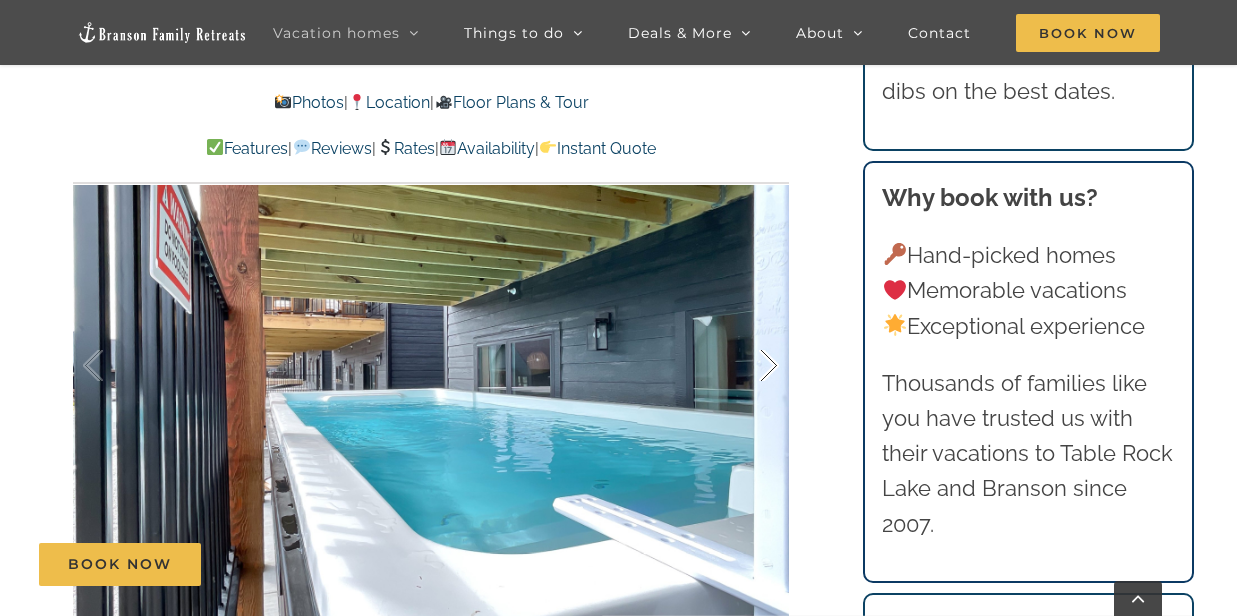 click at bounding box center (748, 366) 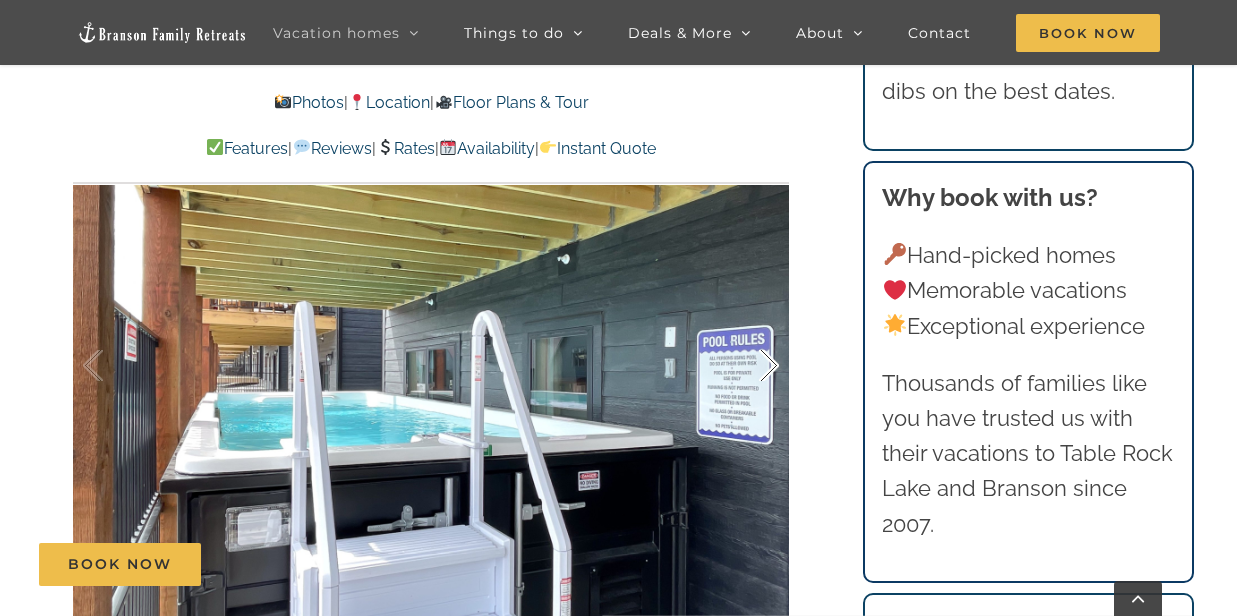 click at bounding box center (748, 366) 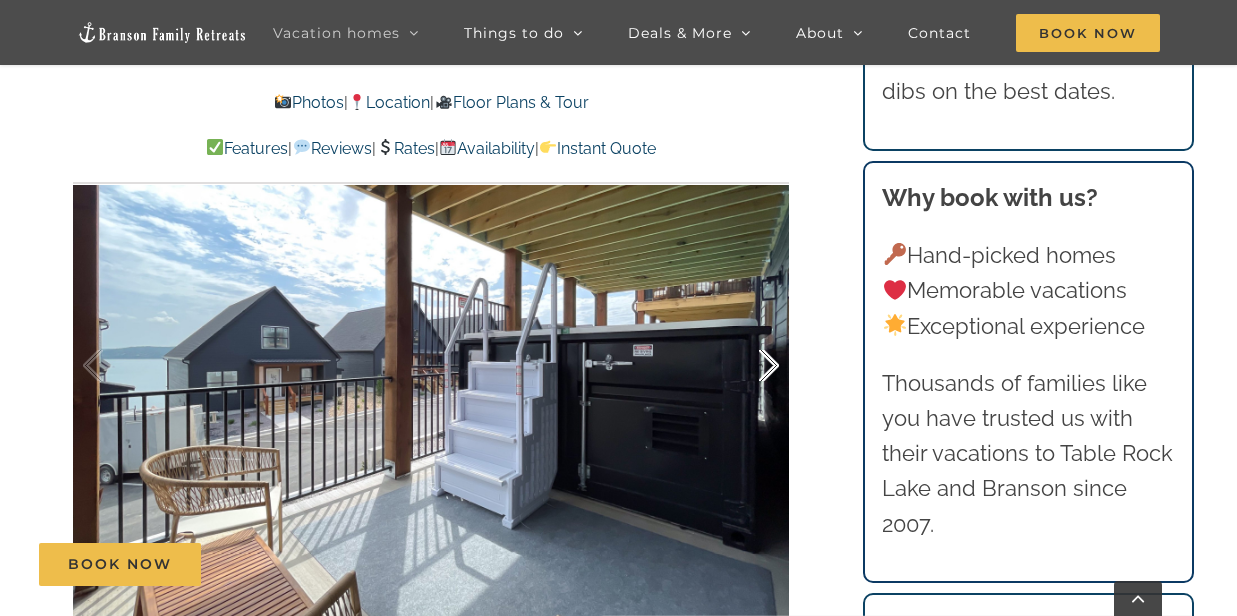 click at bounding box center [748, 366] 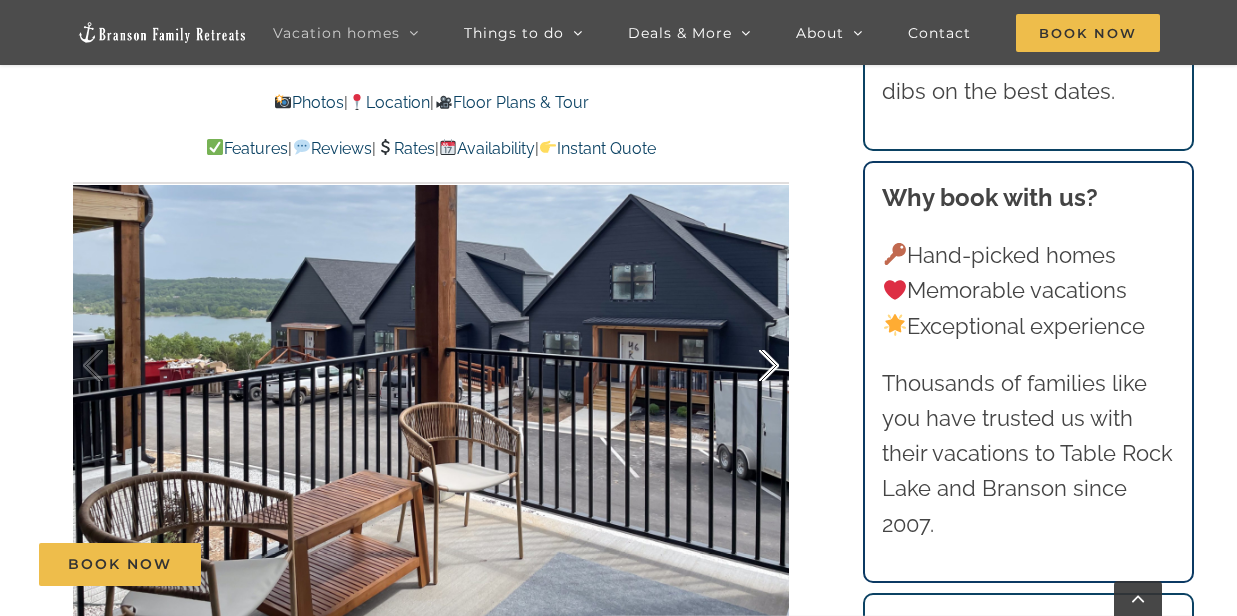 click at bounding box center [748, 366] 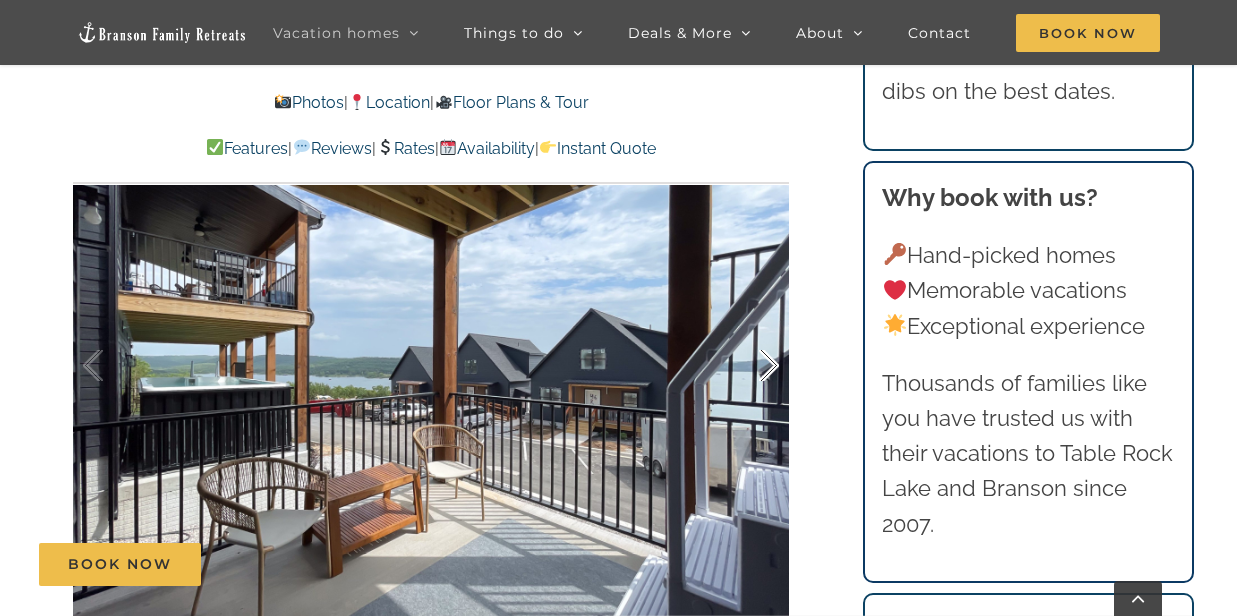 click at bounding box center [748, 366] 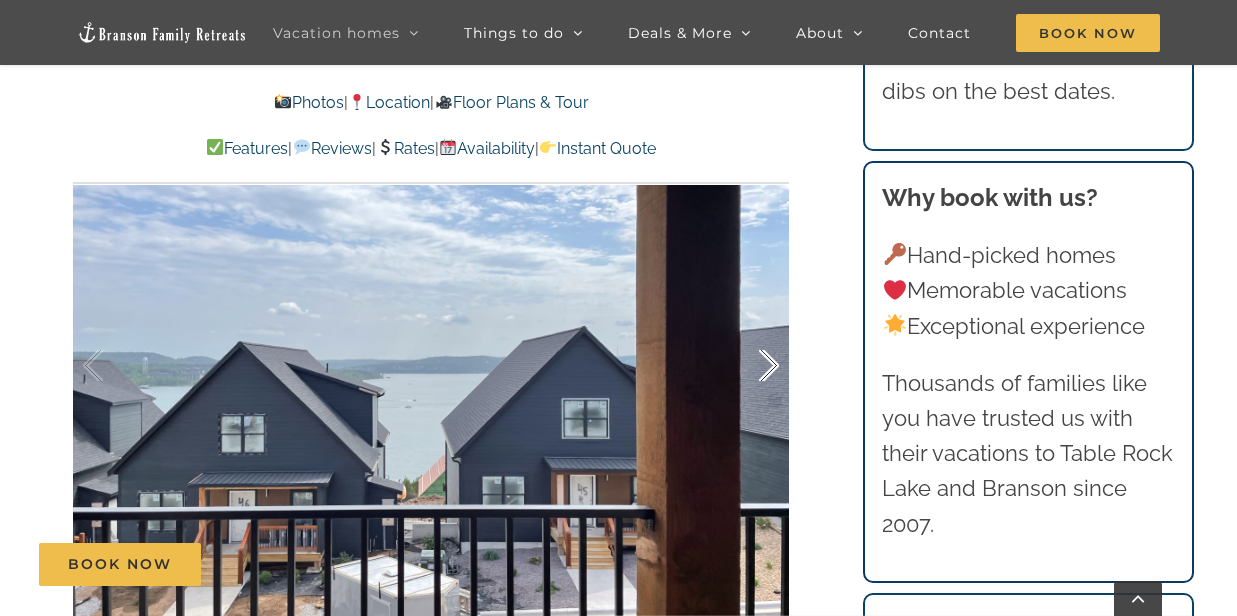 click at bounding box center [748, 366] 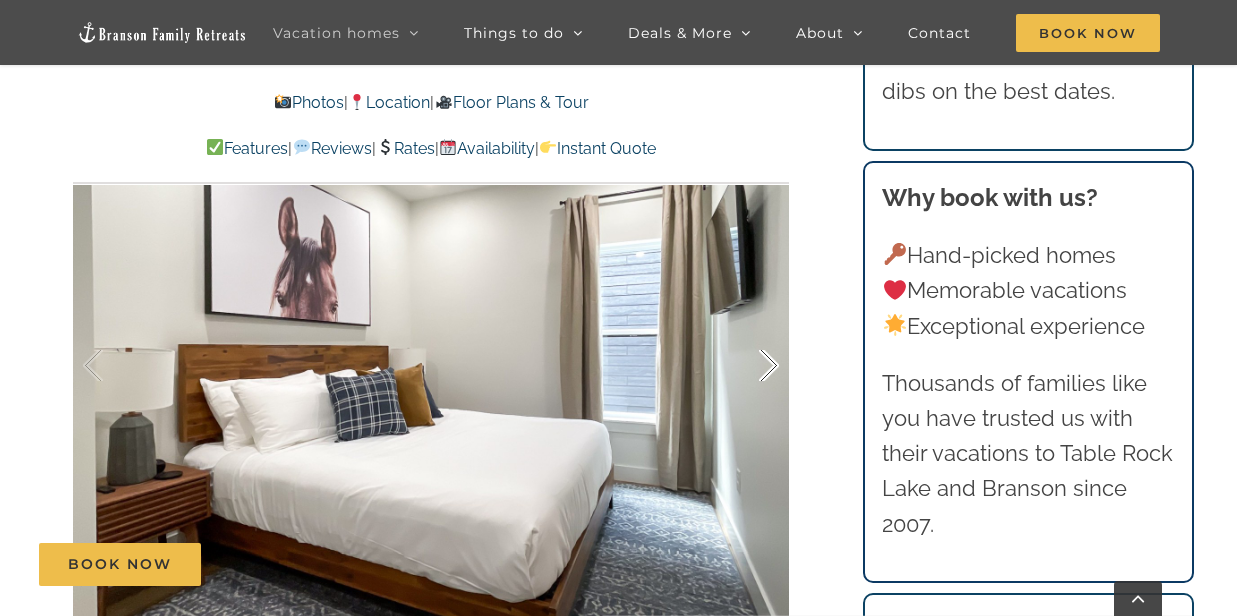 click at bounding box center [748, 366] 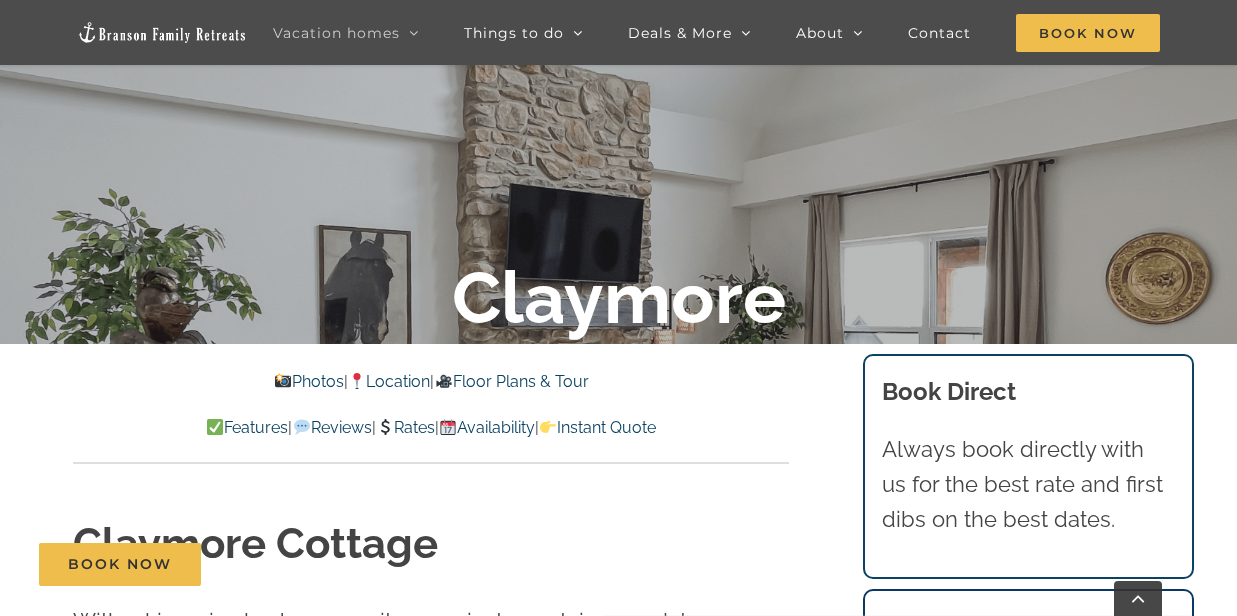 scroll, scrollTop: 359, scrollLeft: 0, axis: vertical 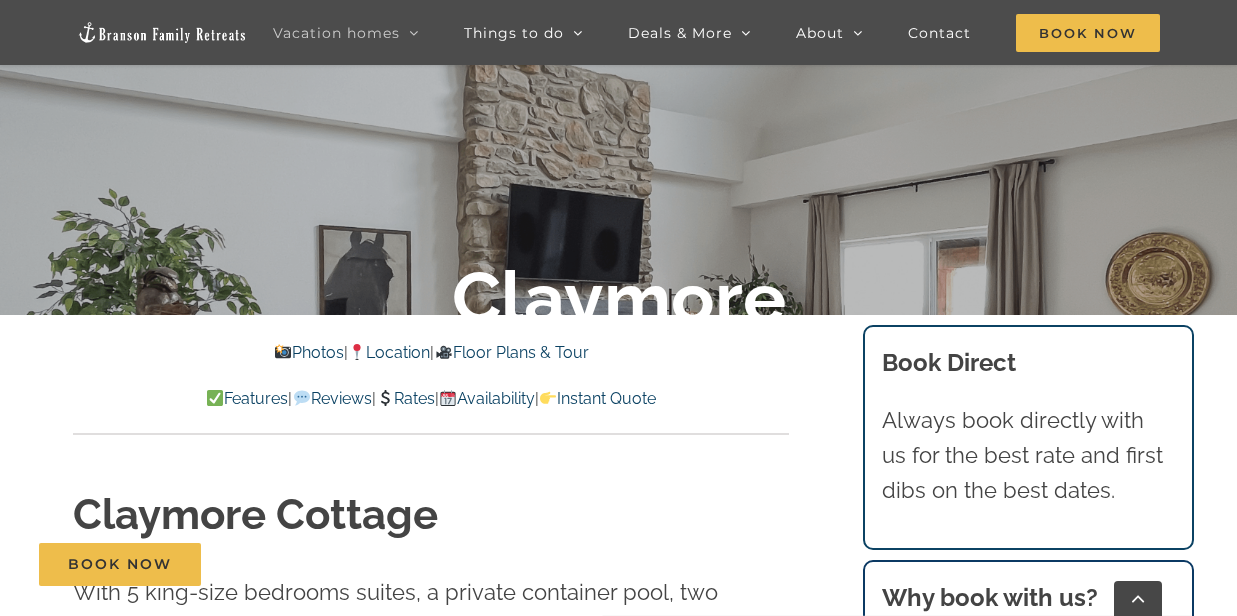 click on "Rates" at bounding box center (405, 398) 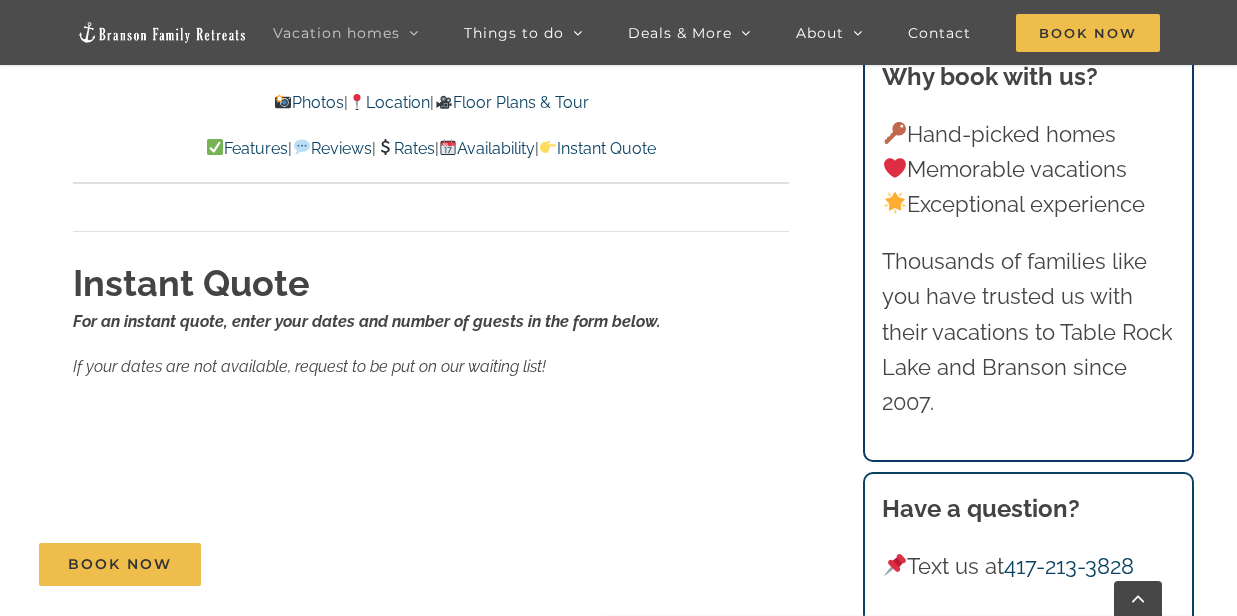 scroll, scrollTop: 13031, scrollLeft: 0, axis: vertical 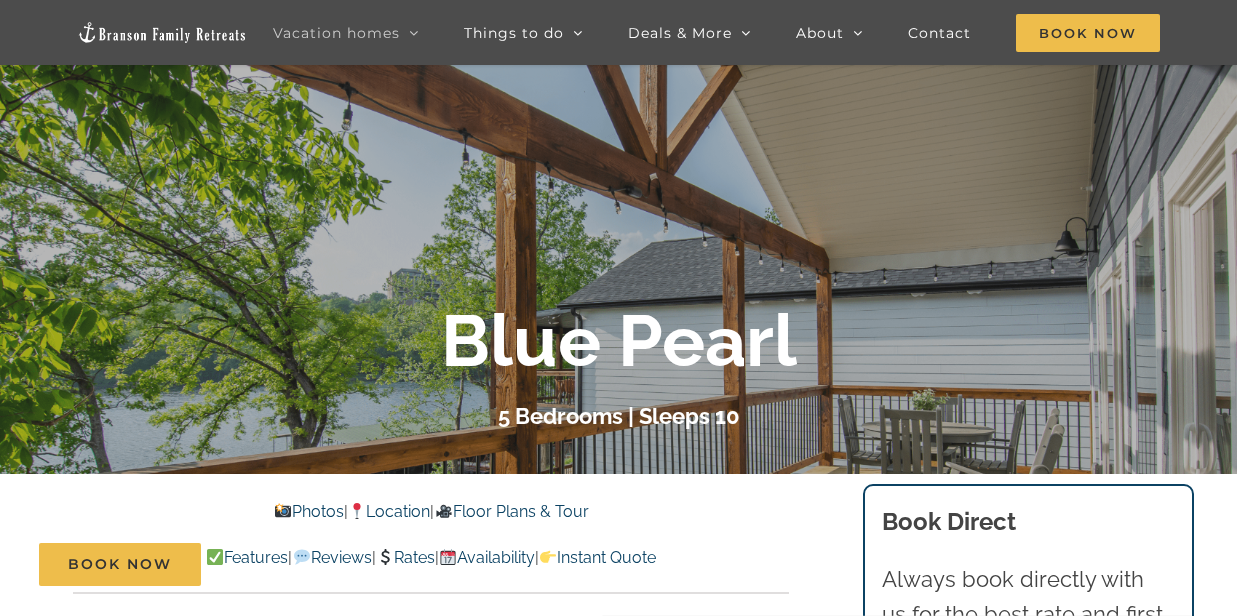 click on "Book Now" at bounding box center [634, 564] 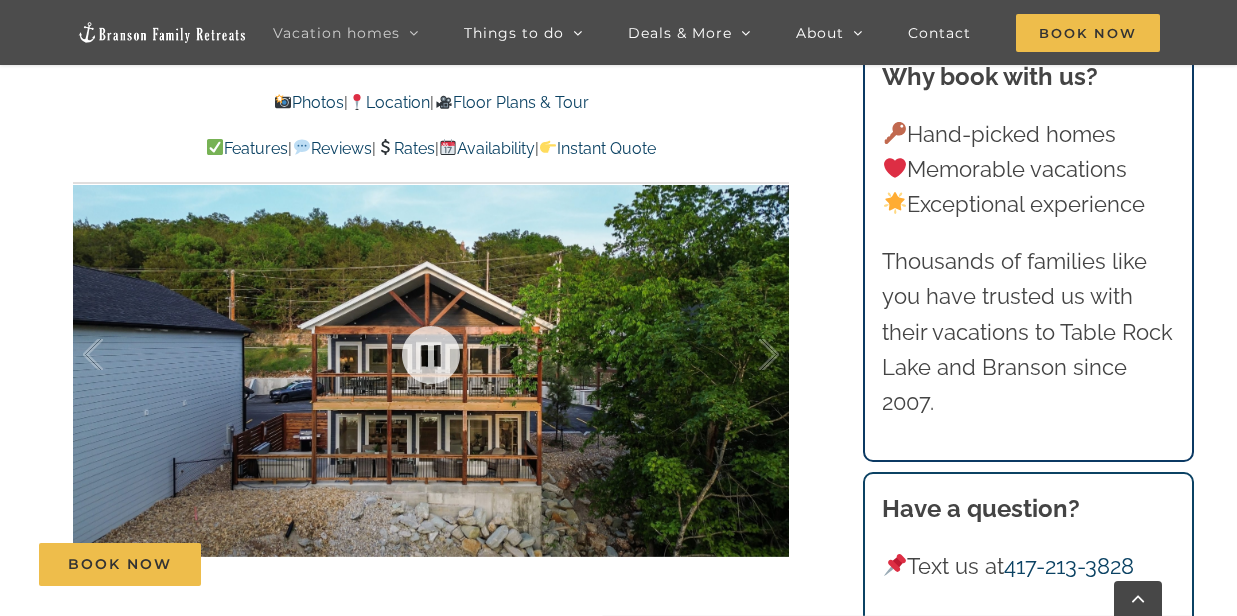 scroll, scrollTop: 1300, scrollLeft: 0, axis: vertical 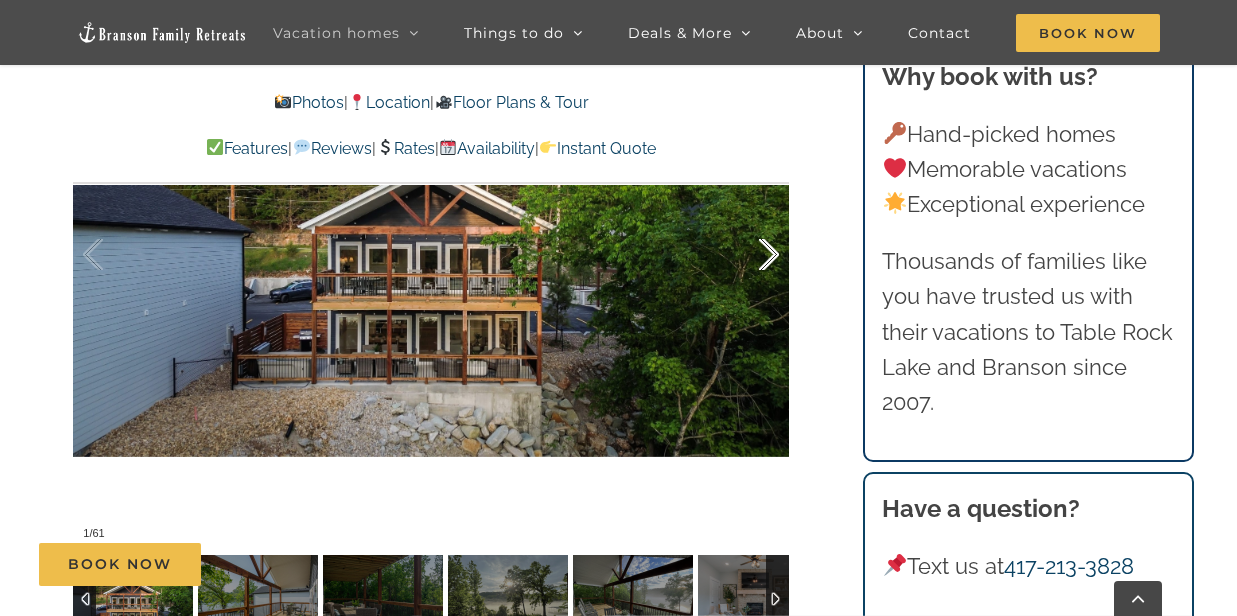 click at bounding box center (748, 255) 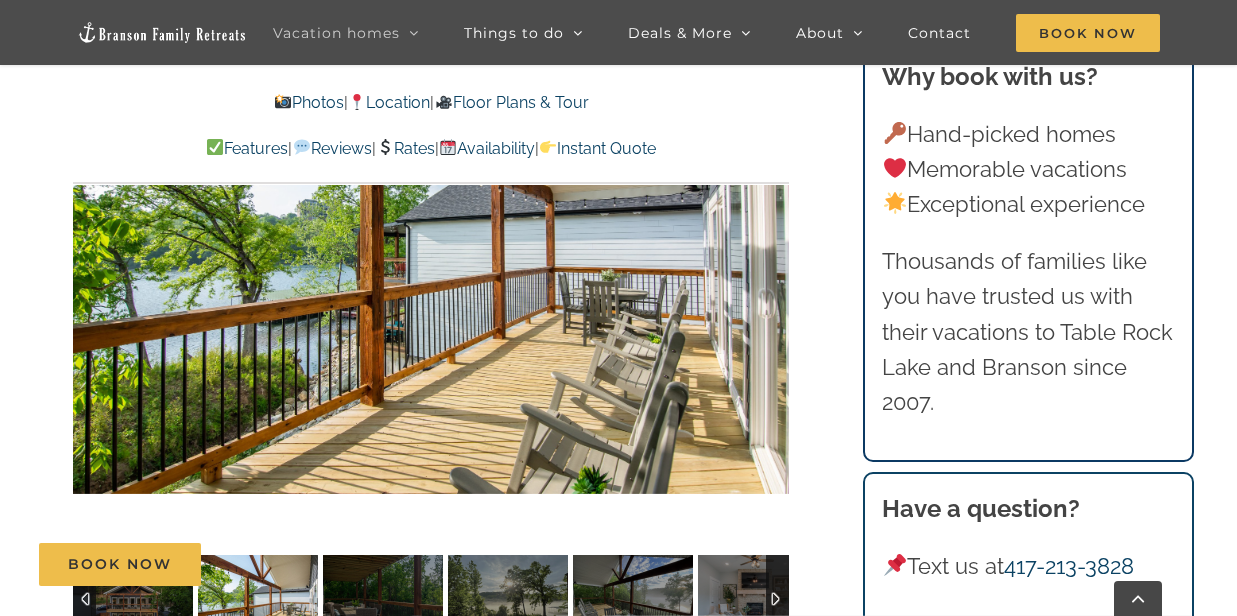 click at bounding box center (808, 255) 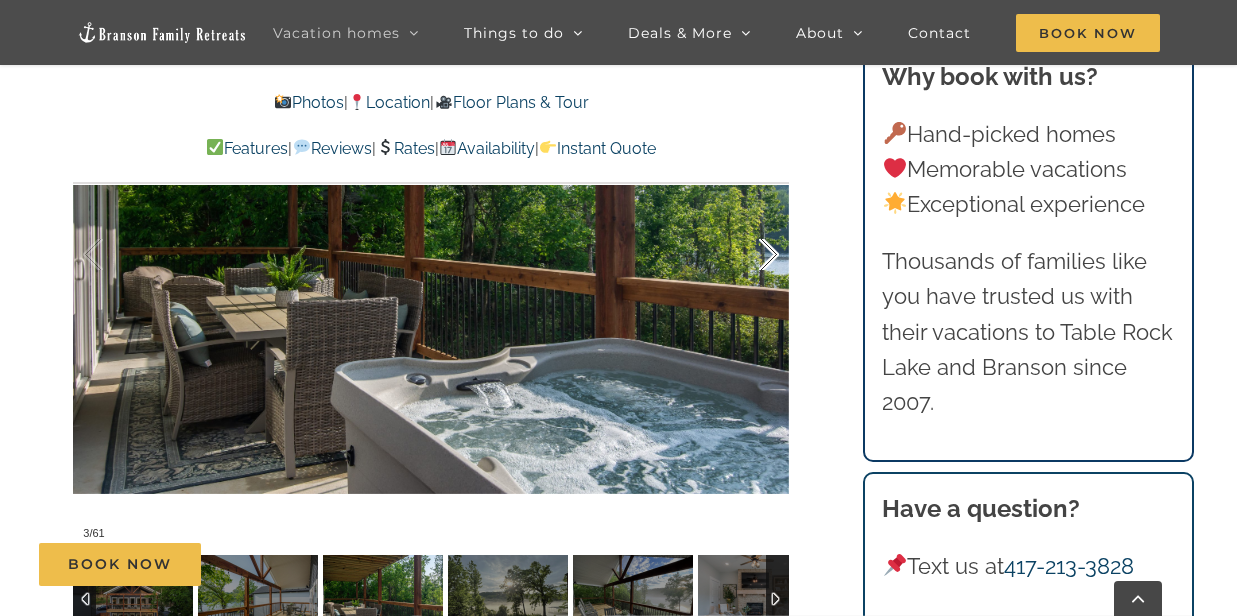 click at bounding box center (748, 255) 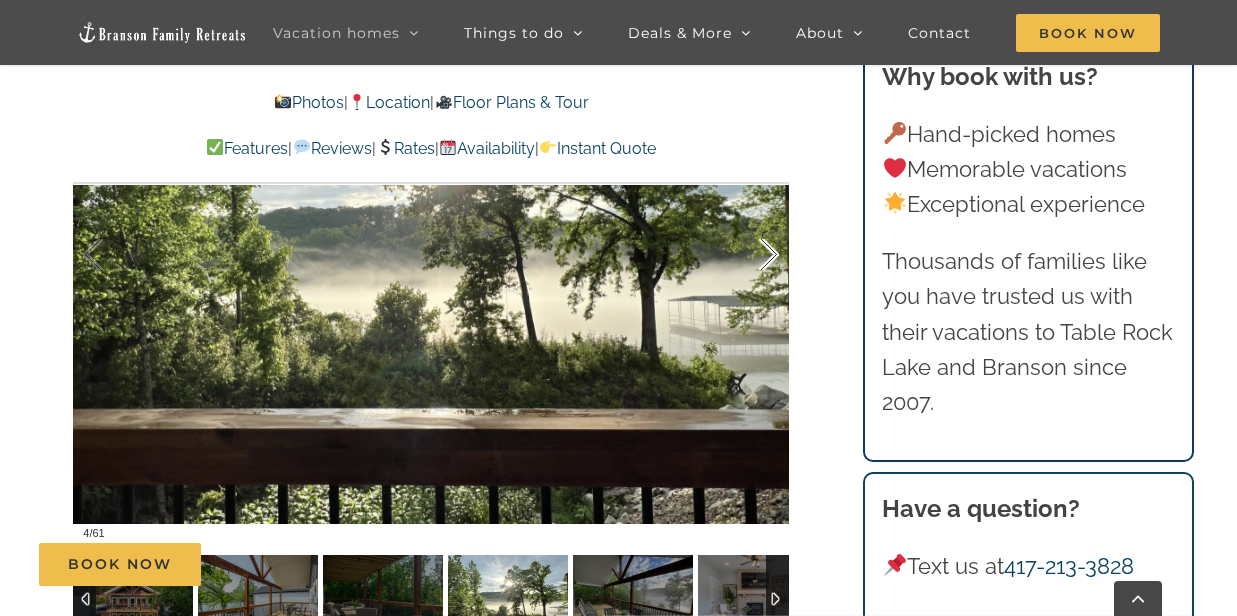 click at bounding box center [748, 255] 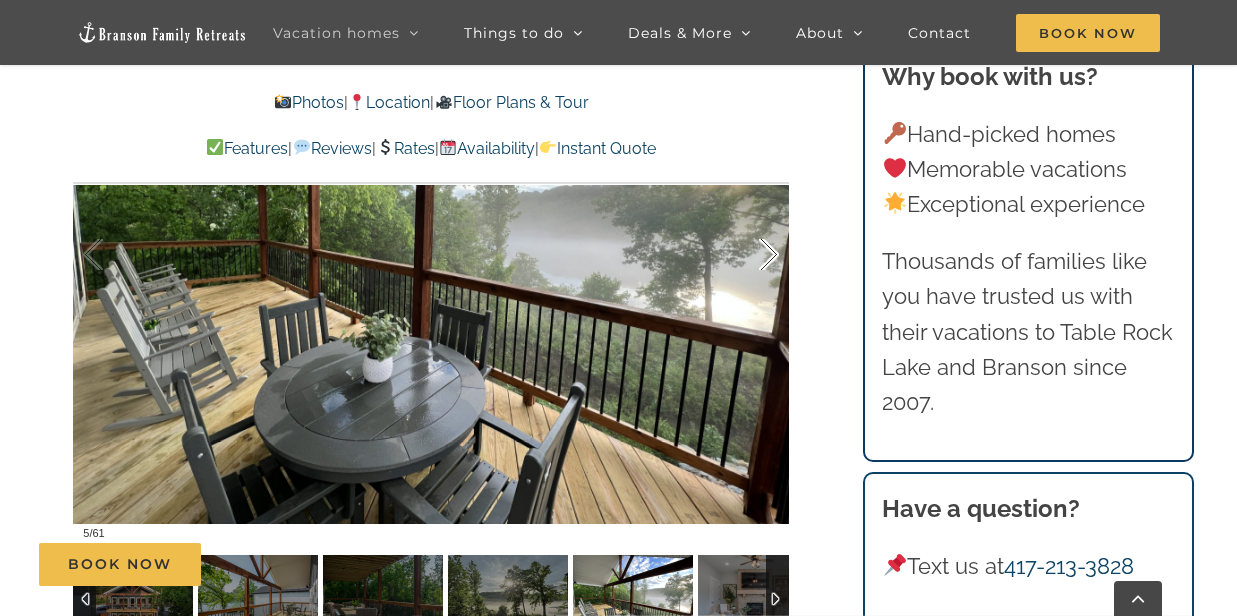 click at bounding box center [748, 255] 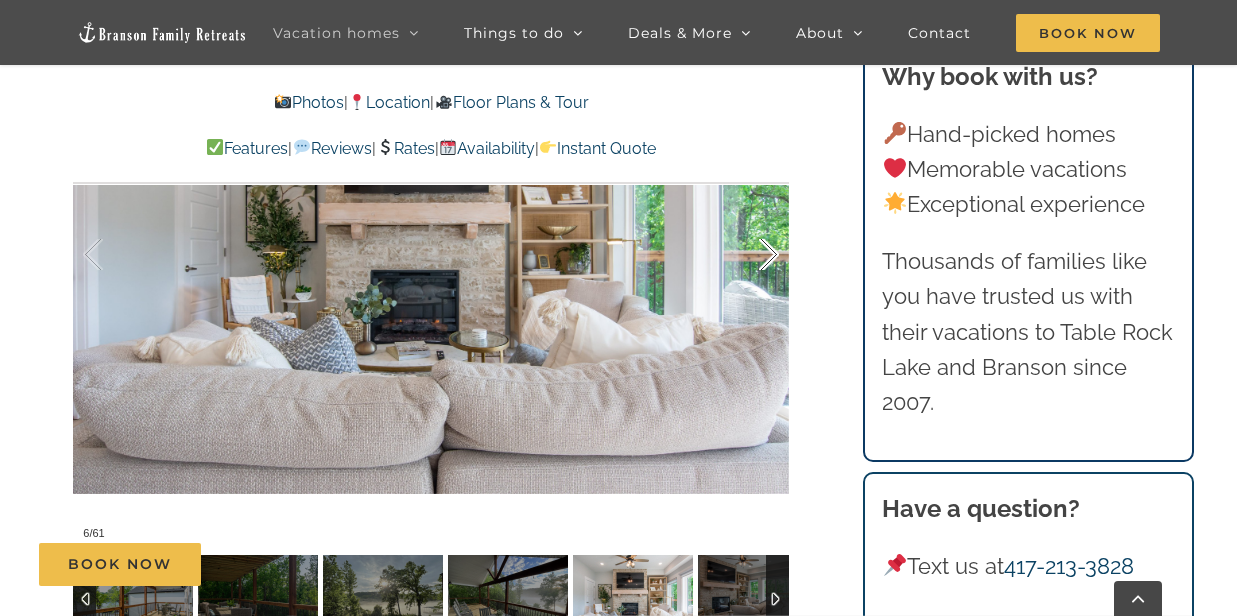 click at bounding box center (748, 255) 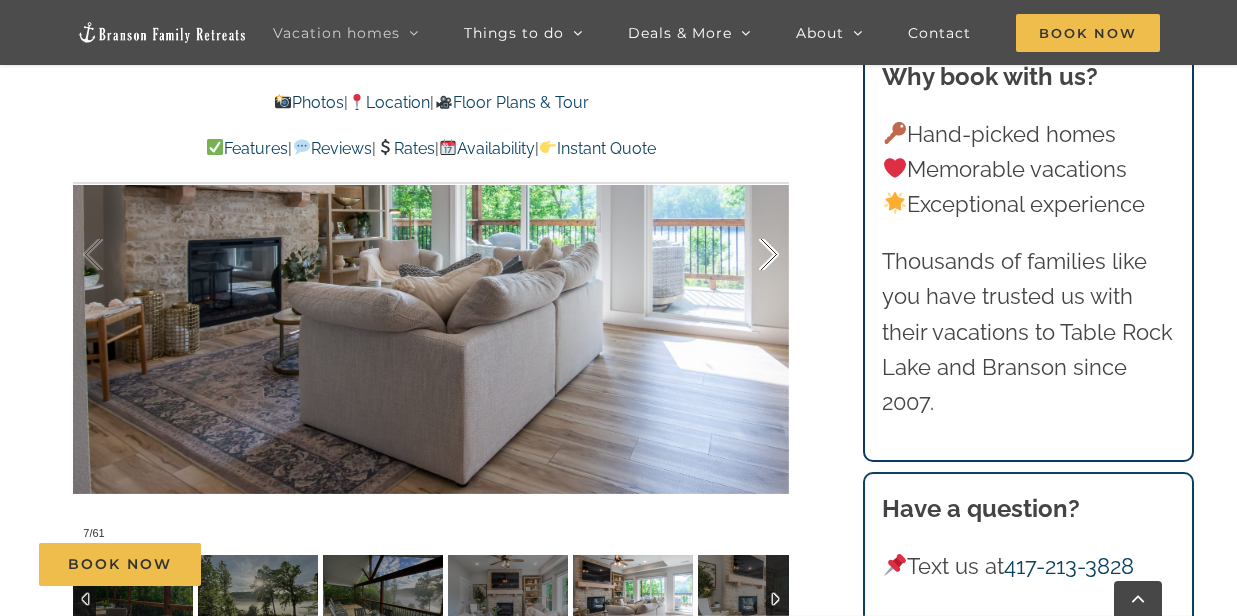 click at bounding box center [748, 255] 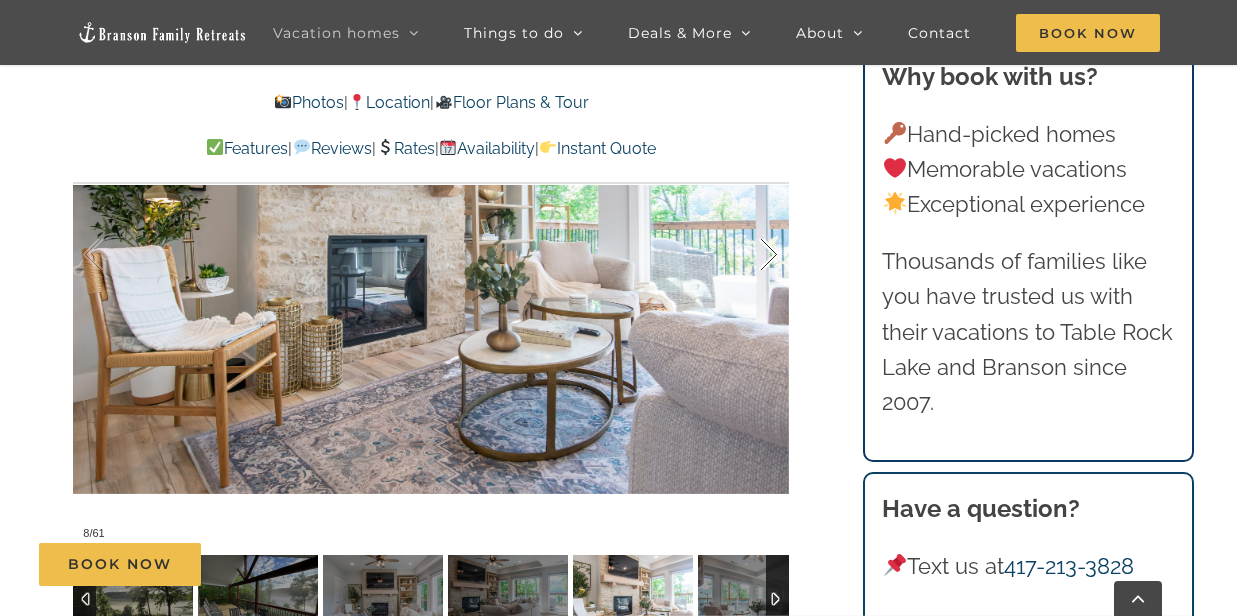 click at bounding box center [748, 255] 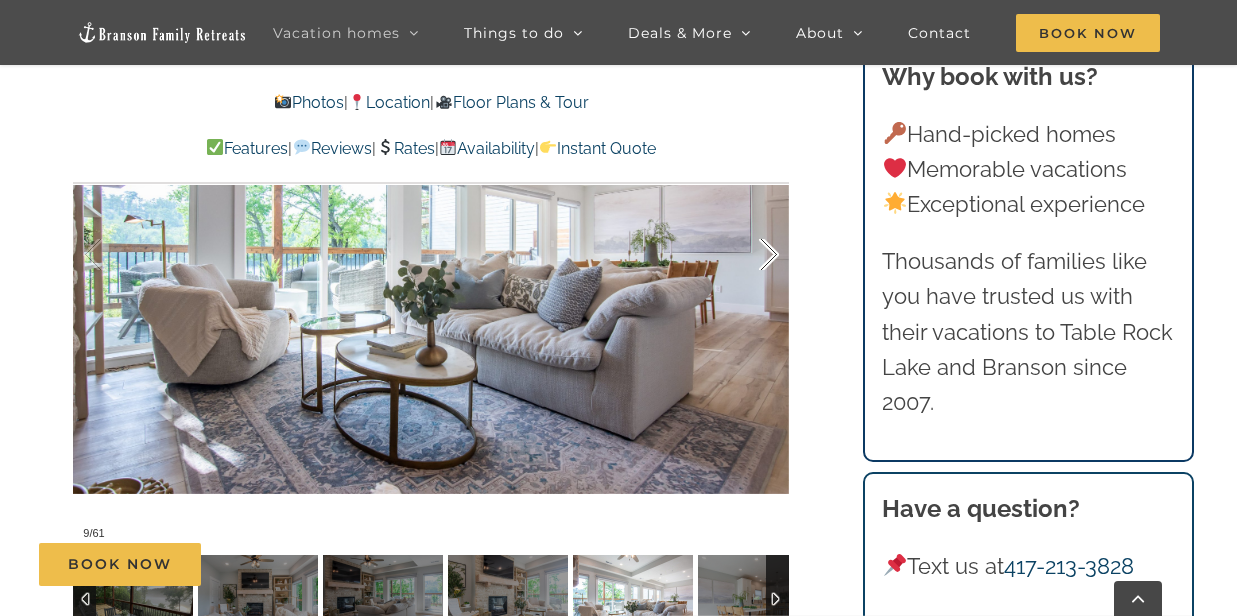 click at bounding box center (748, 255) 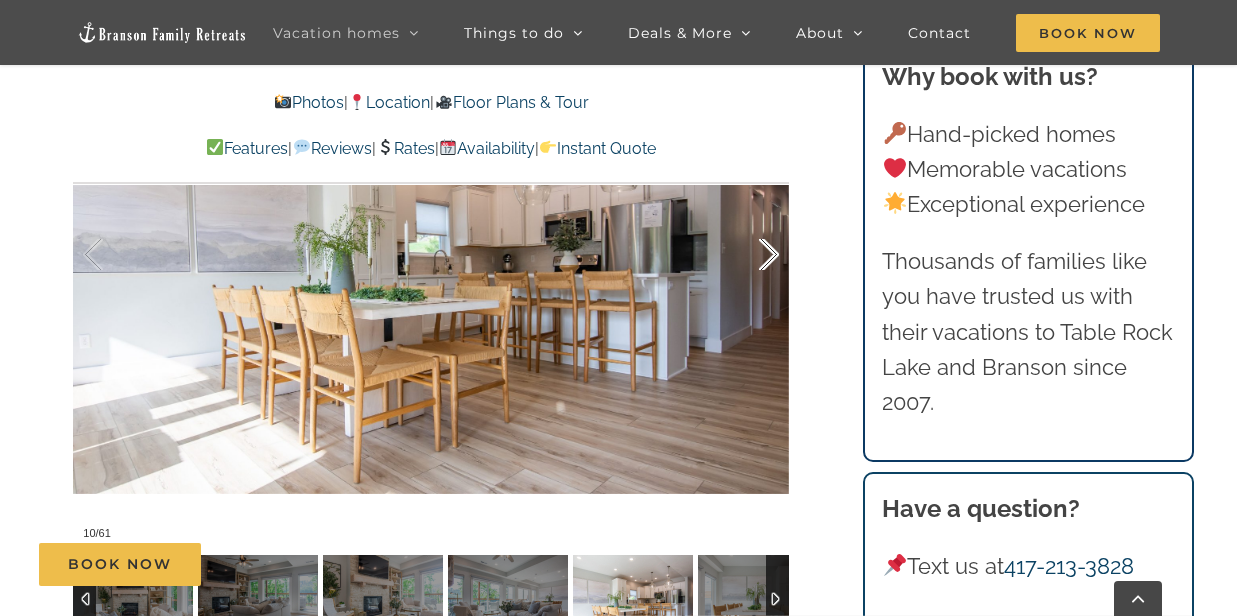 click at bounding box center [748, 255] 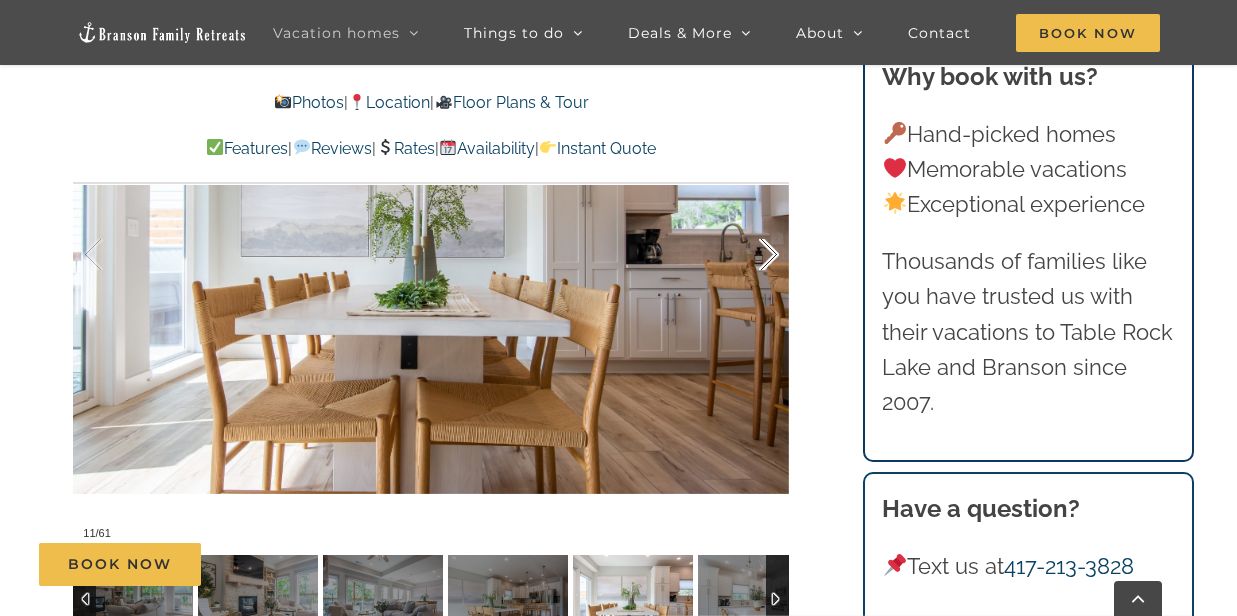 click at bounding box center (748, 255) 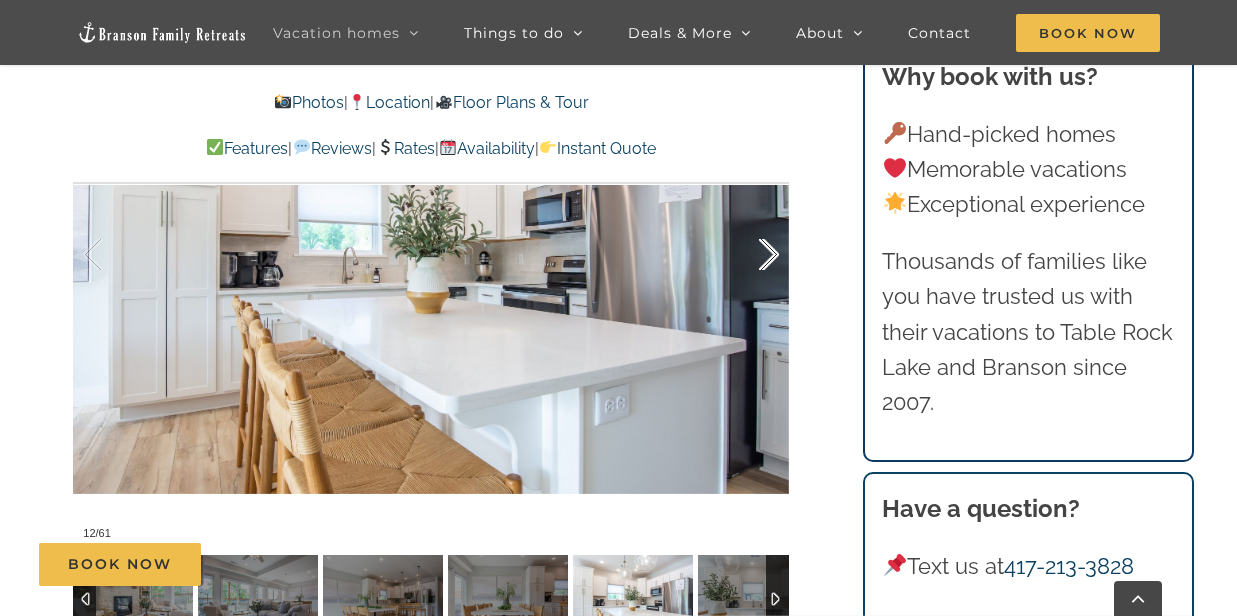 click at bounding box center [748, 255] 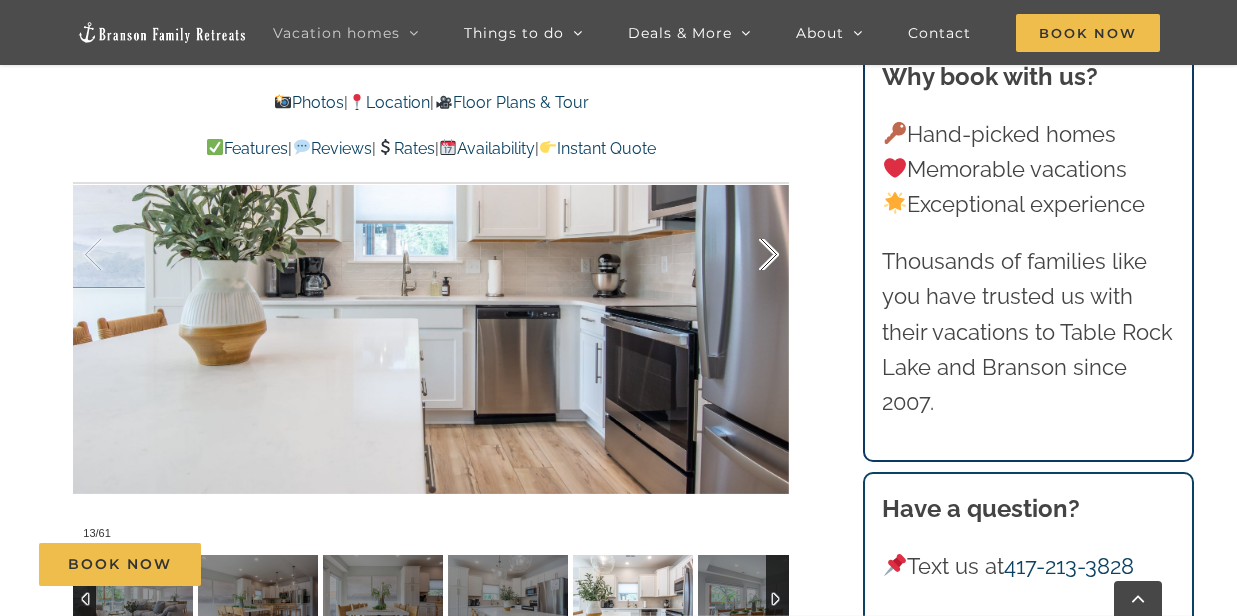 click at bounding box center [748, 255] 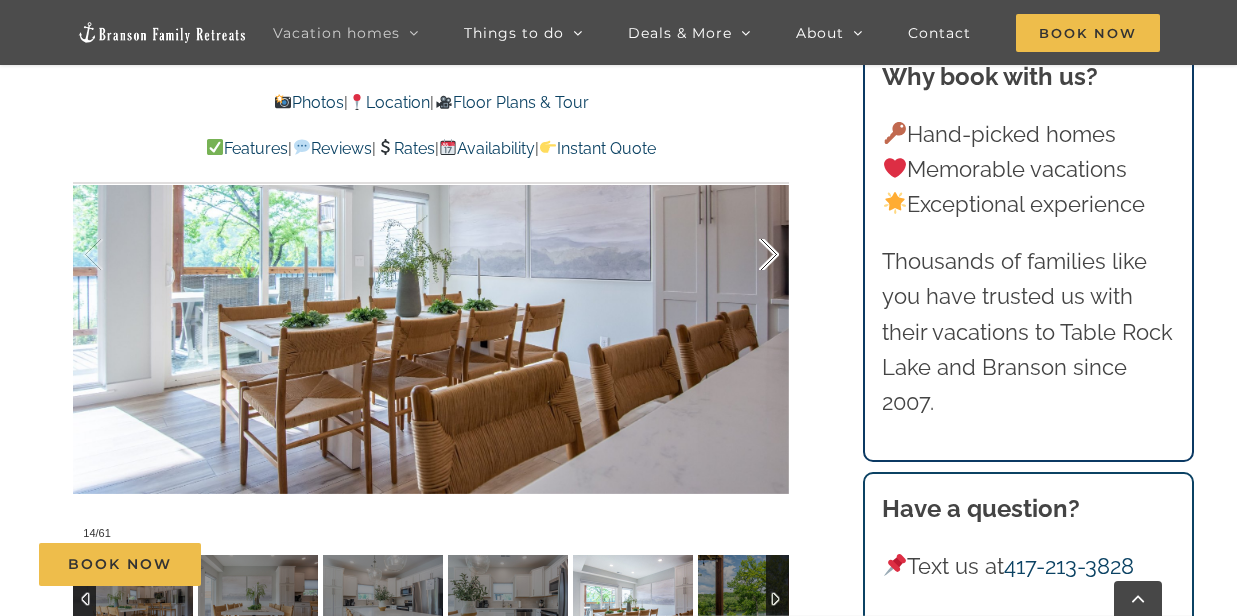 click at bounding box center (748, 255) 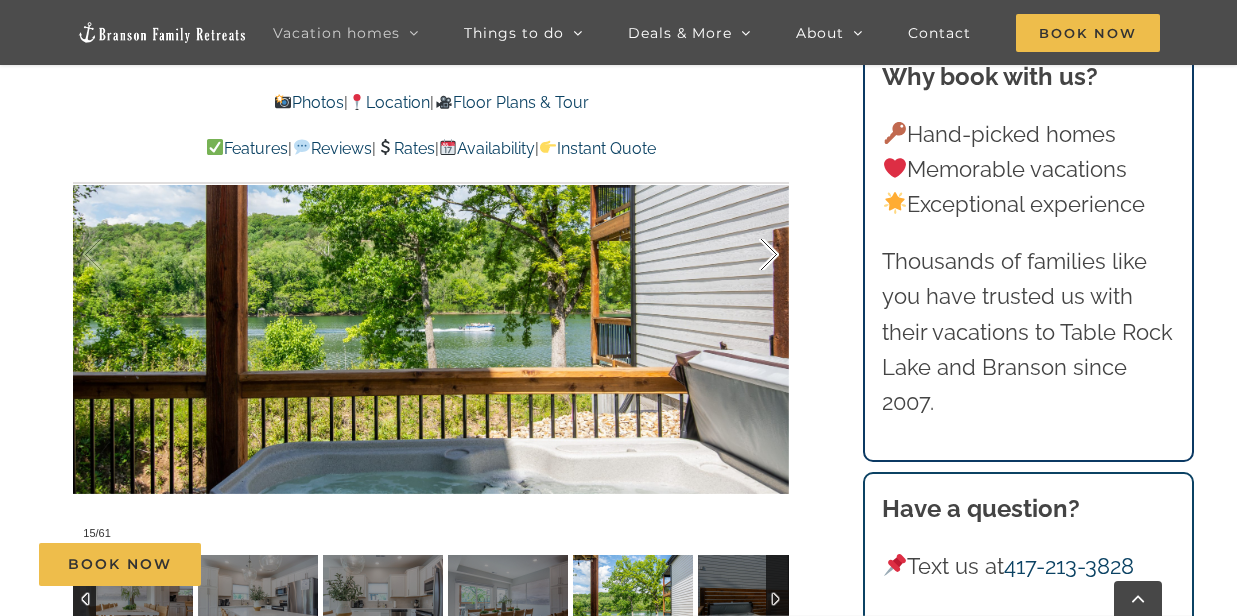 click at bounding box center (748, 255) 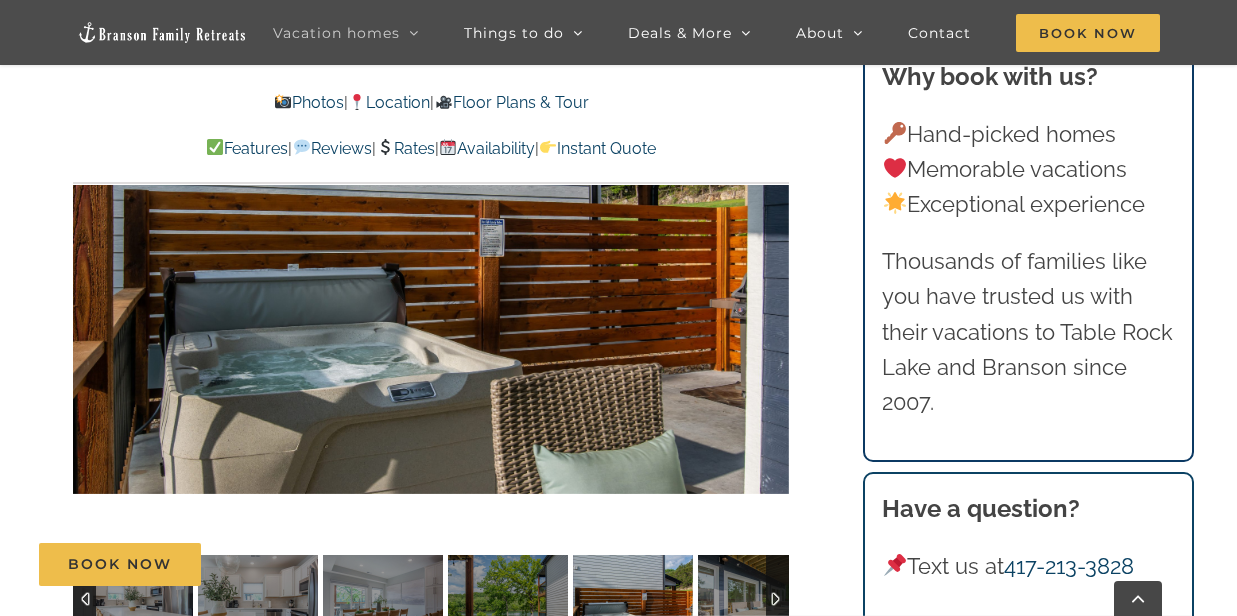 click on "16  /  61" at bounding box center (431, 255) 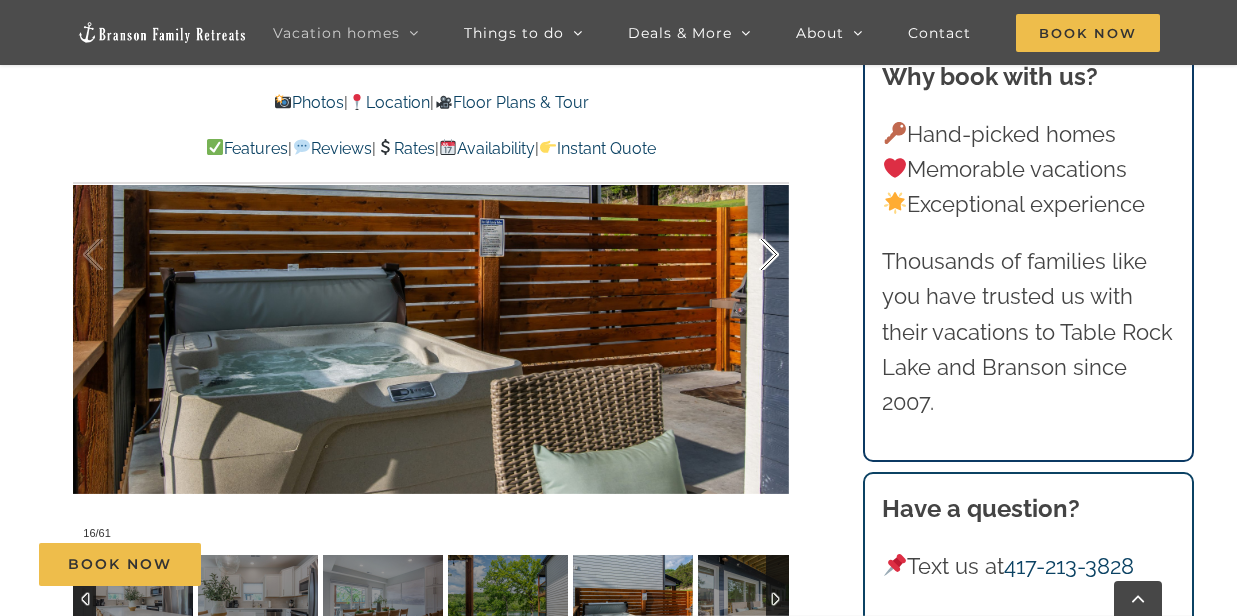 click at bounding box center (748, 255) 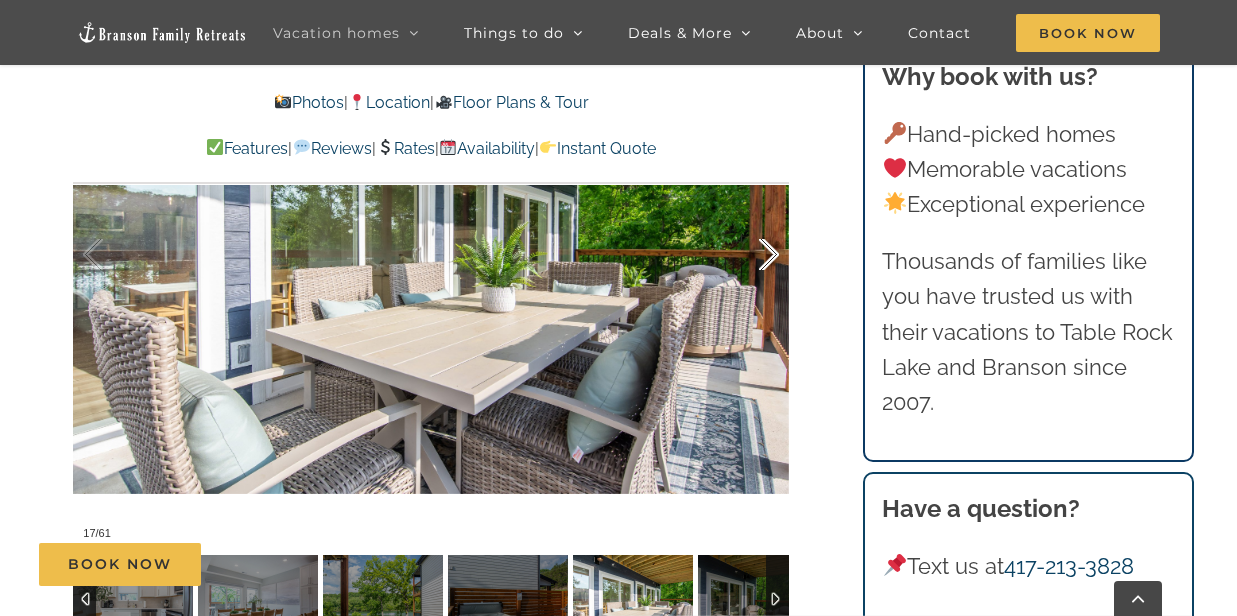 click at bounding box center (748, 255) 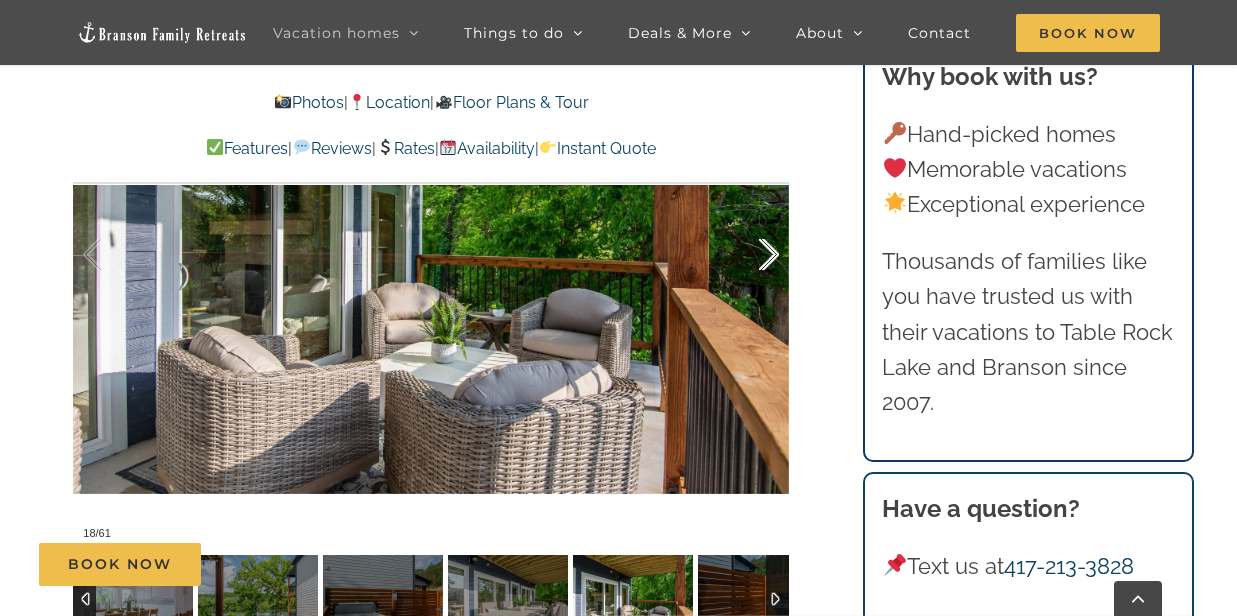 click at bounding box center [748, 255] 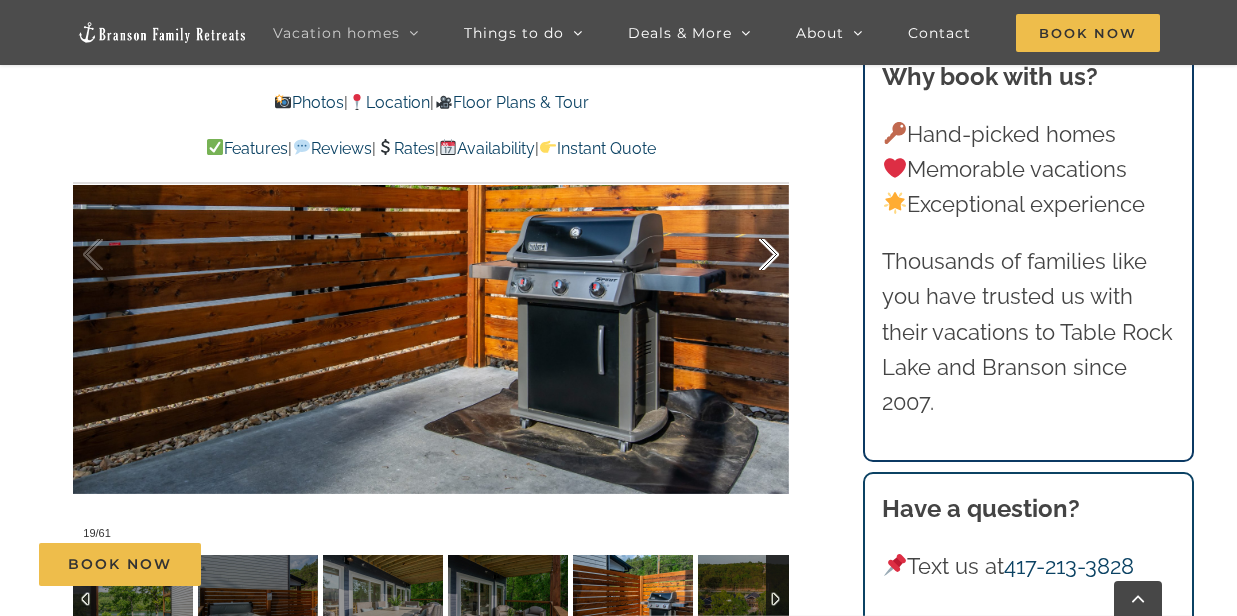 click at bounding box center (748, 255) 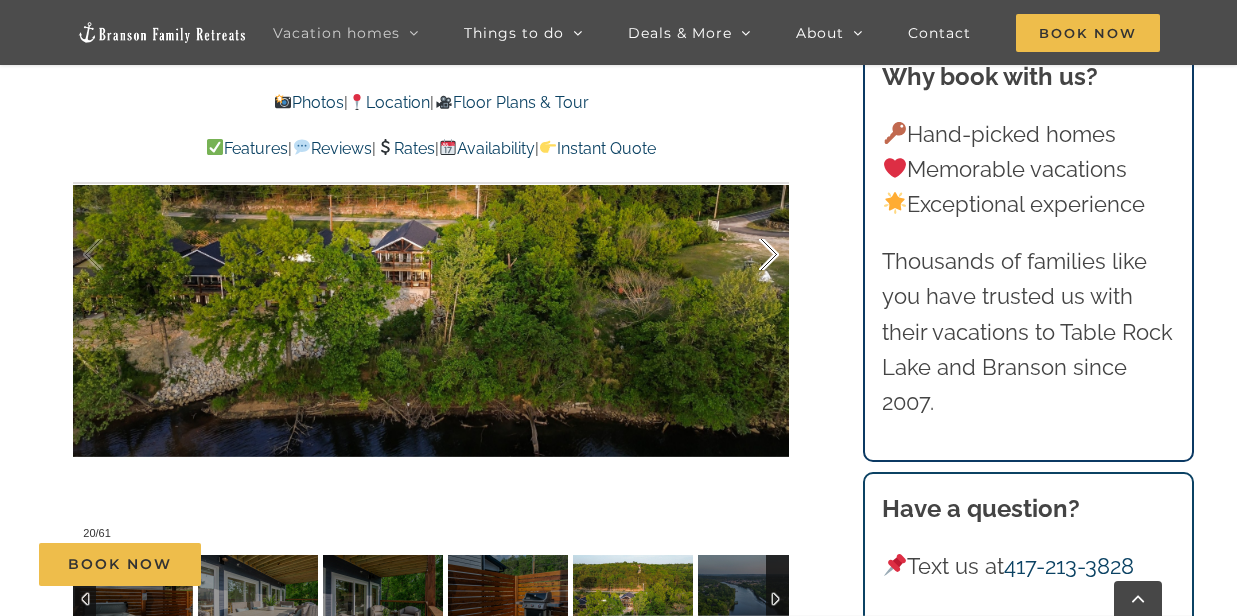 click at bounding box center (748, 255) 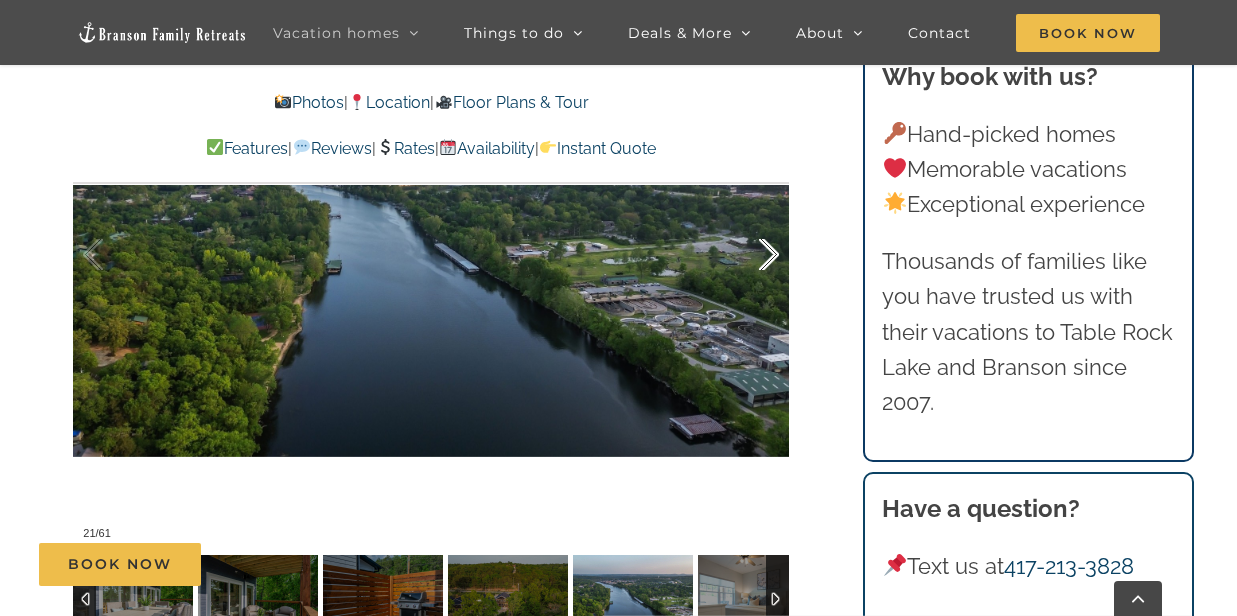 click at bounding box center [748, 255] 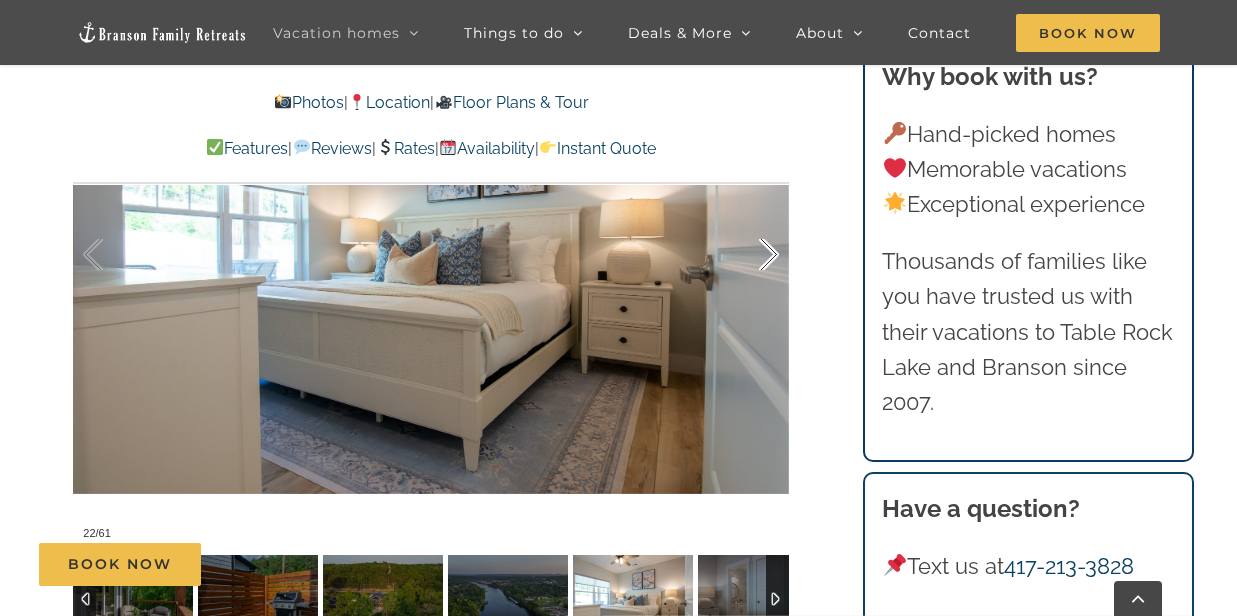 click at bounding box center (748, 255) 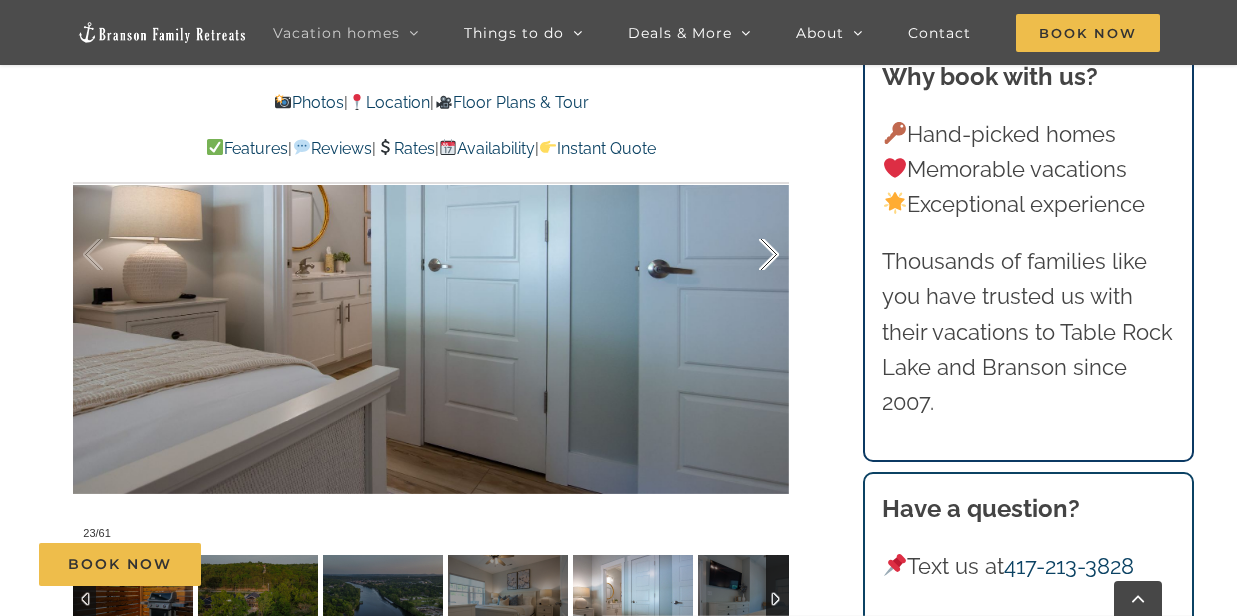 click at bounding box center (748, 255) 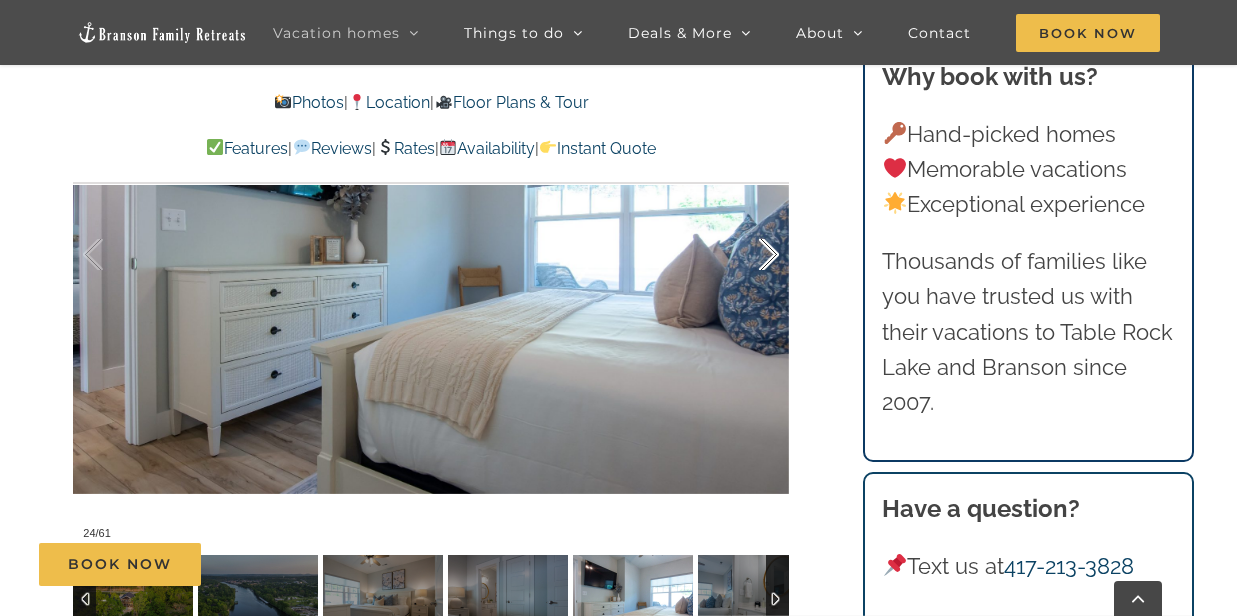 click at bounding box center (748, 255) 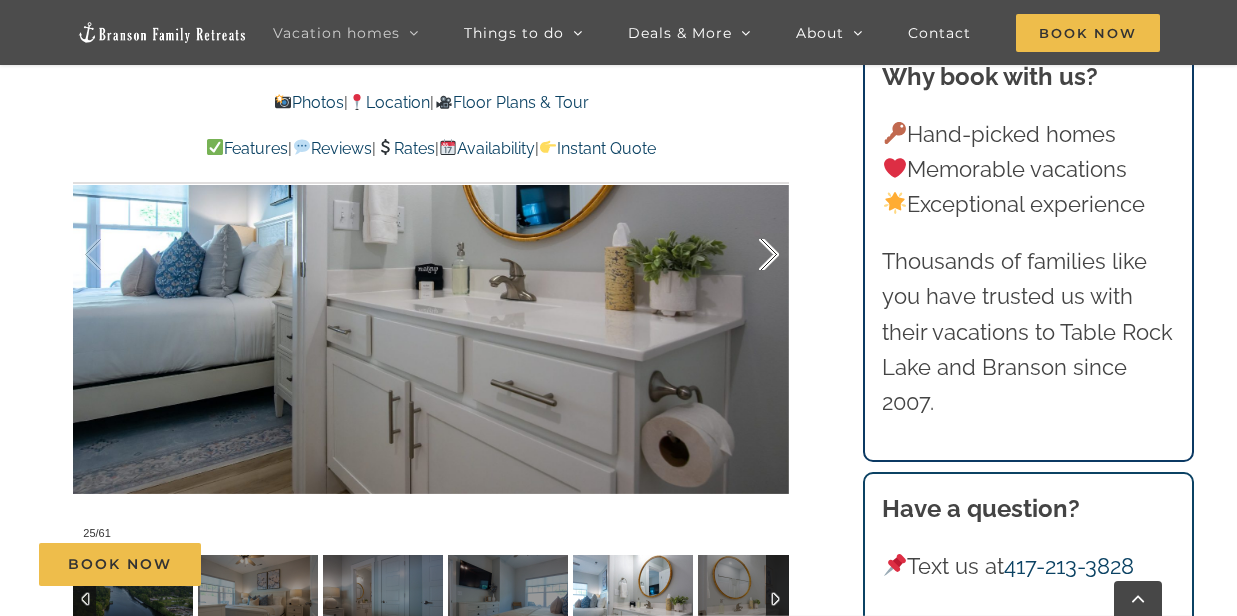 click at bounding box center (748, 255) 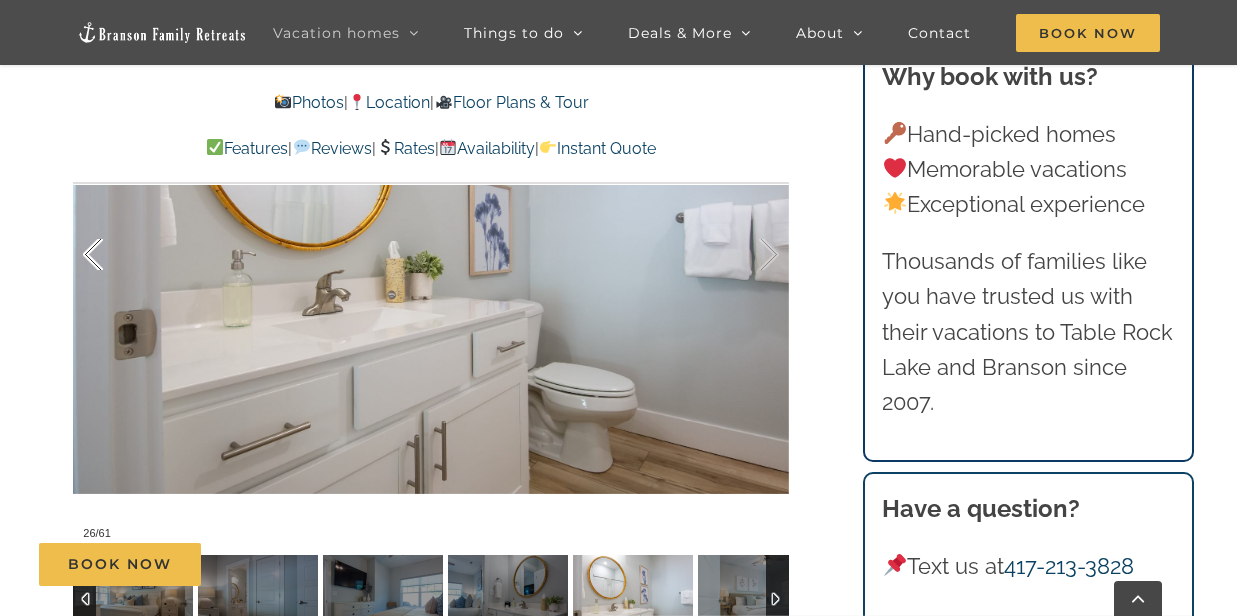 click at bounding box center (114, 255) 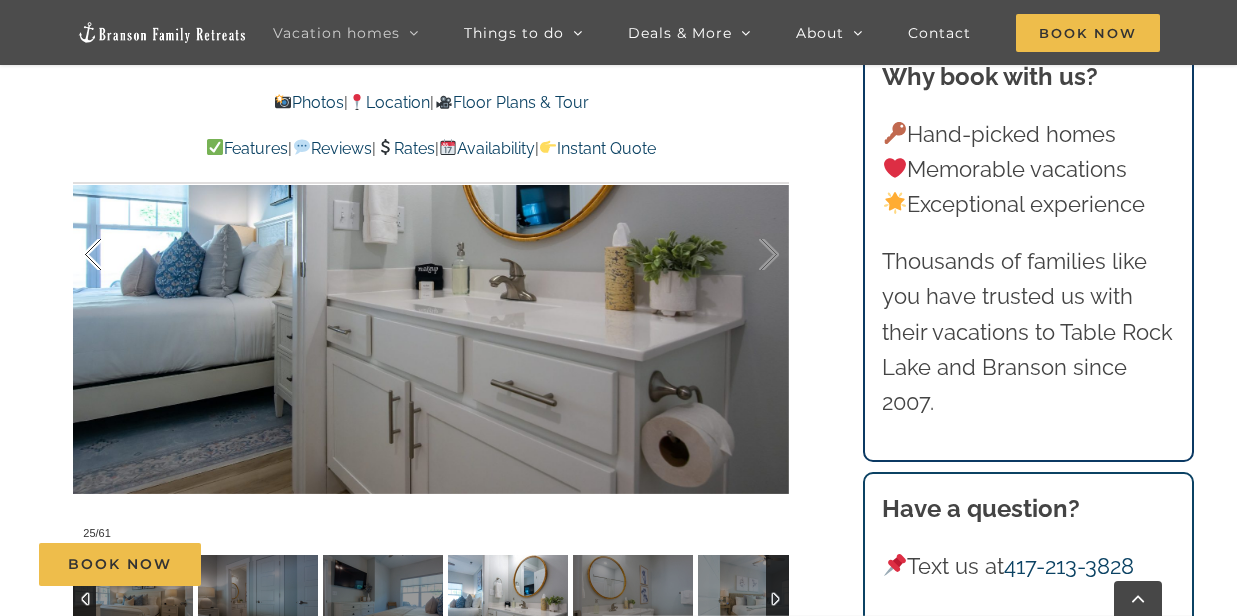 click at bounding box center [114, 255] 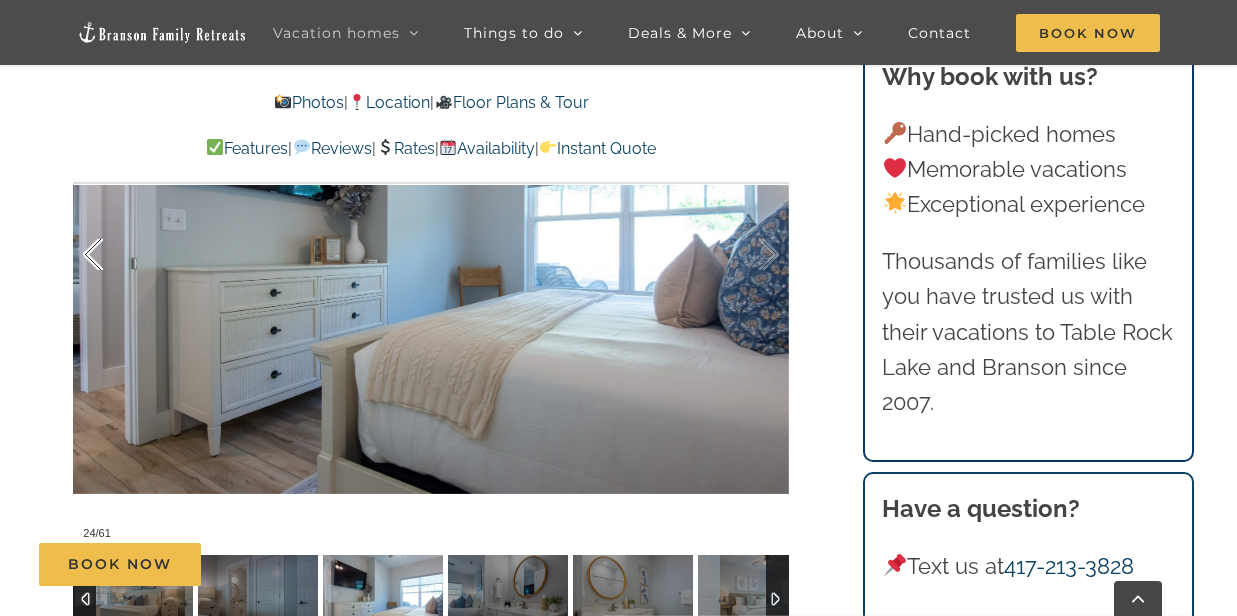 click at bounding box center (114, 255) 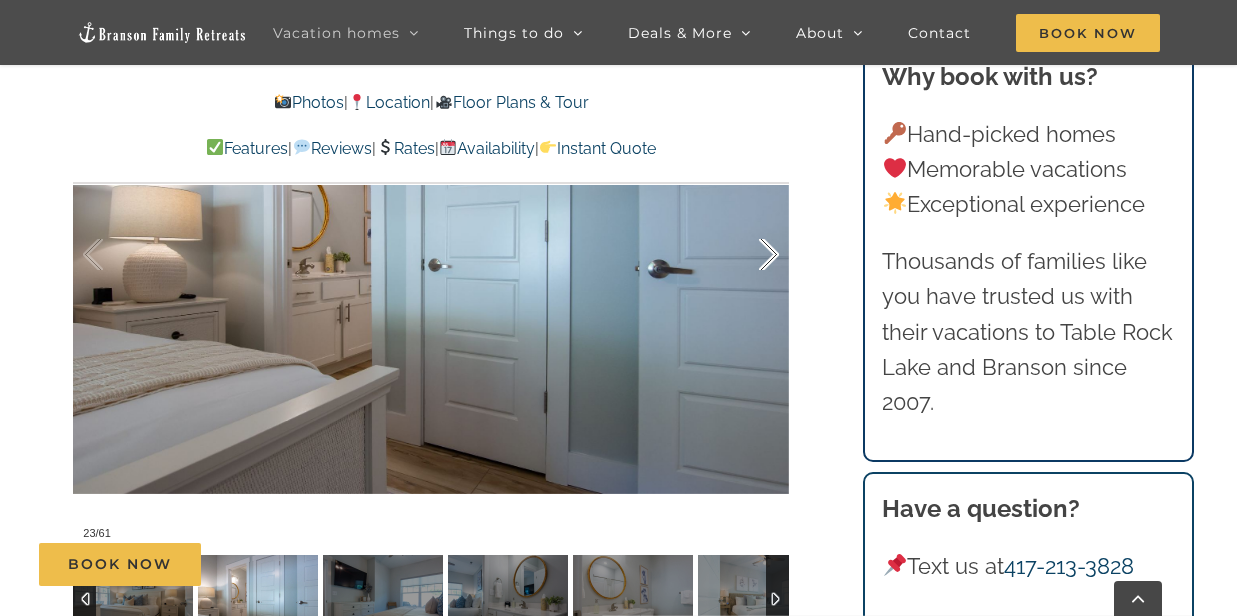 click at bounding box center [748, 255] 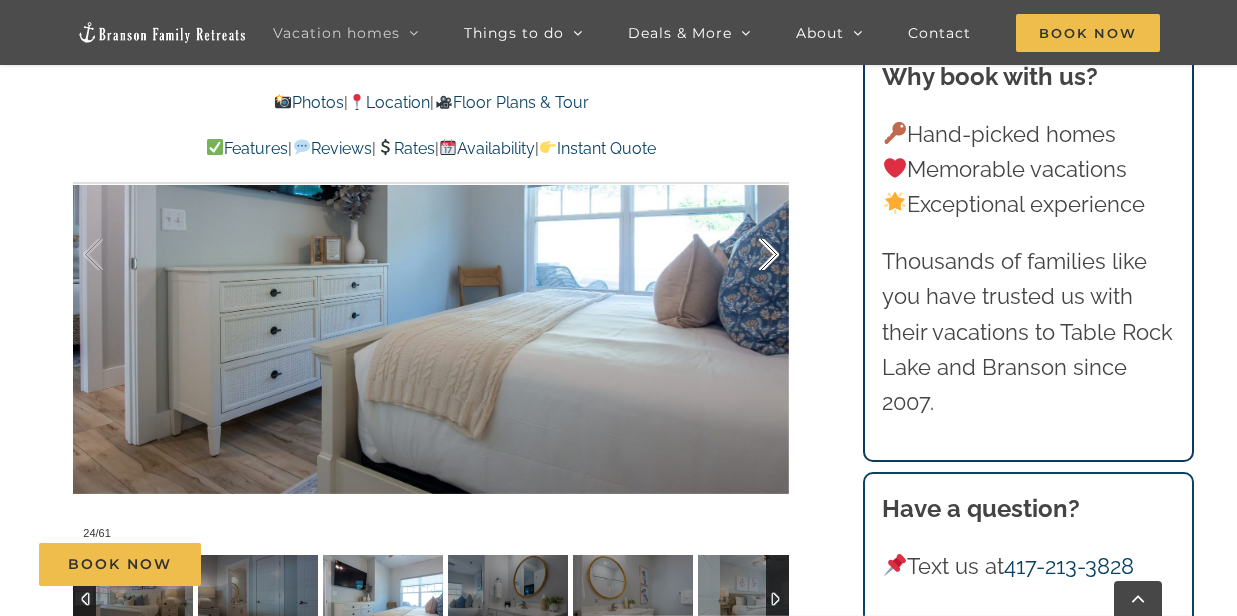 click at bounding box center [748, 255] 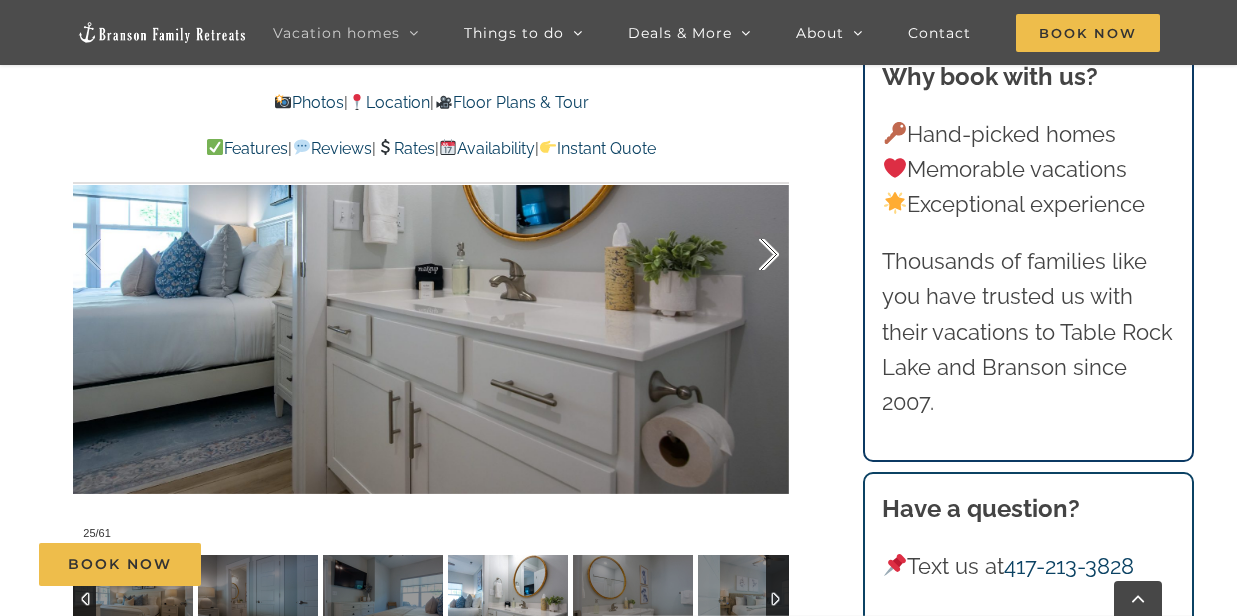click at bounding box center [748, 255] 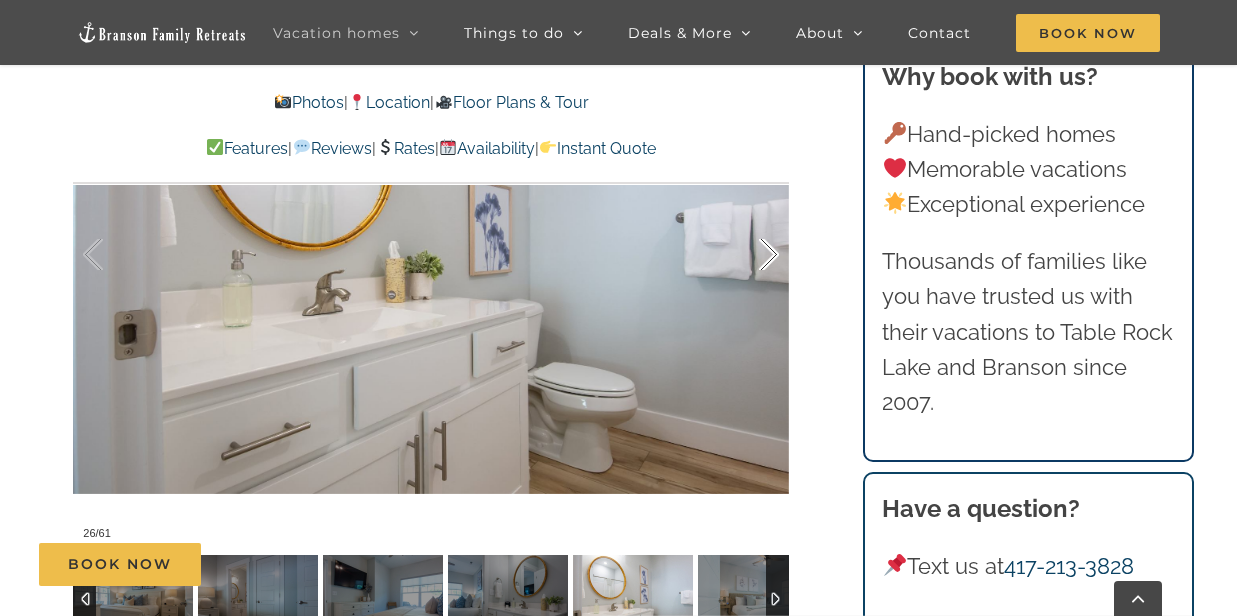 click at bounding box center (748, 255) 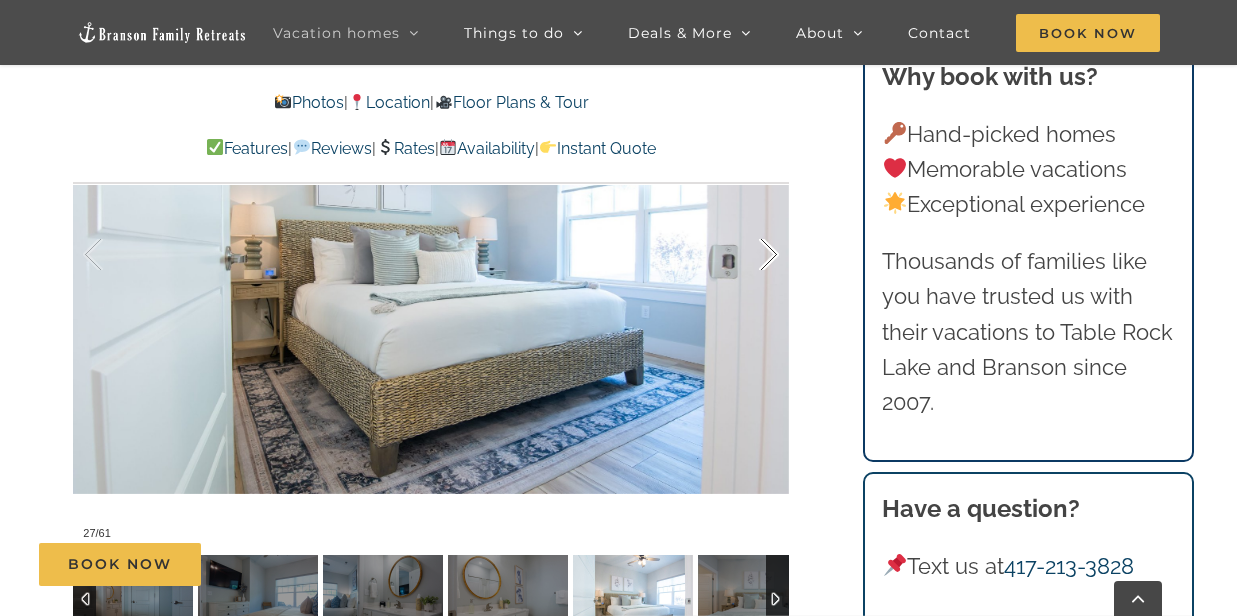 click at bounding box center [748, 255] 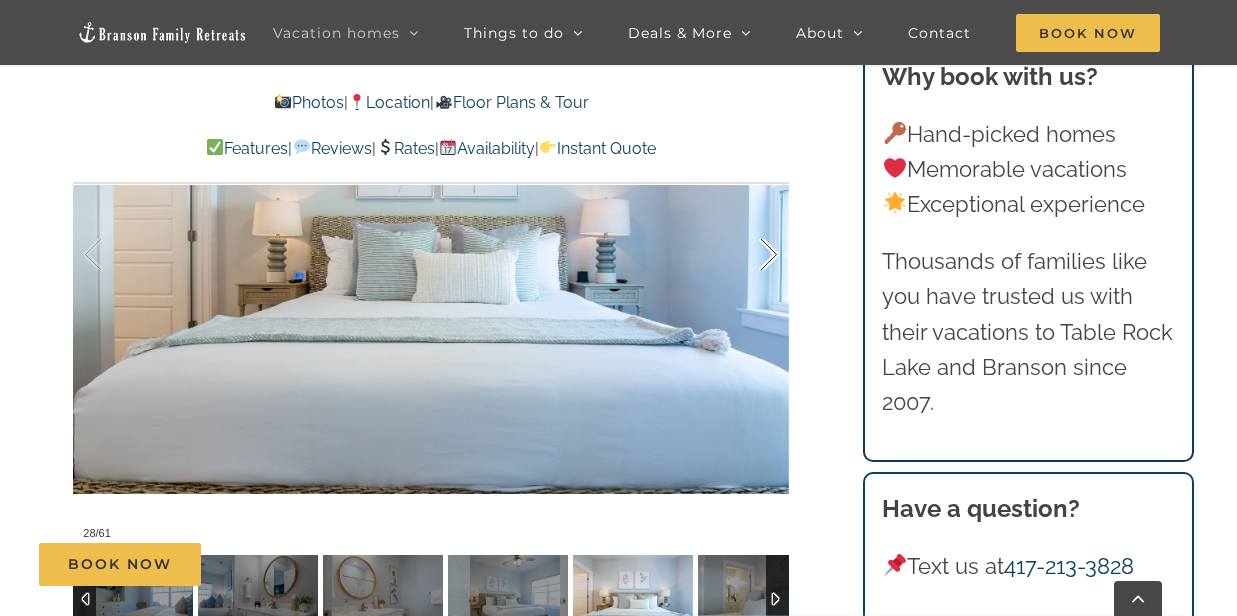click at bounding box center [748, 255] 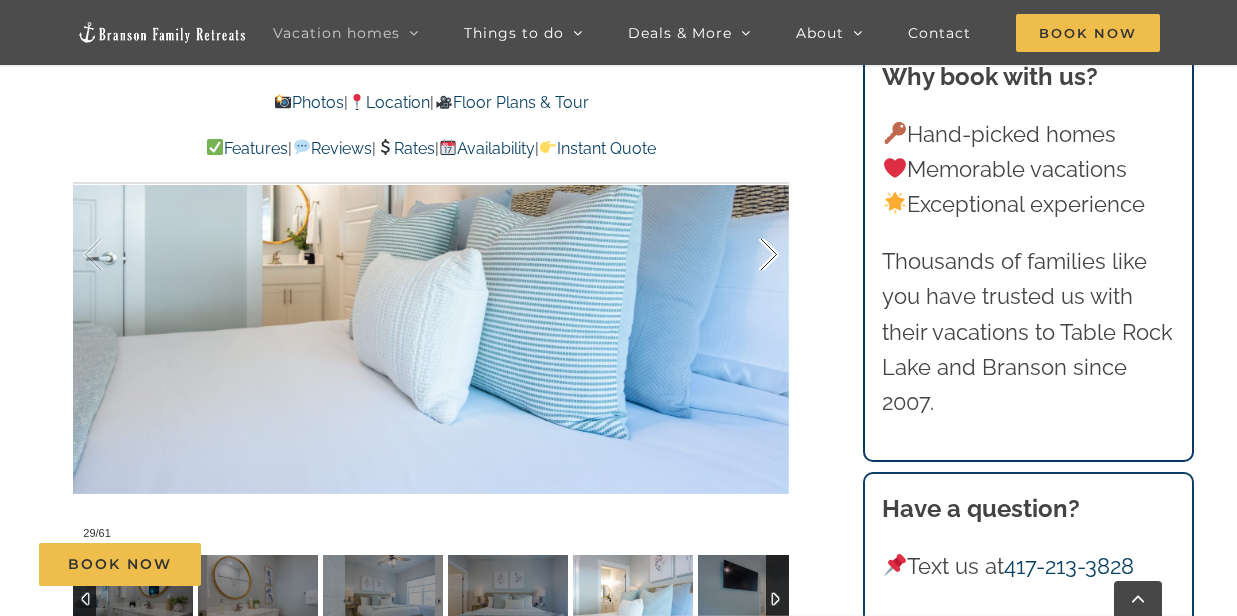 click at bounding box center [748, 255] 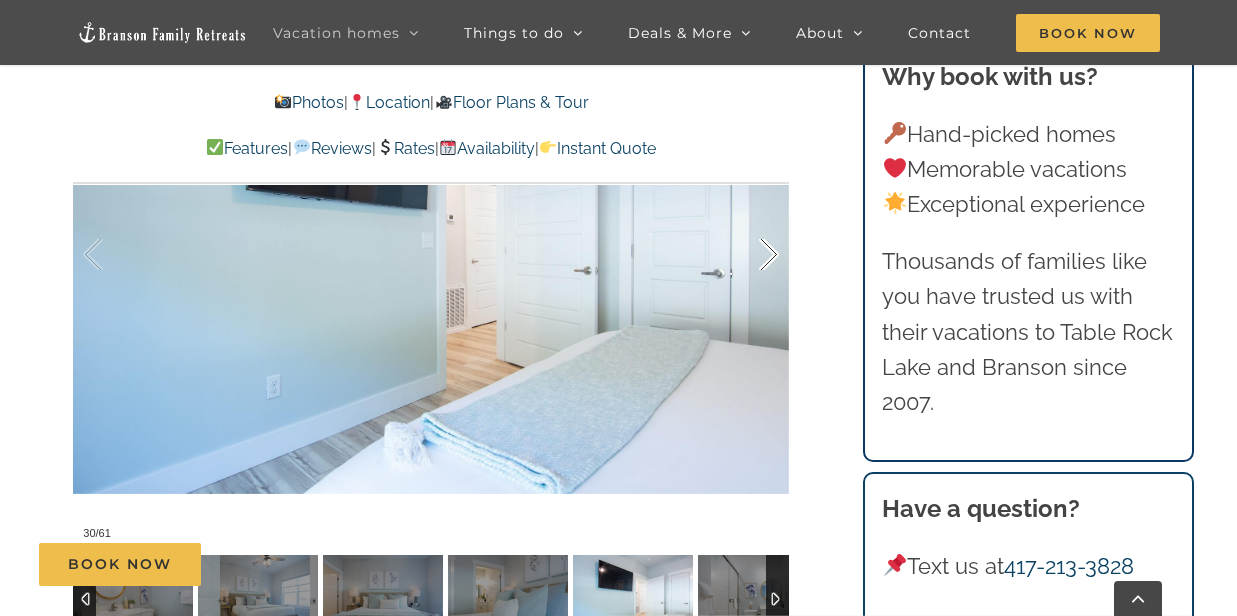 click at bounding box center (748, 255) 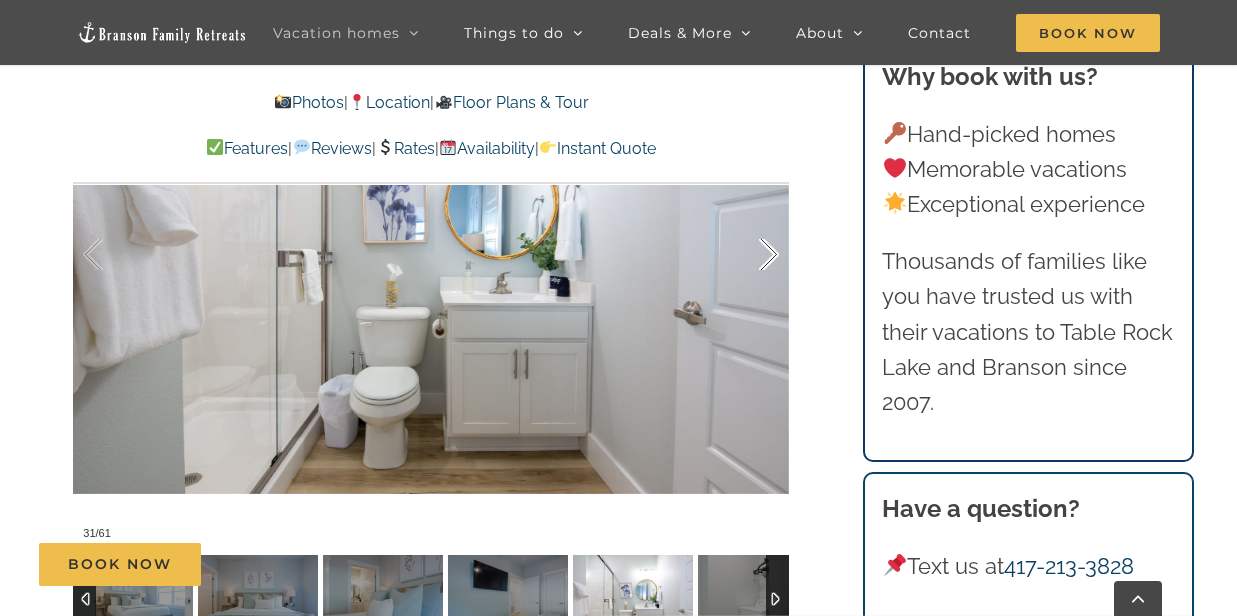 click at bounding box center (748, 255) 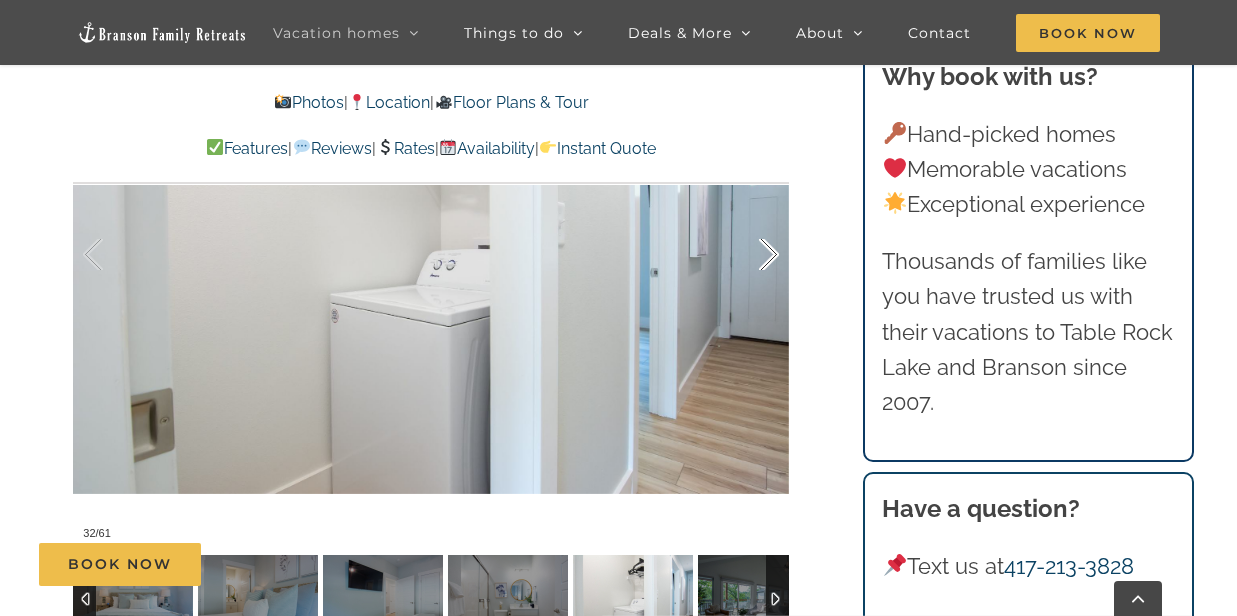 click at bounding box center [748, 255] 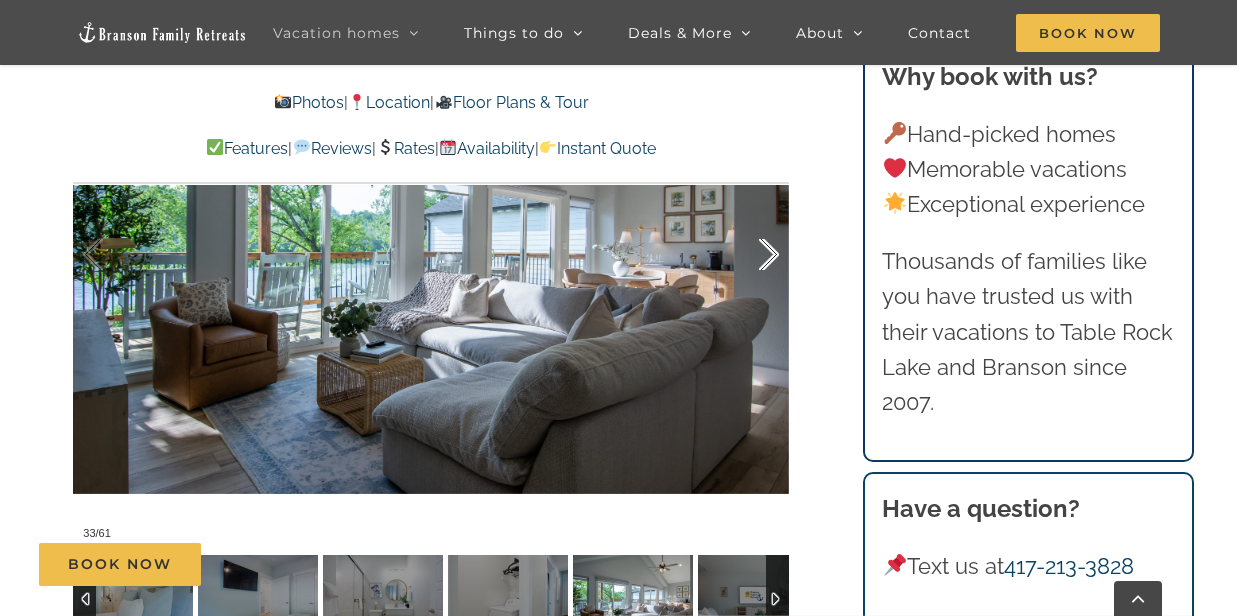 click at bounding box center (748, 255) 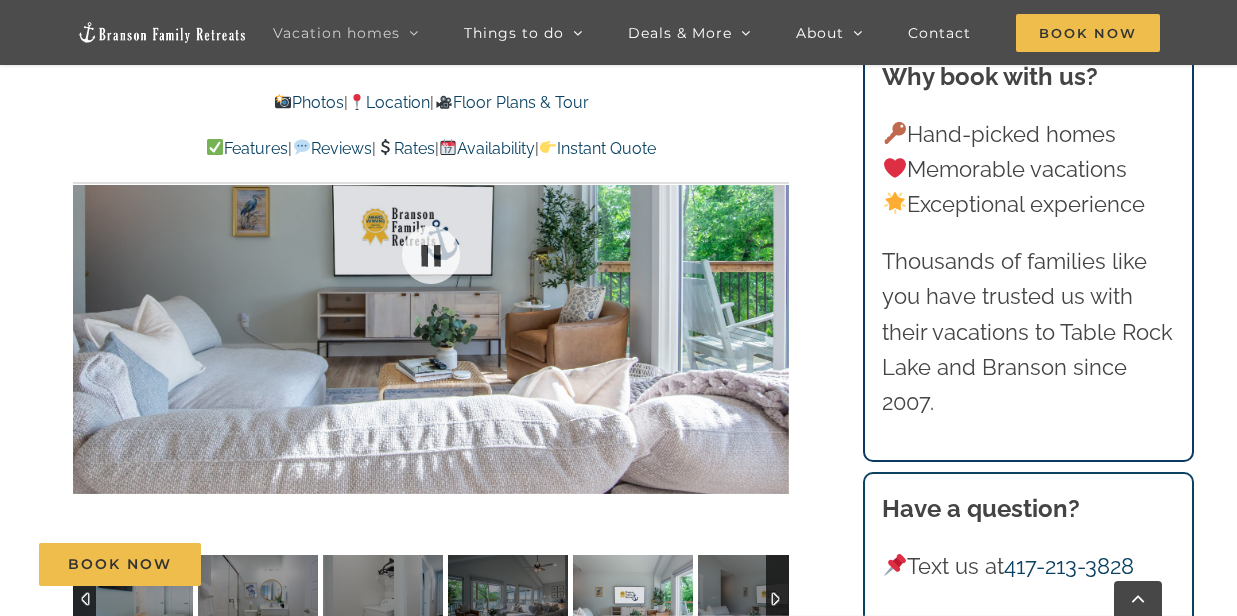 click at bounding box center (431, 255) 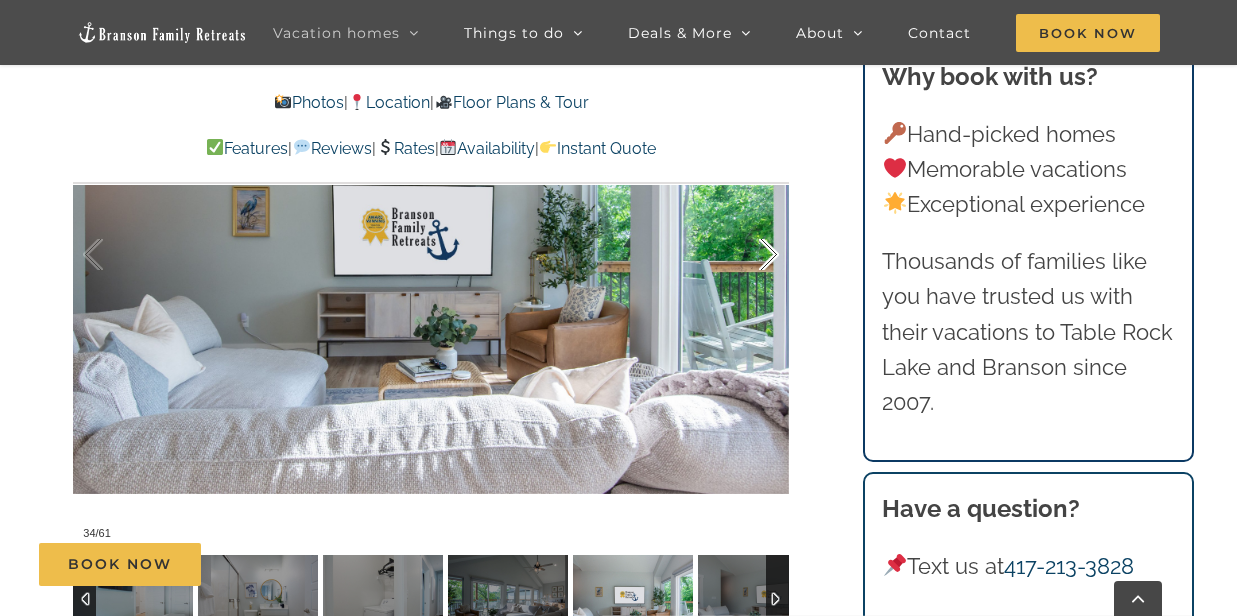 click at bounding box center [748, 255] 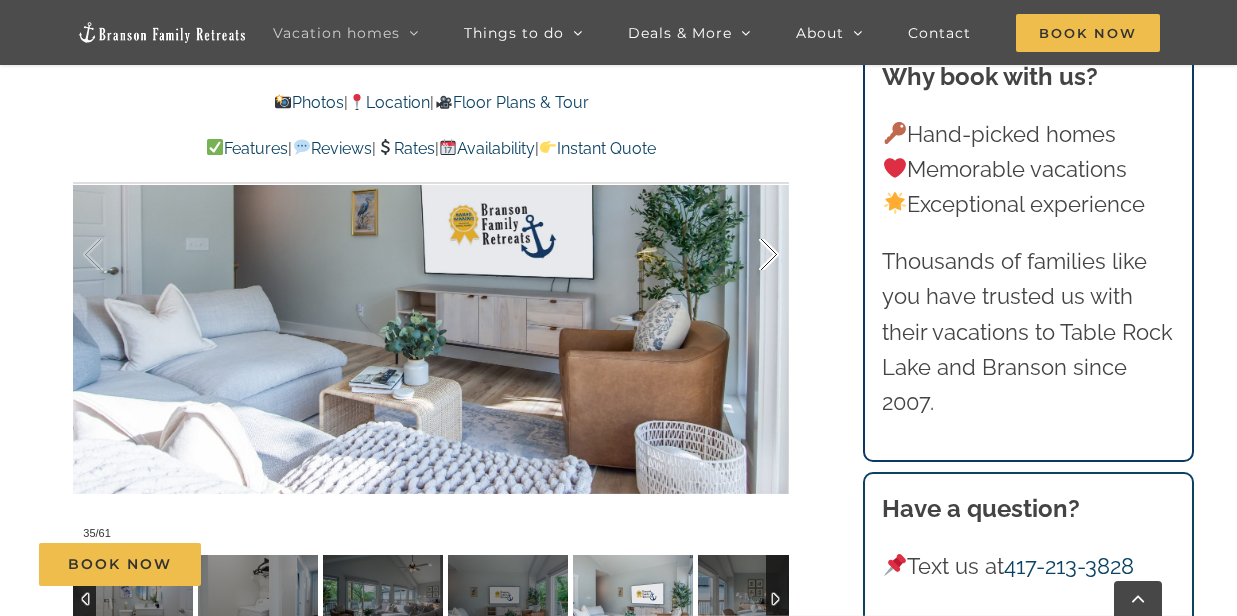 click at bounding box center (748, 255) 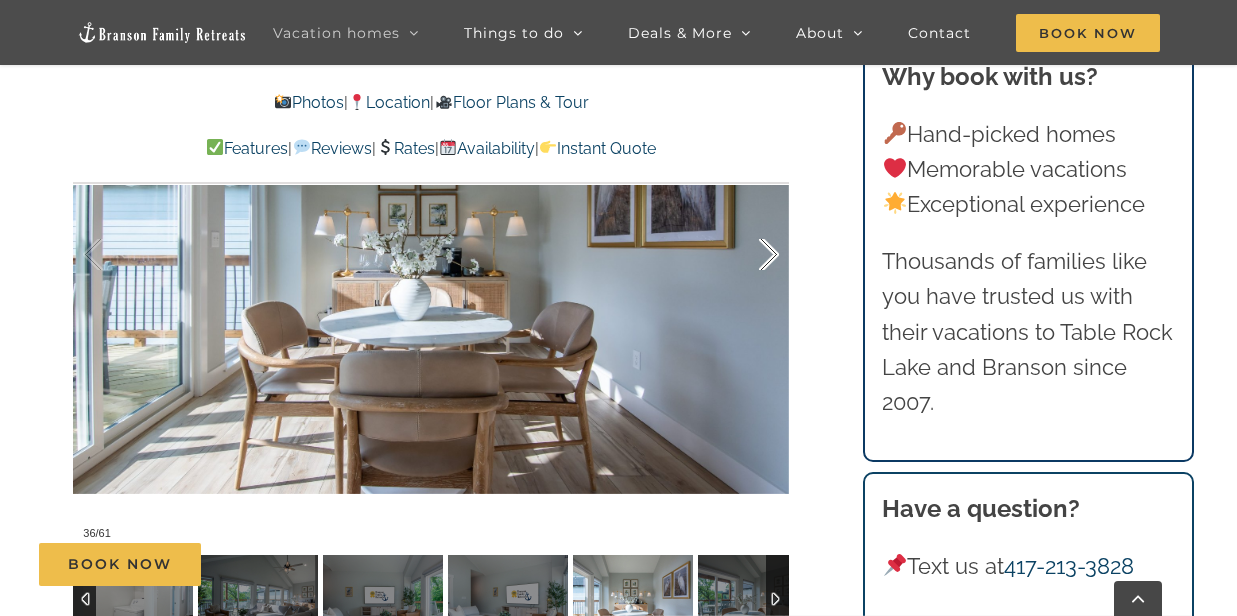 click at bounding box center [748, 255] 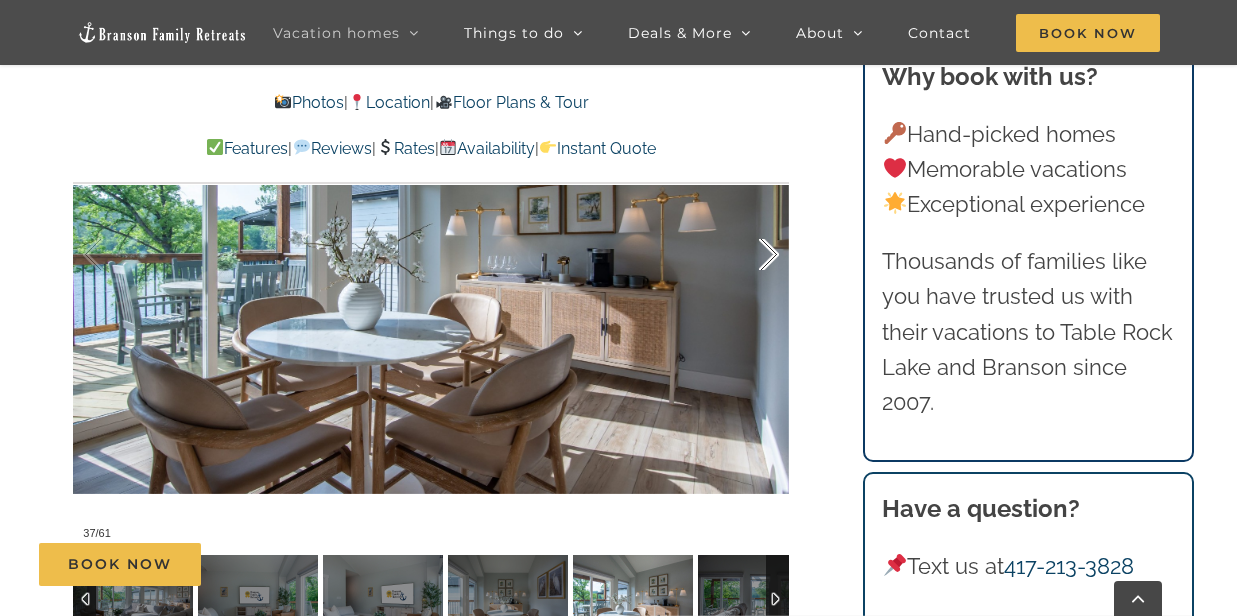 click at bounding box center (748, 255) 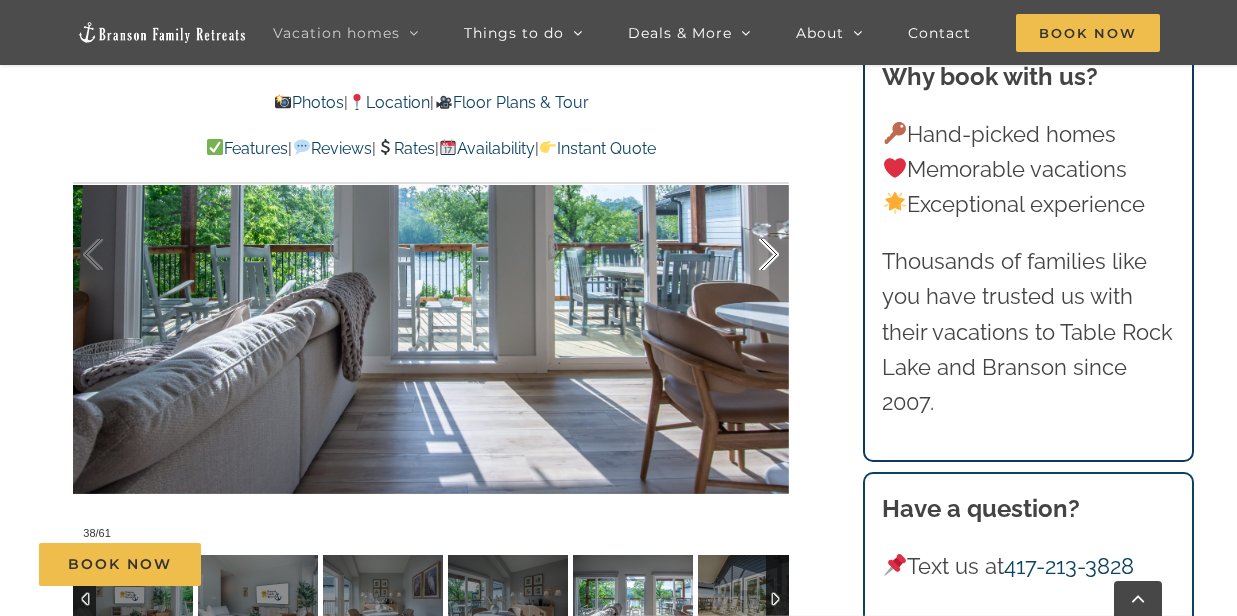 click at bounding box center (748, 255) 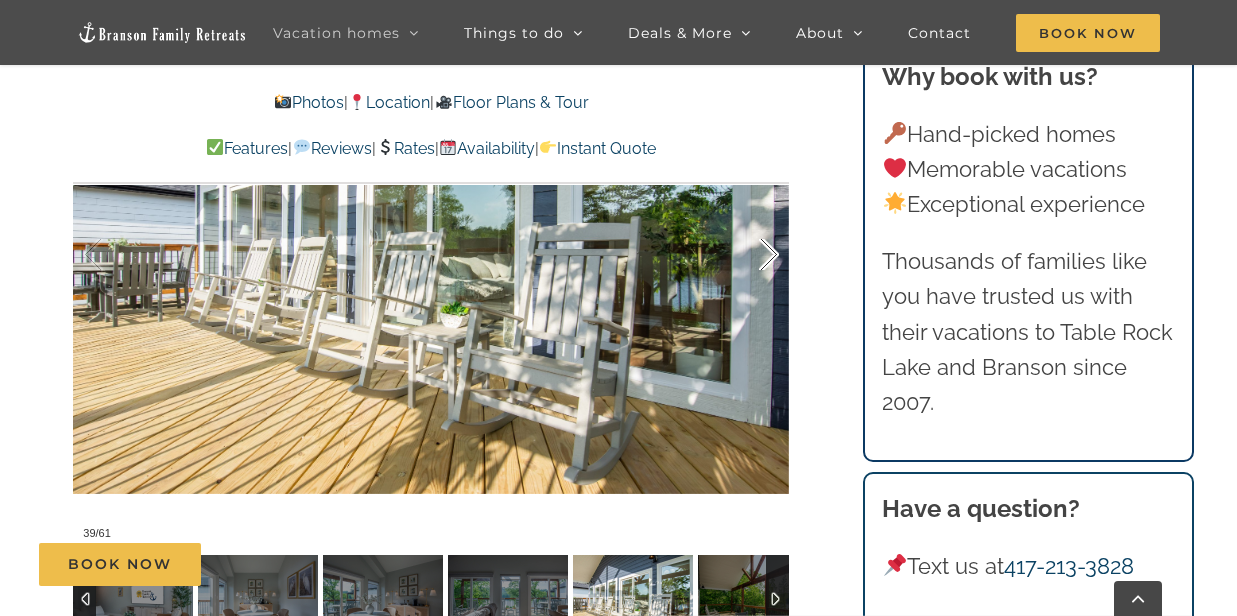 click at bounding box center (748, 255) 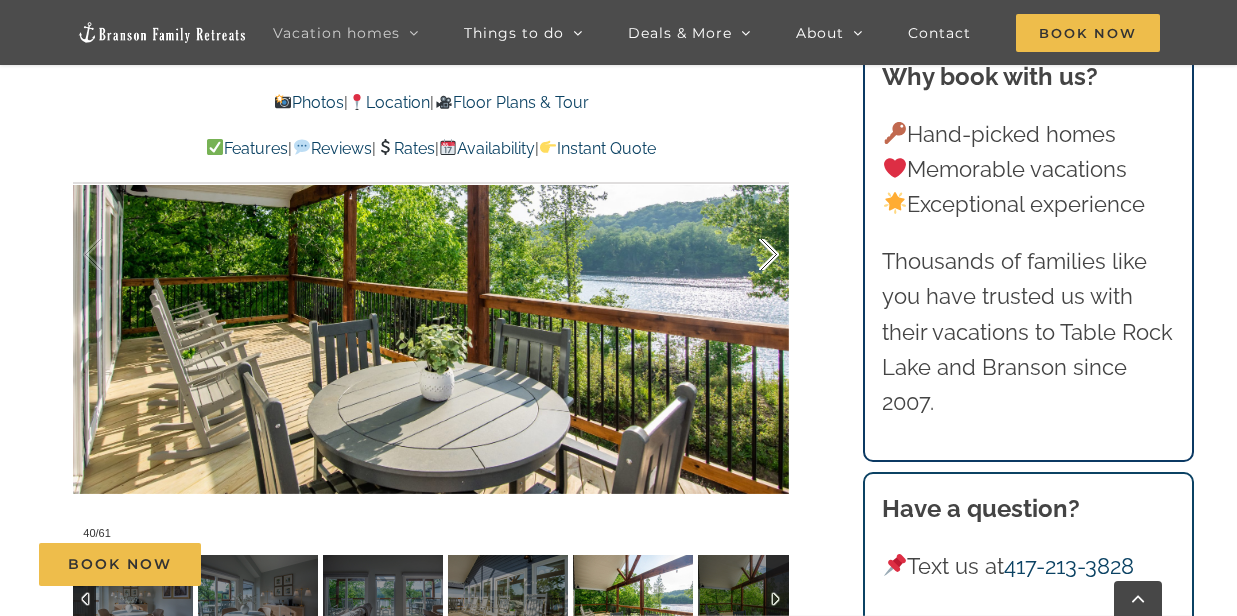 click at bounding box center [748, 255] 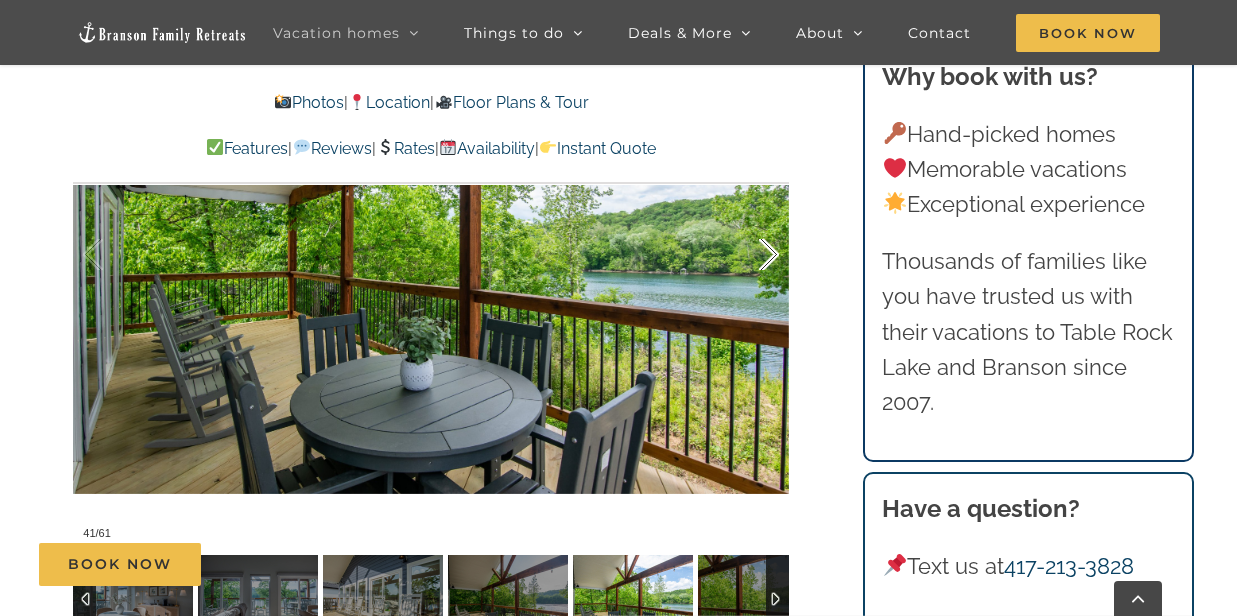 click at bounding box center (748, 255) 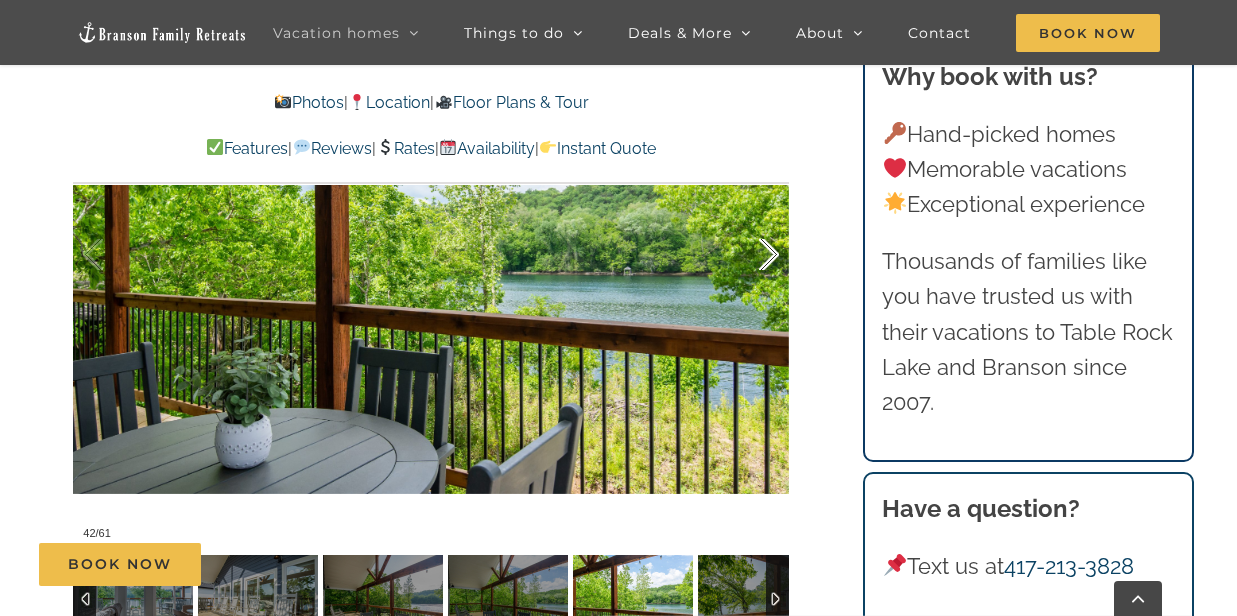 click at bounding box center [748, 255] 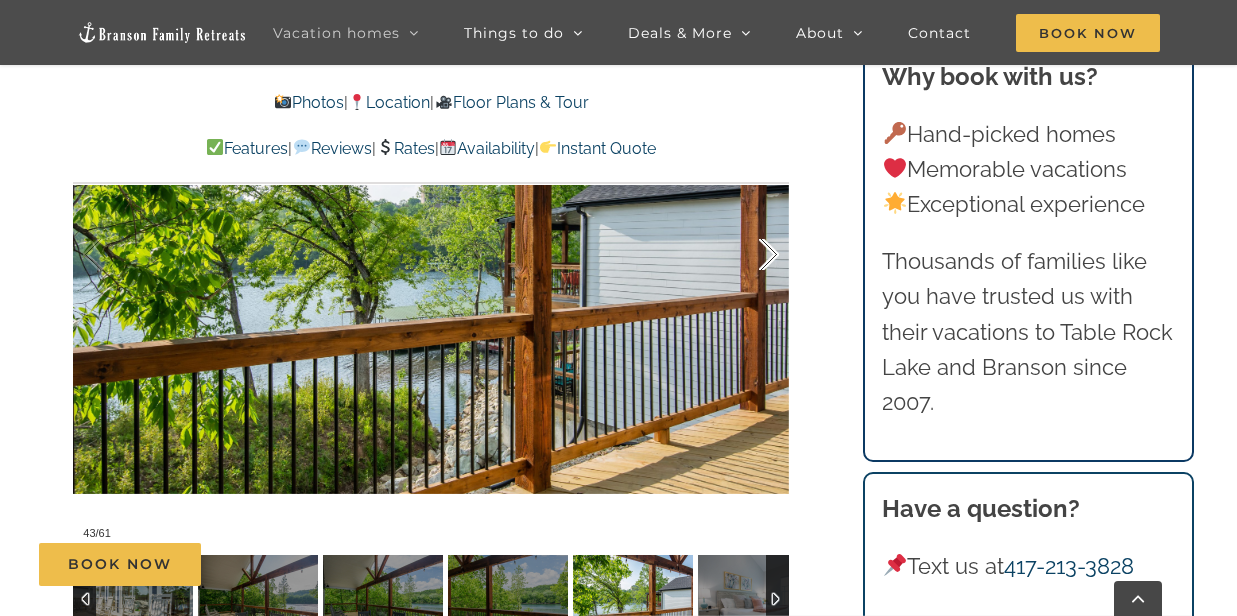 click at bounding box center (748, 255) 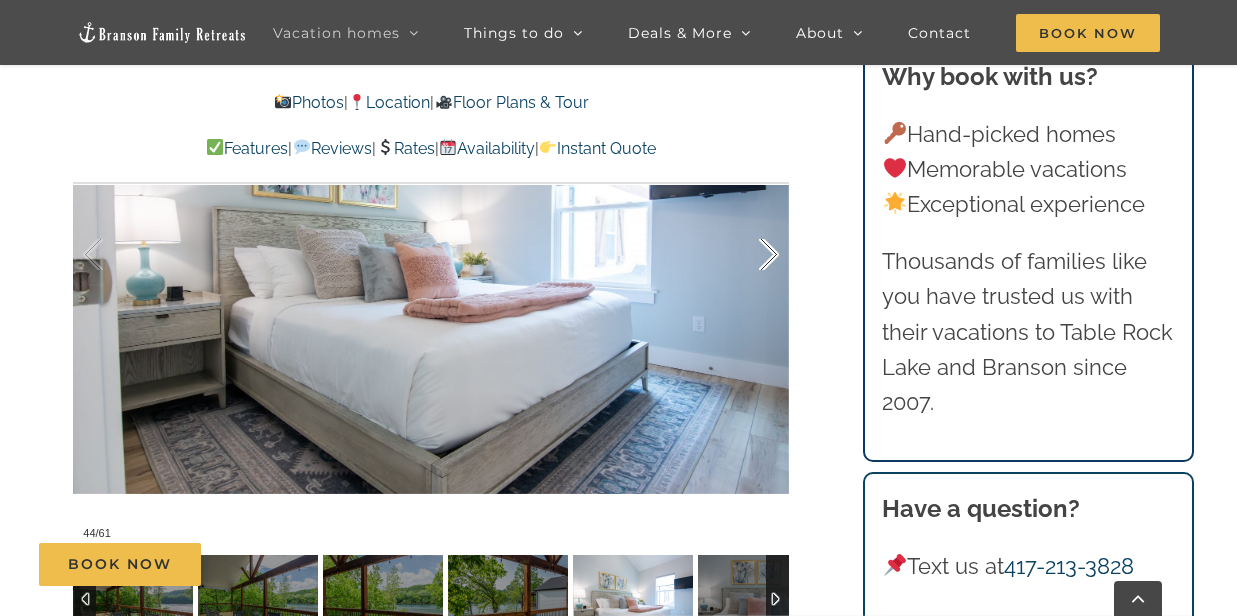 click at bounding box center (748, 255) 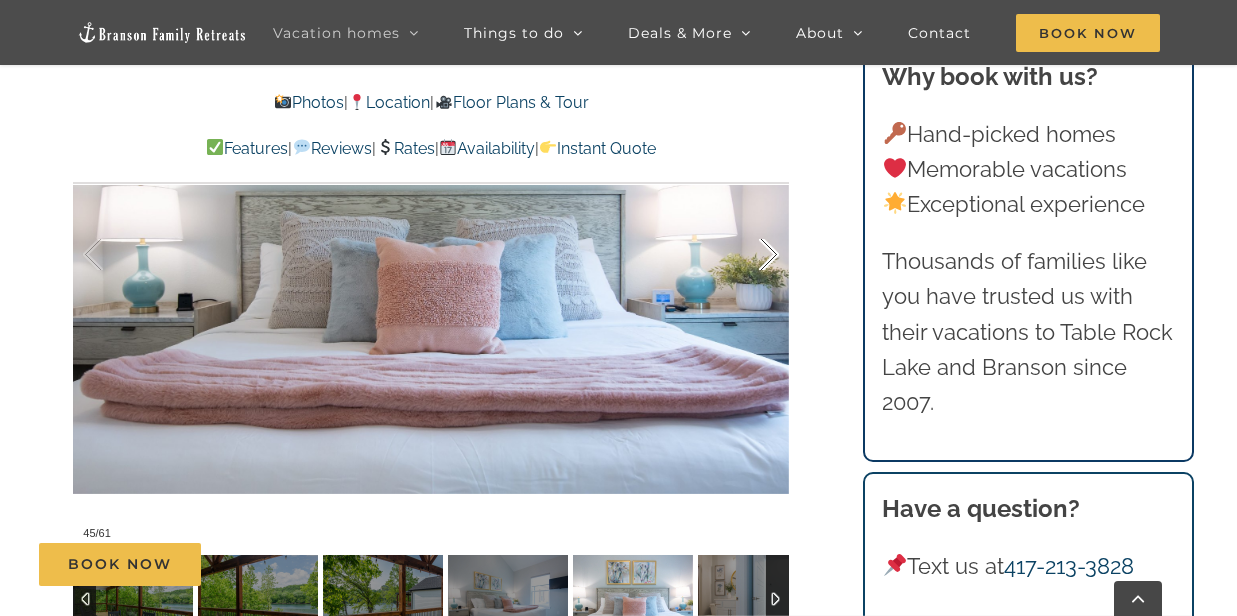 click at bounding box center [748, 255] 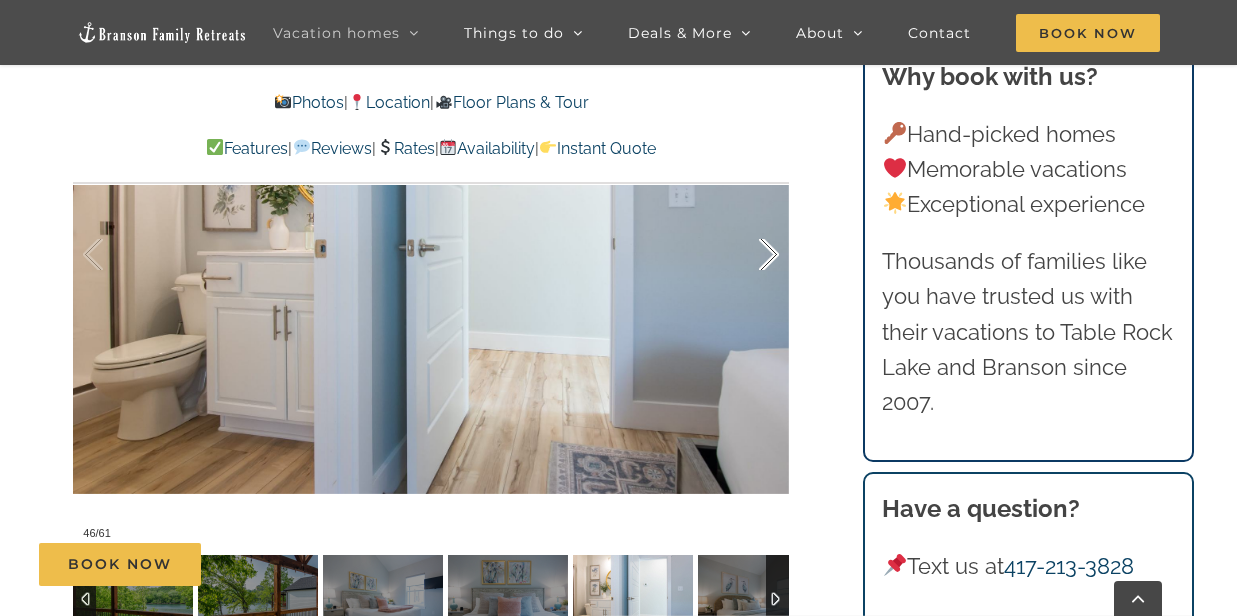 click at bounding box center [748, 255] 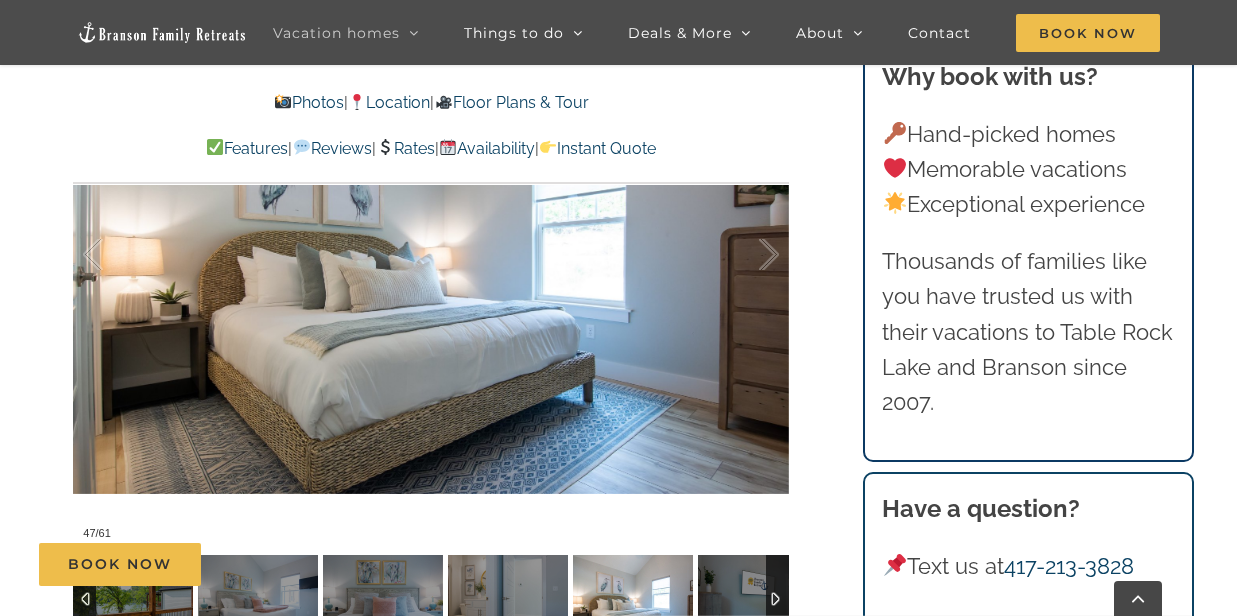 click on "Floor Plans & Tour" at bounding box center (511, 102) 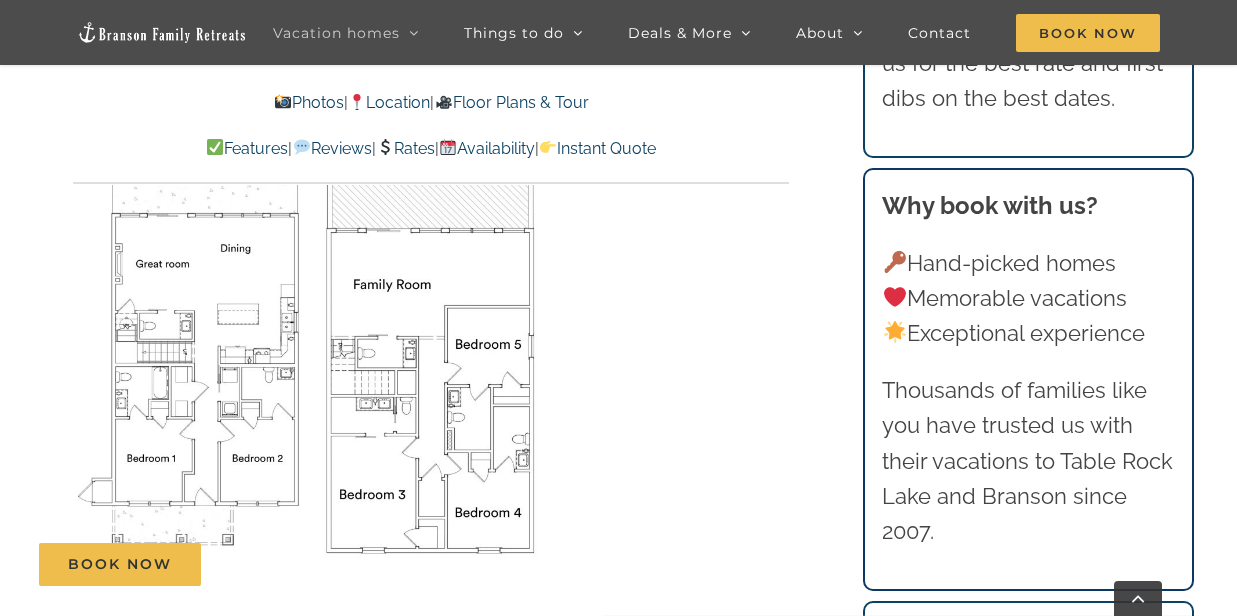 scroll, scrollTop: 5815, scrollLeft: 0, axis: vertical 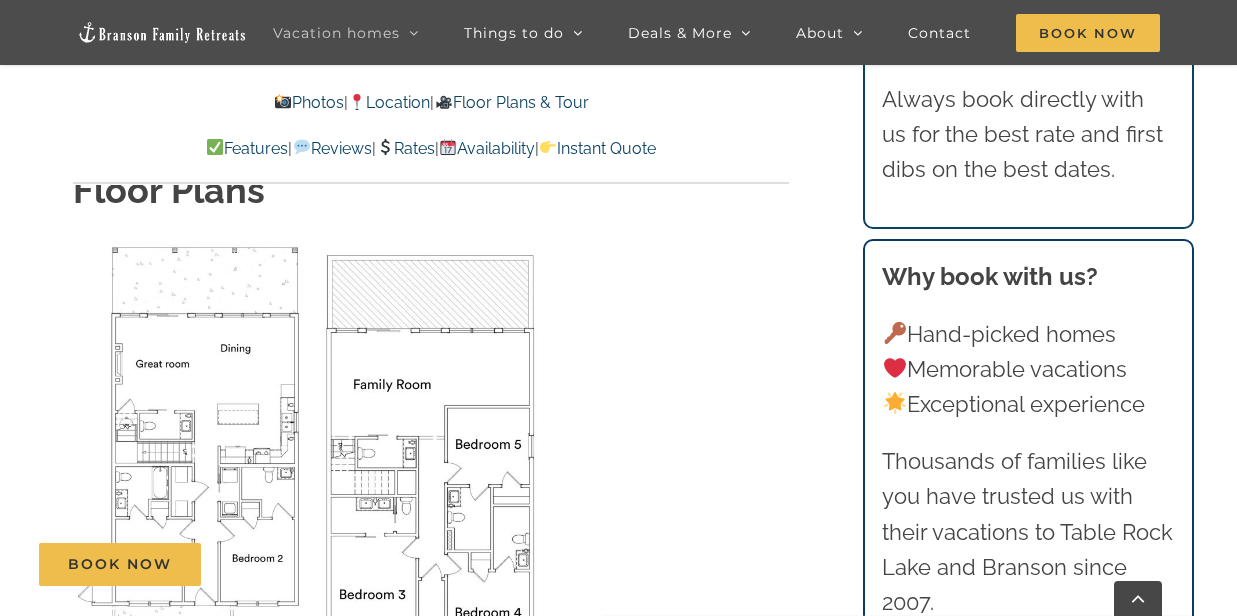 click on "Reviews" at bounding box center [331, 148] 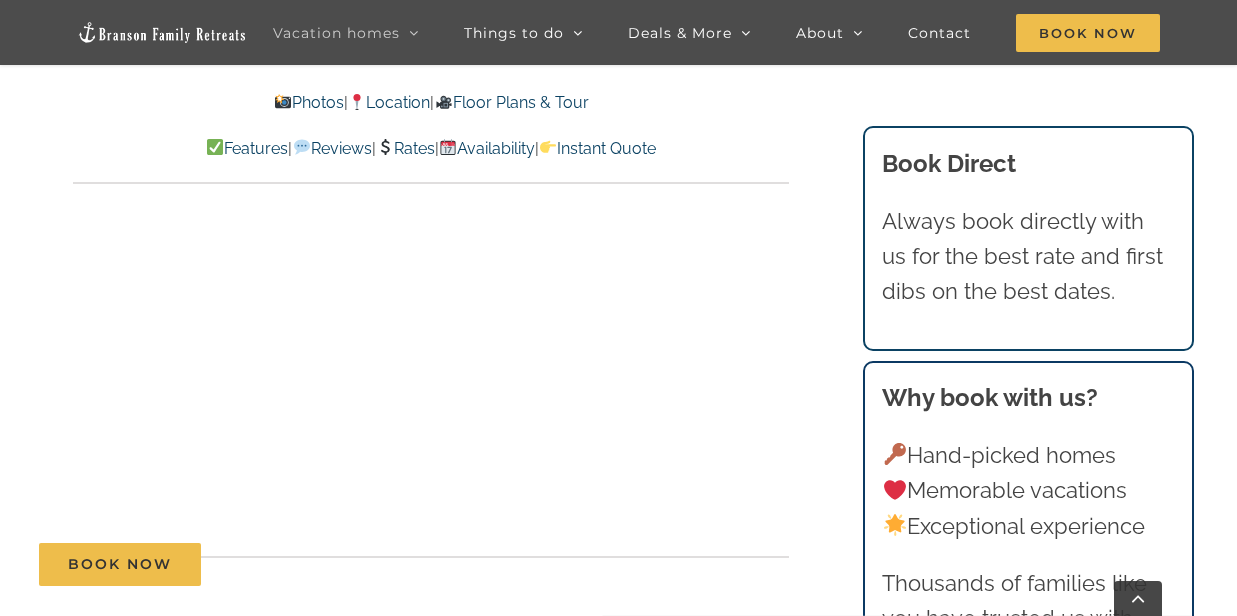 scroll, scrollTop: 6428, scrollLeft: 0, axis: vertical 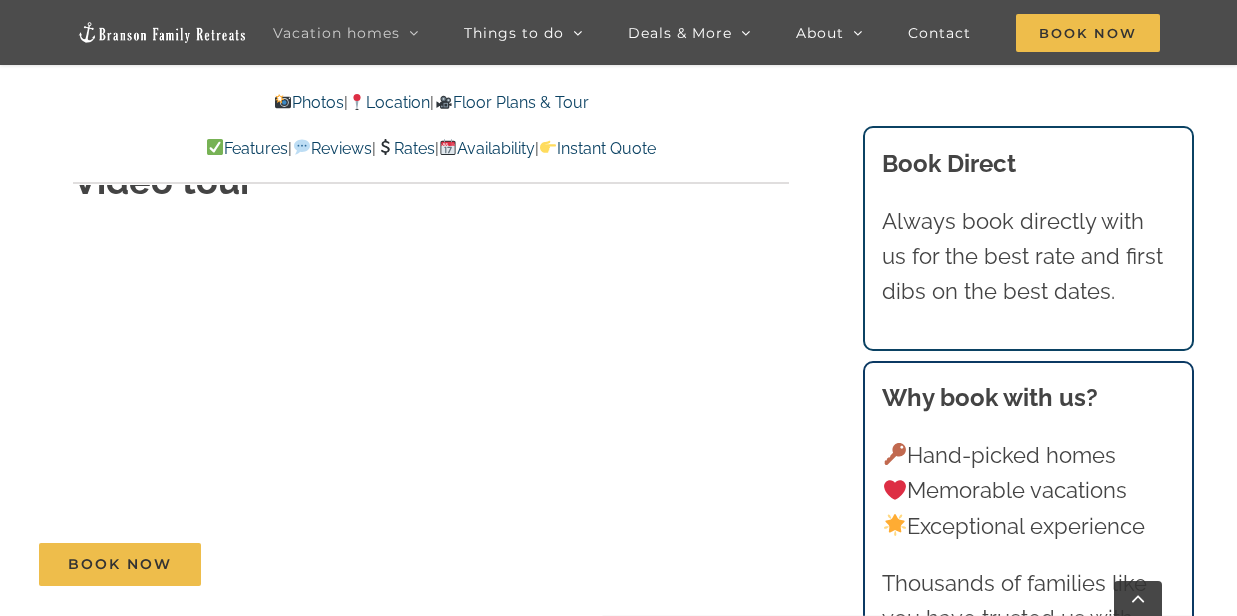 click on "Availability" at bounding box center [487, 148] 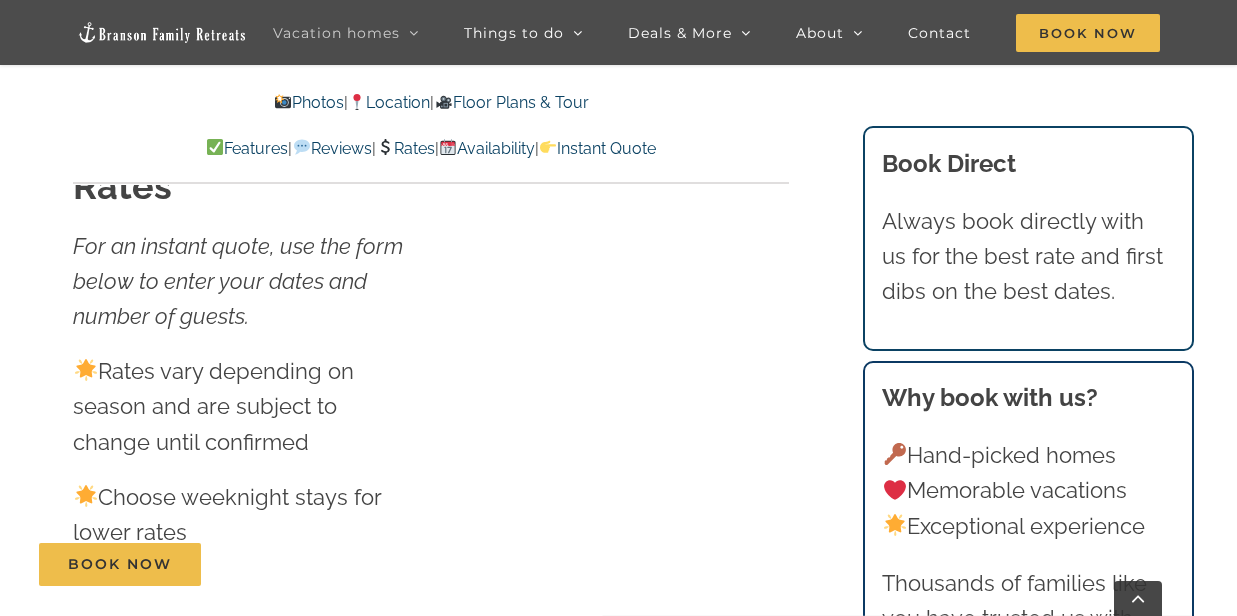 scroll, scrollTop: 10416, scrollLeft: 0, axis: vertical 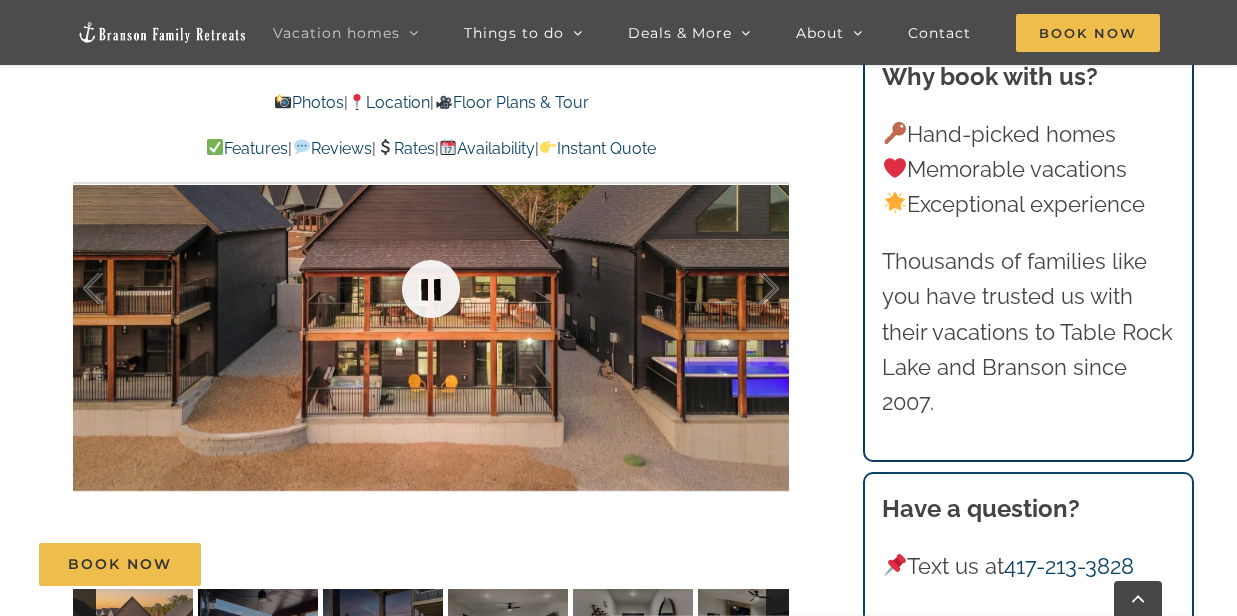 click at bounding box center (431, 289) 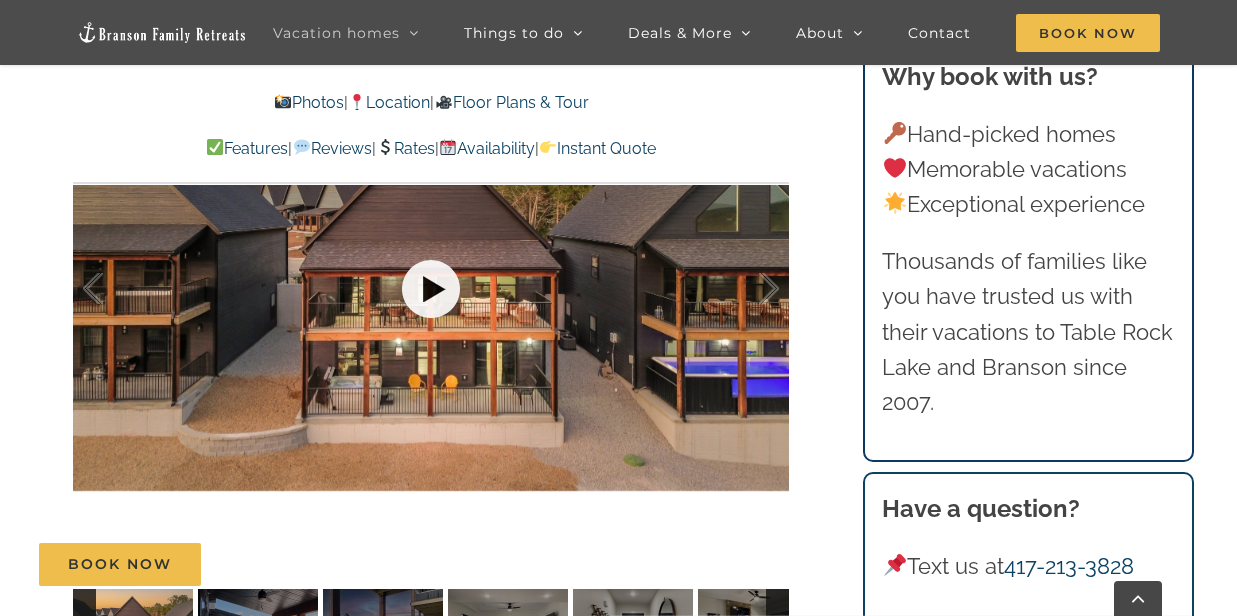 click at bounding box center [431, 289] 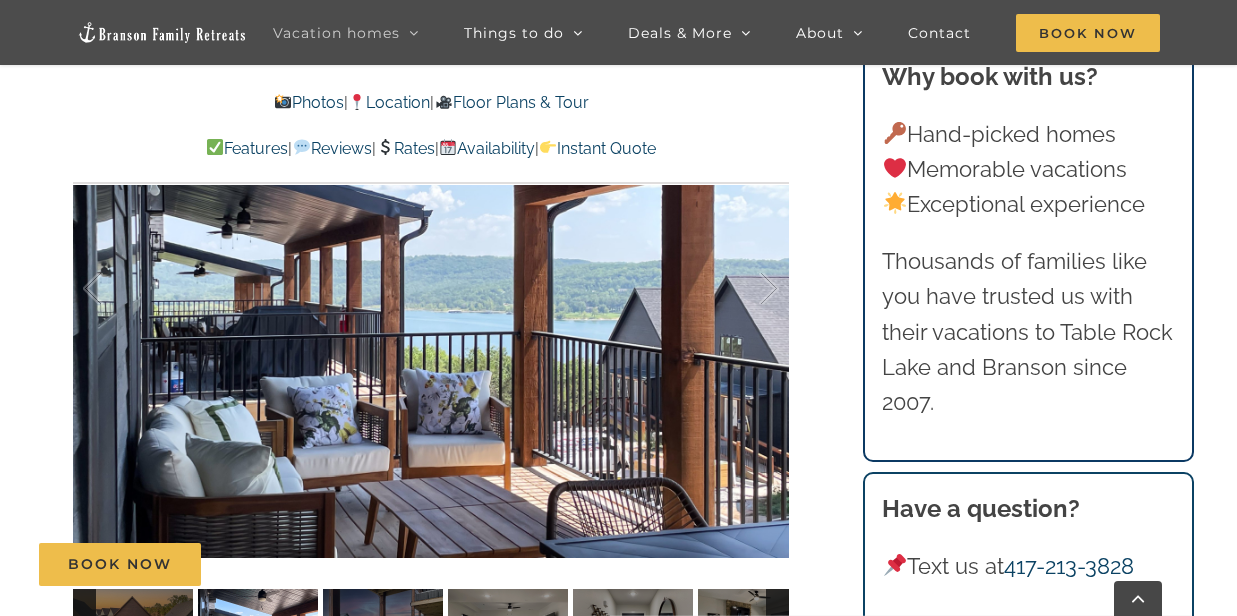 click on "Instant Quote" at bounding box center (597, 148) 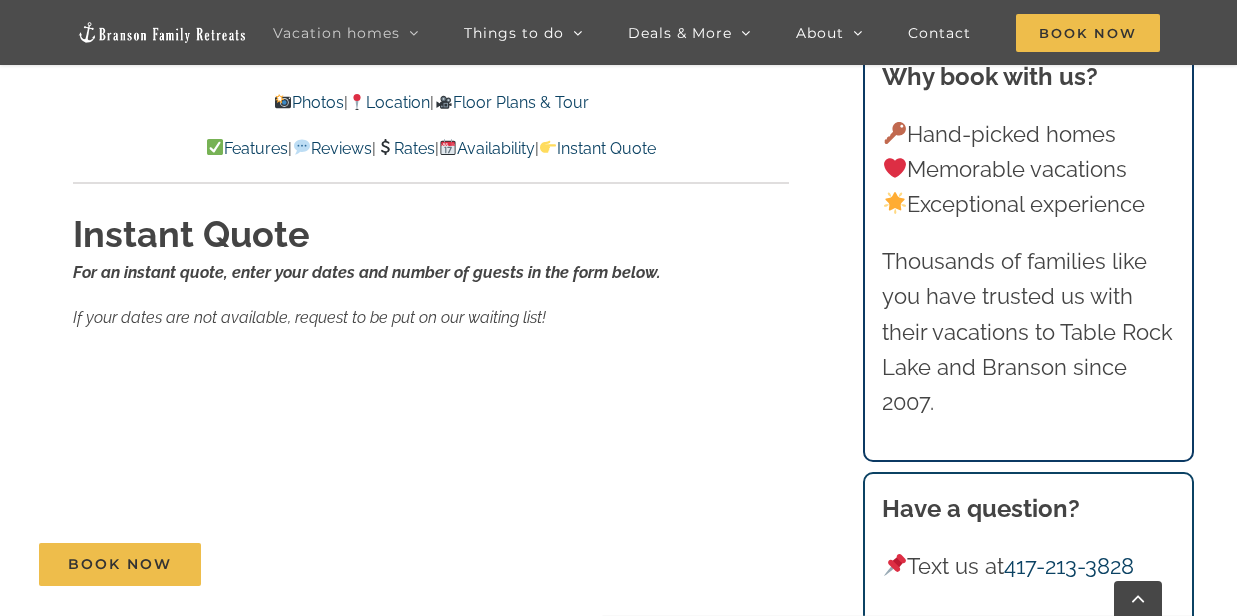 scroll, scrollTop: 11888, scrollLeft: 0, axis: vertical 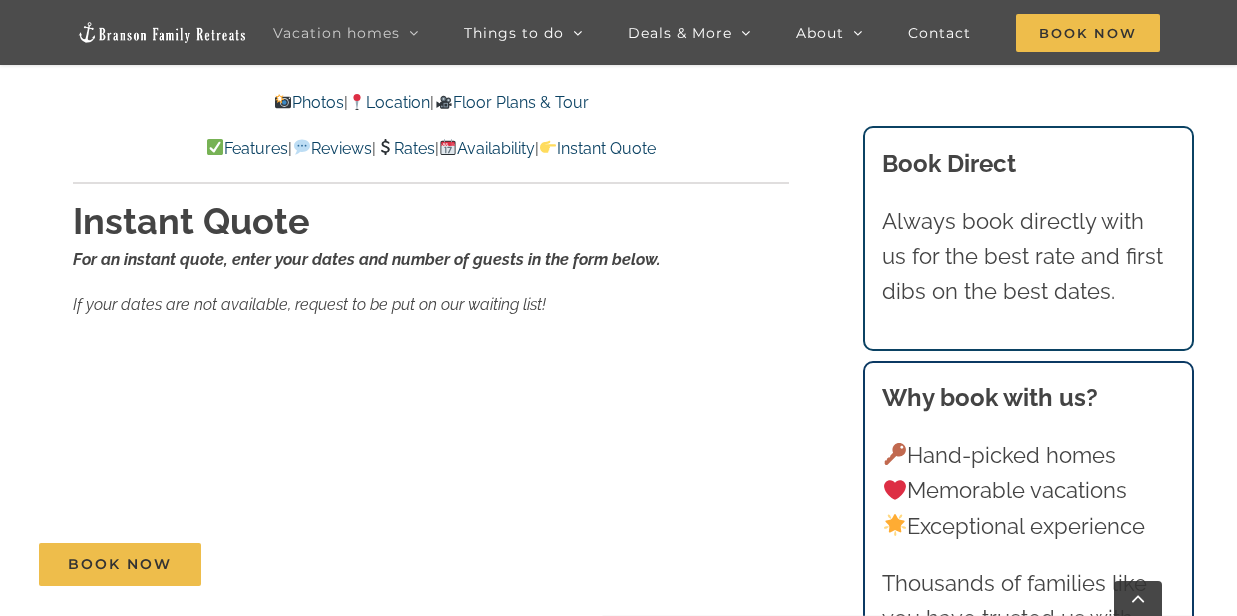 click on "Floor Plans & Tour" at bounding box center [511, 102] 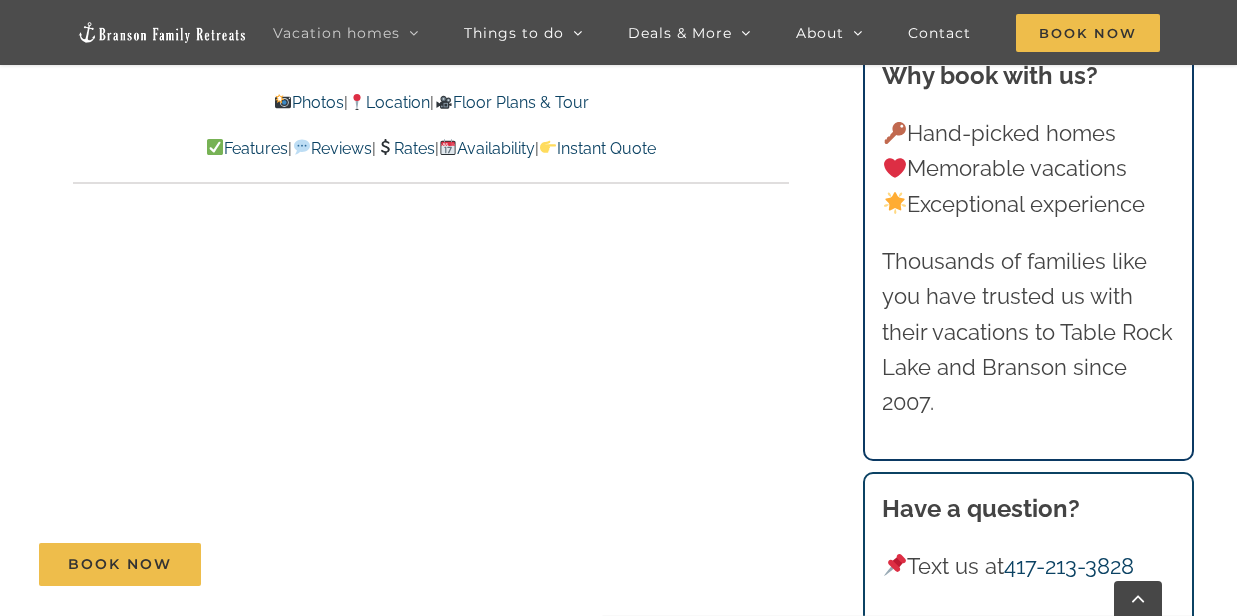 scroll, scrollTop: 11888, scrollLeft: 0, axis: vertical 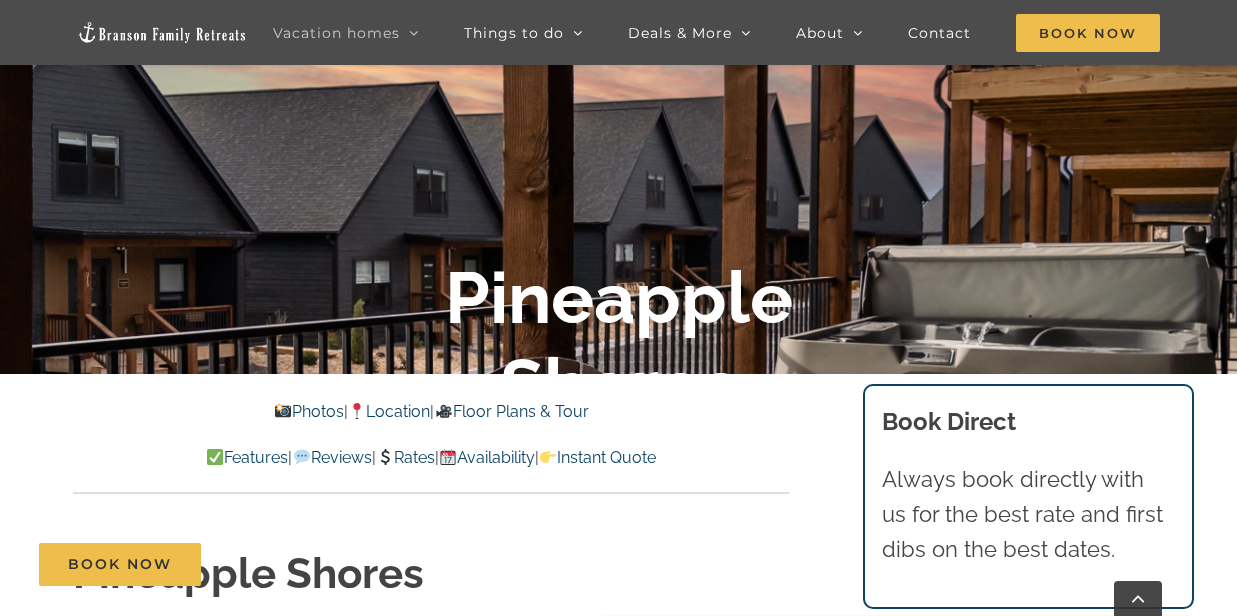 click on "Photos    |     Location    |     Floor Plans & Tour" at bounding box center (431, 412) 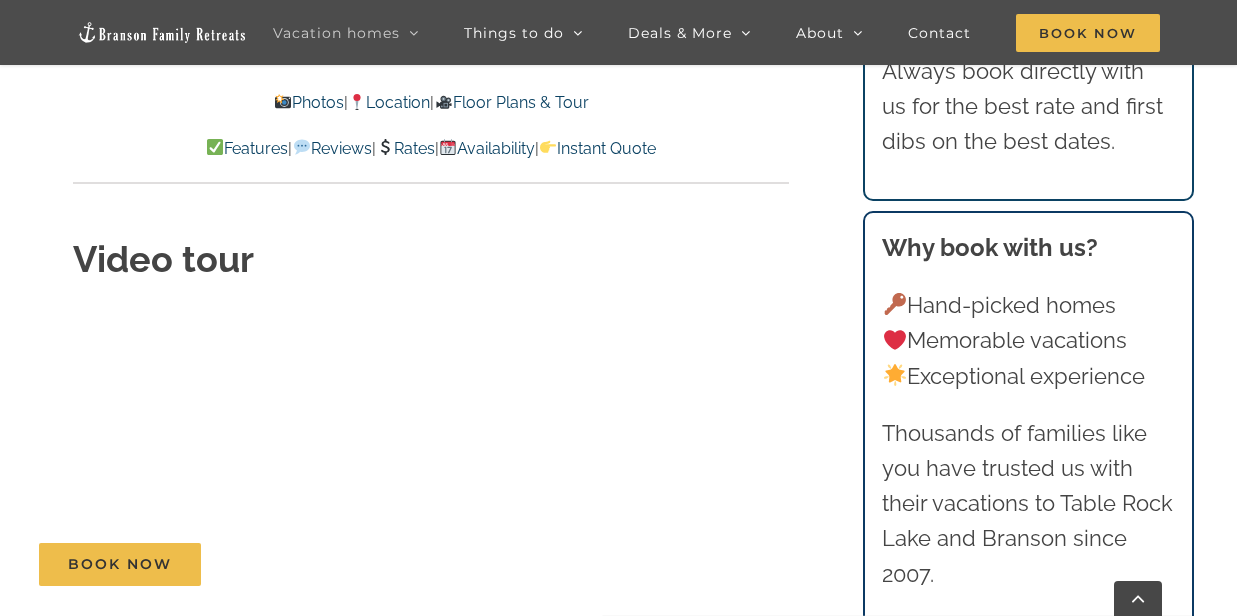 scroll, scrollTop: 6566, scrollLeft: 0, axis: vertical 